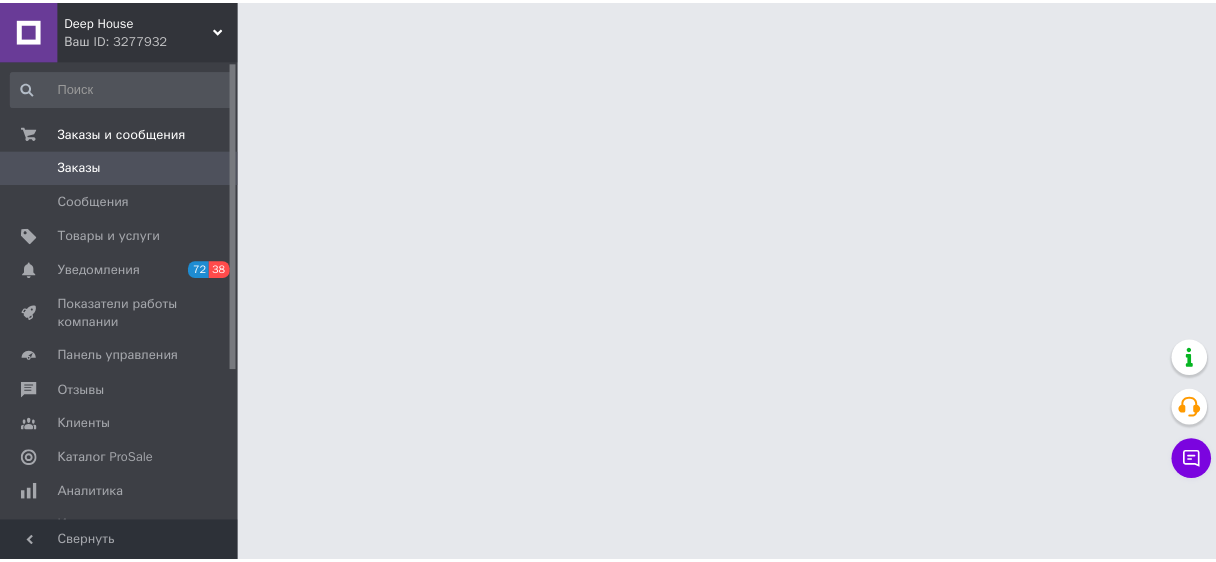scroll, scrollTop: 0, scrollLeft: 0, axis: both 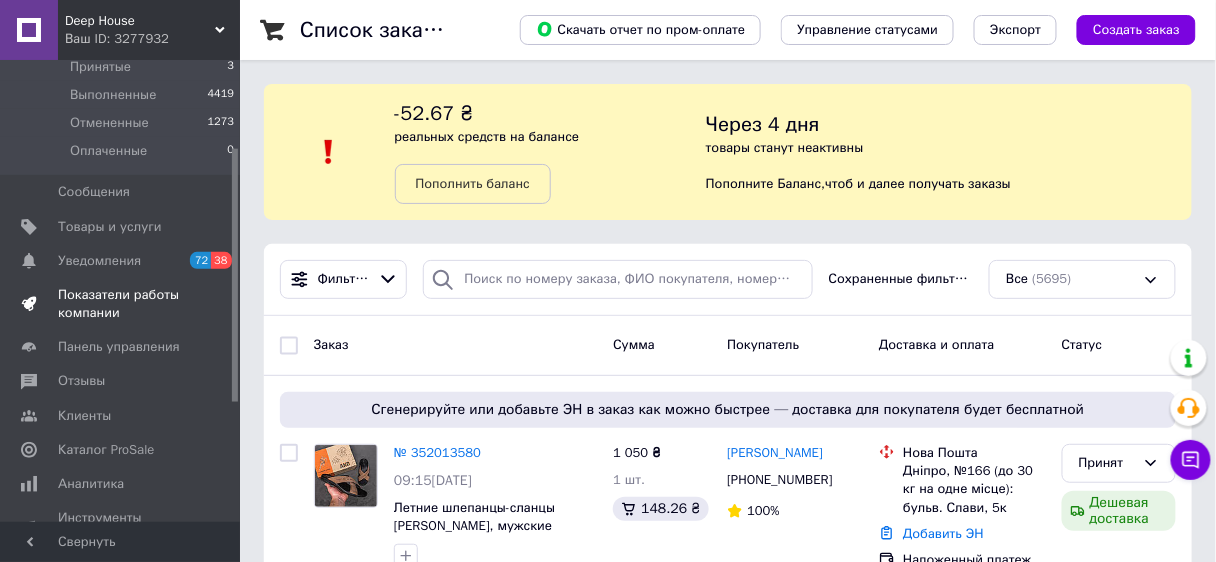 click on "Показатели работы компании" at bounding box center (121, 304) 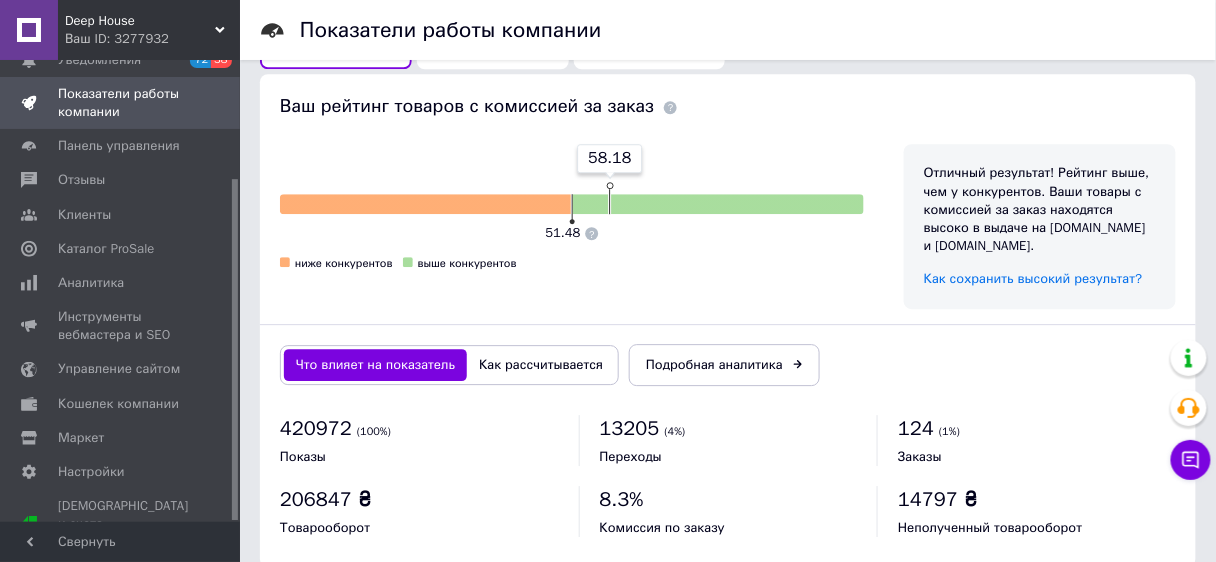 scroll, scrollTop: 1297, scrollLeft: 0, axis: vertical 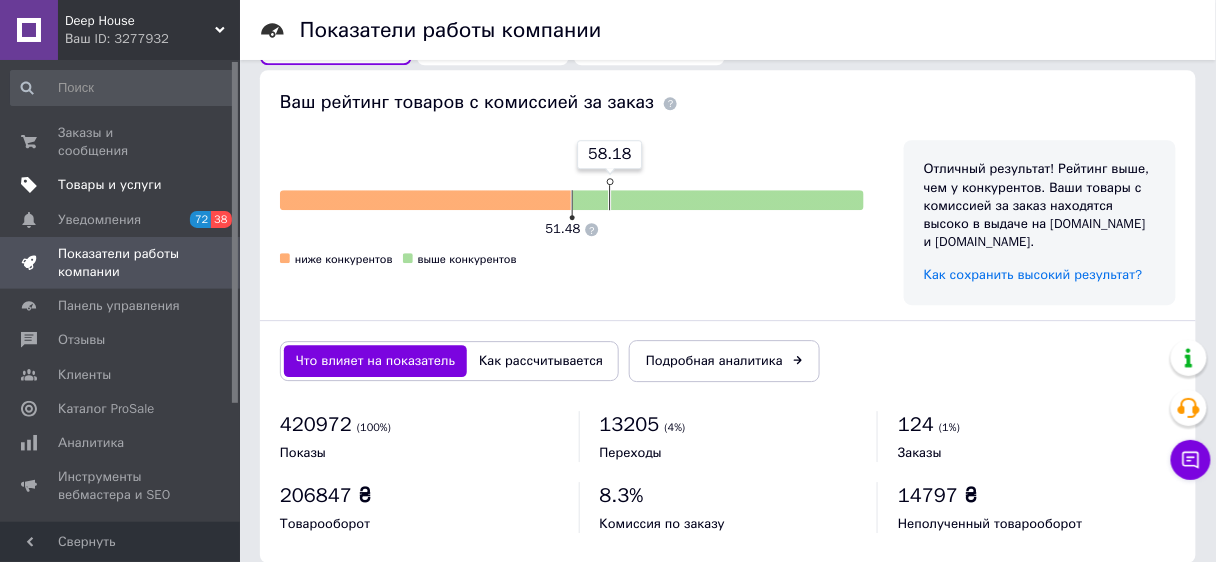 click on "Товары и услуги" at bounding box center (110, 185) 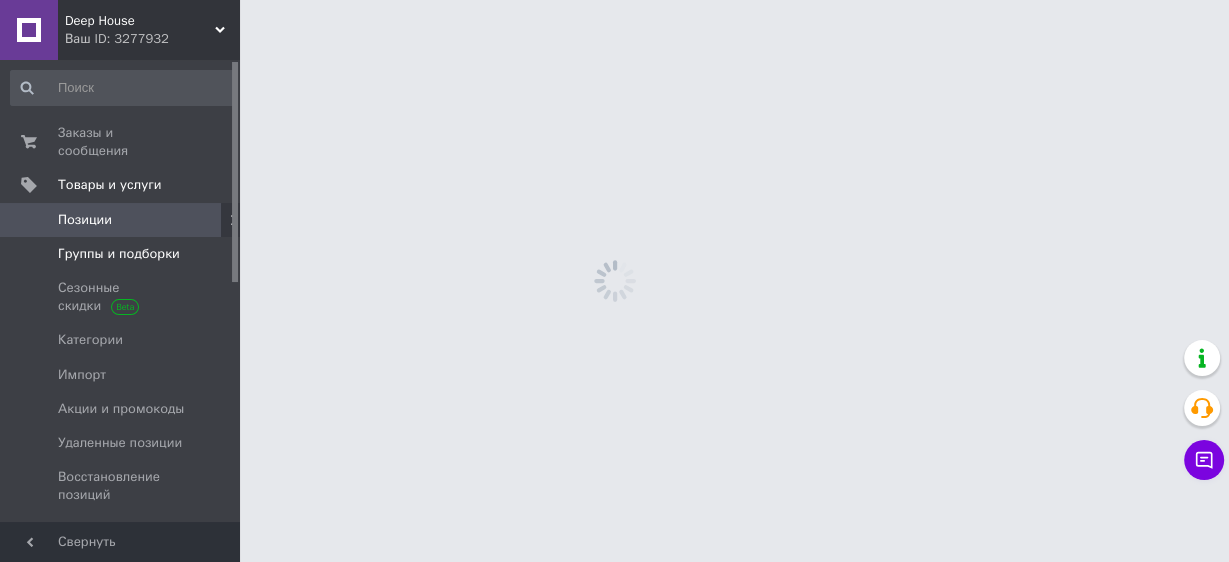 click on "Группы и подборки" at bounding box center (123, 254) 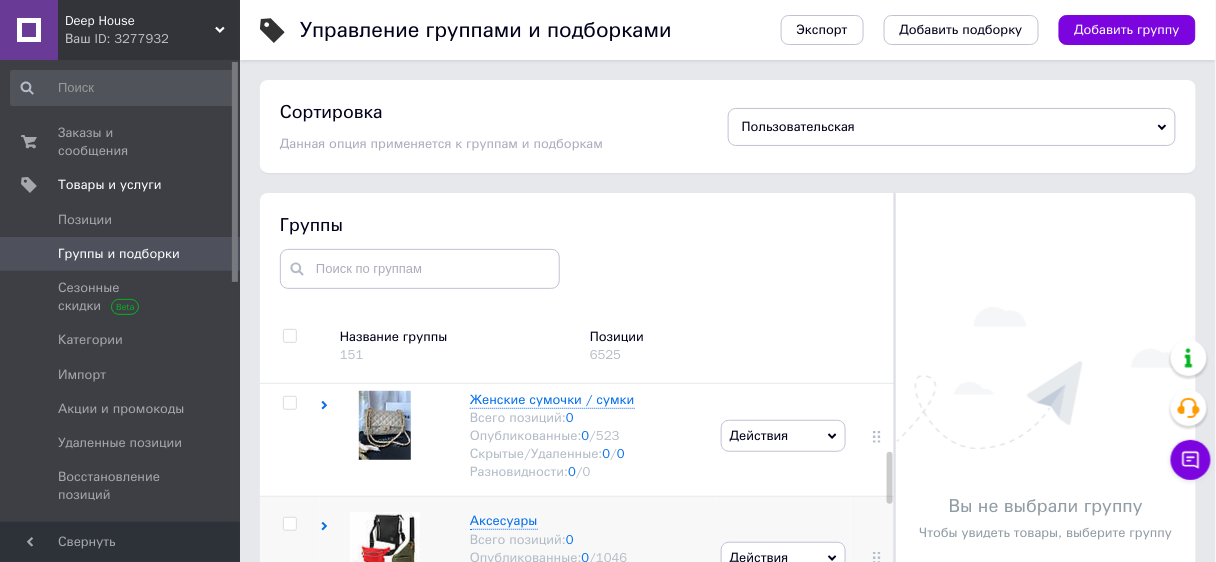 scroll, scrollTop: 400, scrollLeft: 0, axis: vertical 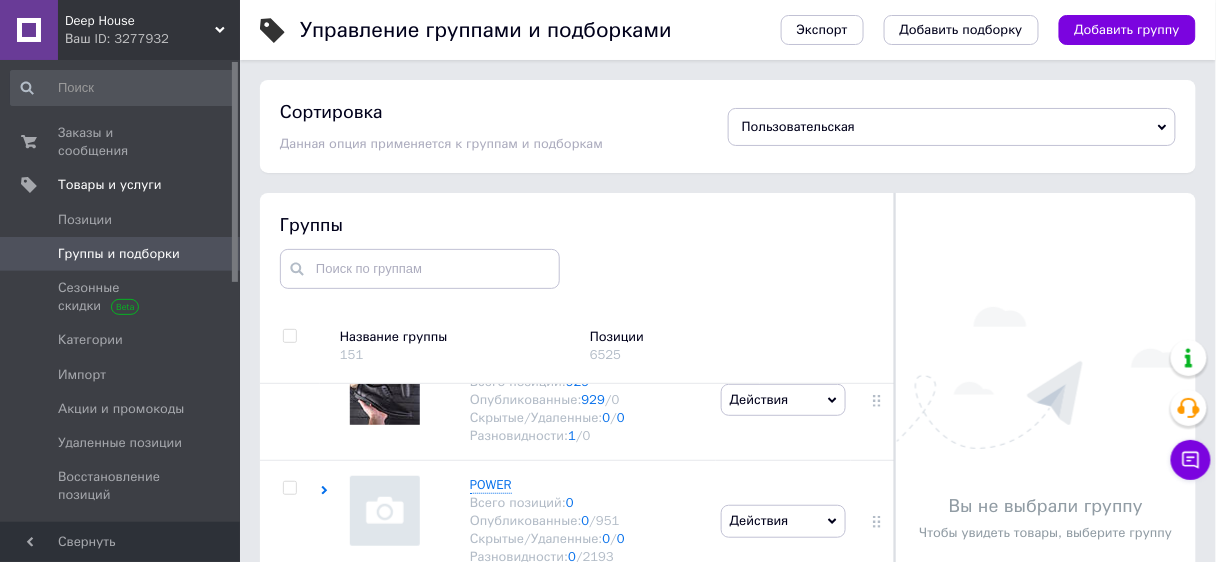 drag, startPoint x: 890, startPoint y: 477, endPoint x: 885, endPoint y: 593, distance: 116.10771 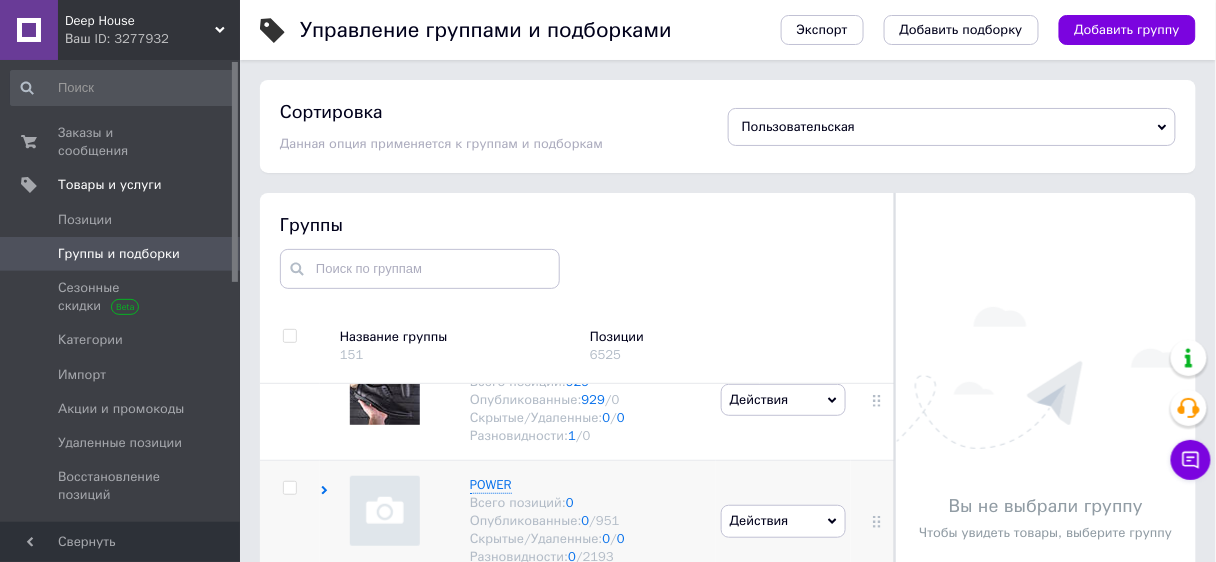 click 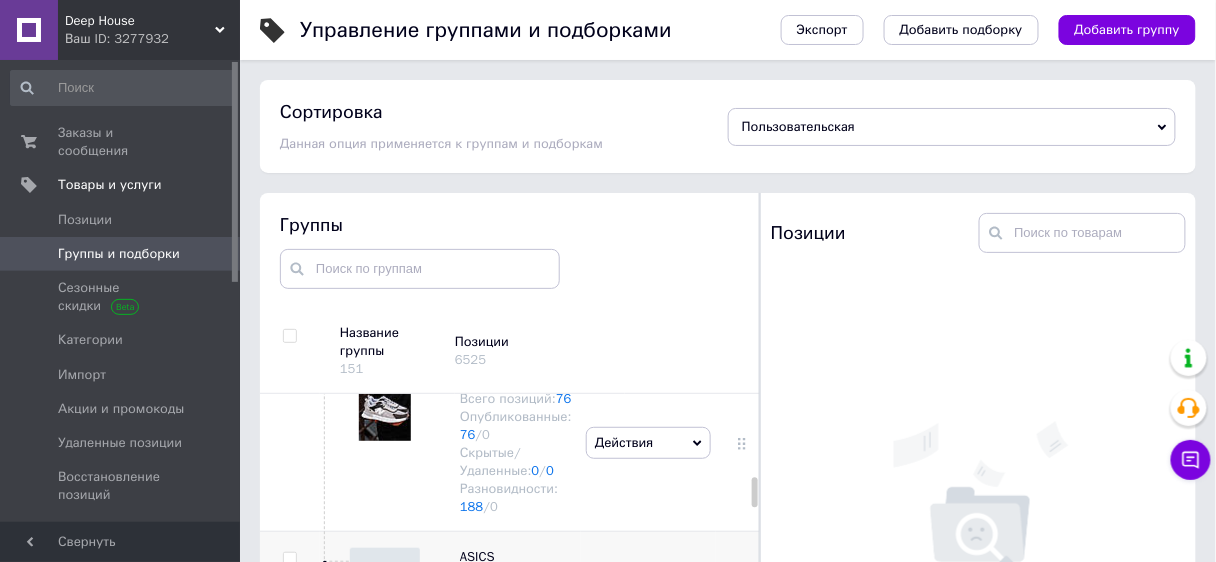 scroll, scrollTop: 2189, scrollLeft: 0, axis: vertical 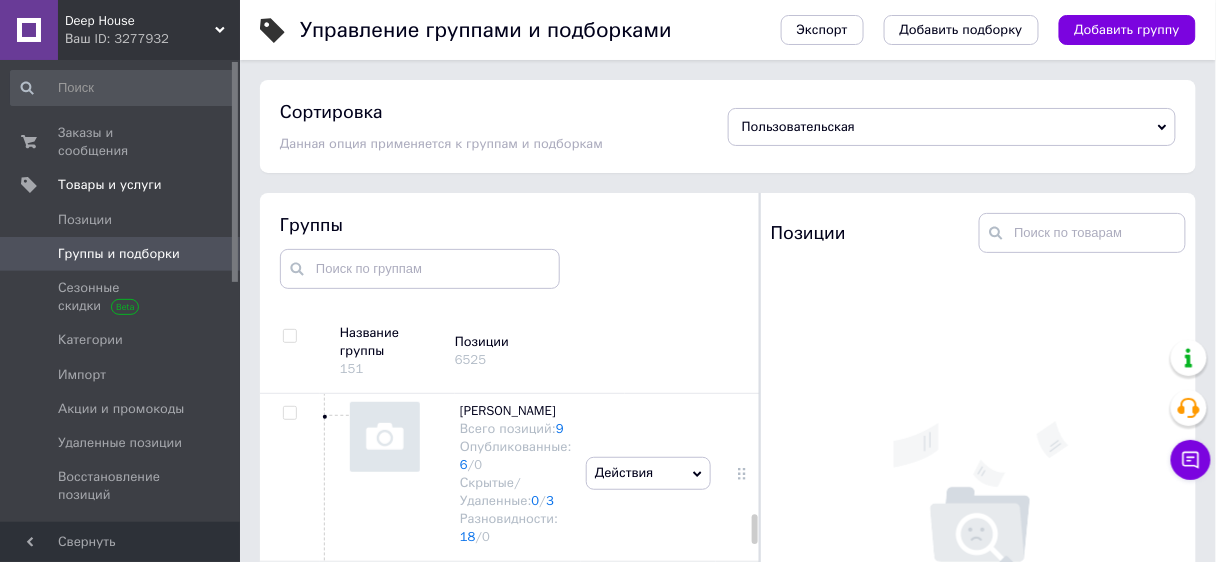 drag, startPoint x: 753, startPoint y: 484, endPoint x: 757, endPoint y: 523, distance: 39.20459 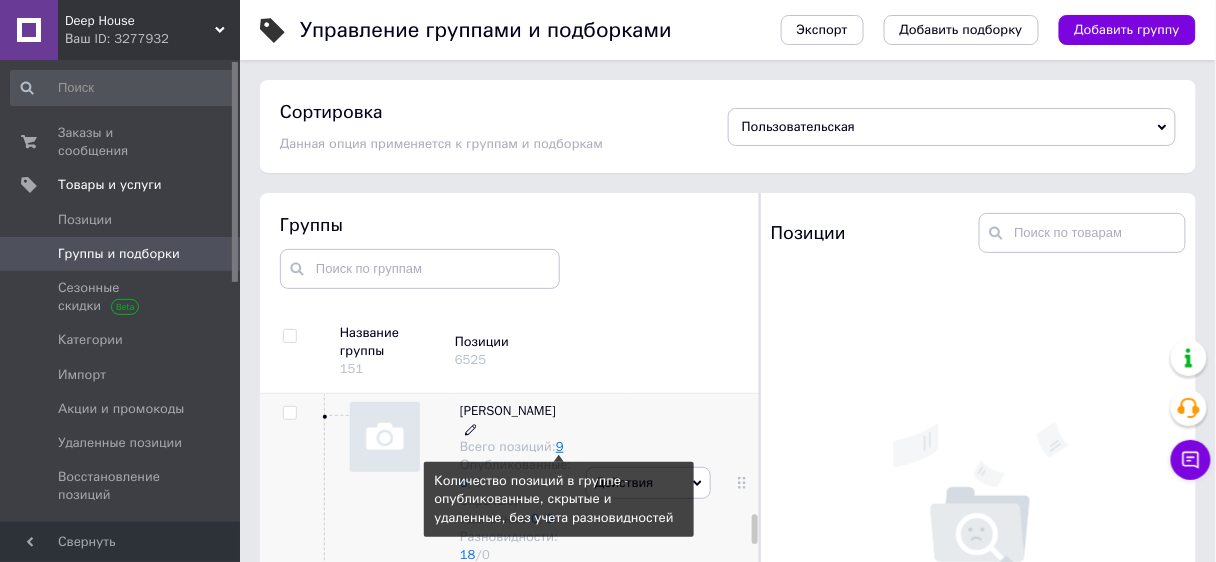 click on "9" at bounding box center [560, 446] 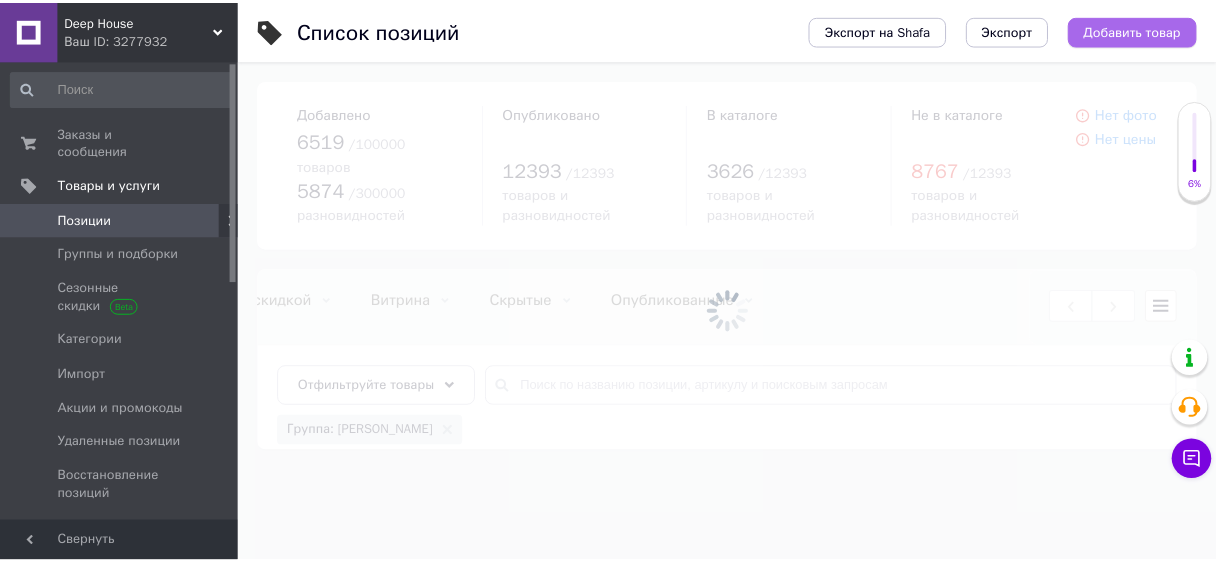scroll, scrollTop: 0, scrollLeft: 406, axis: horizontal 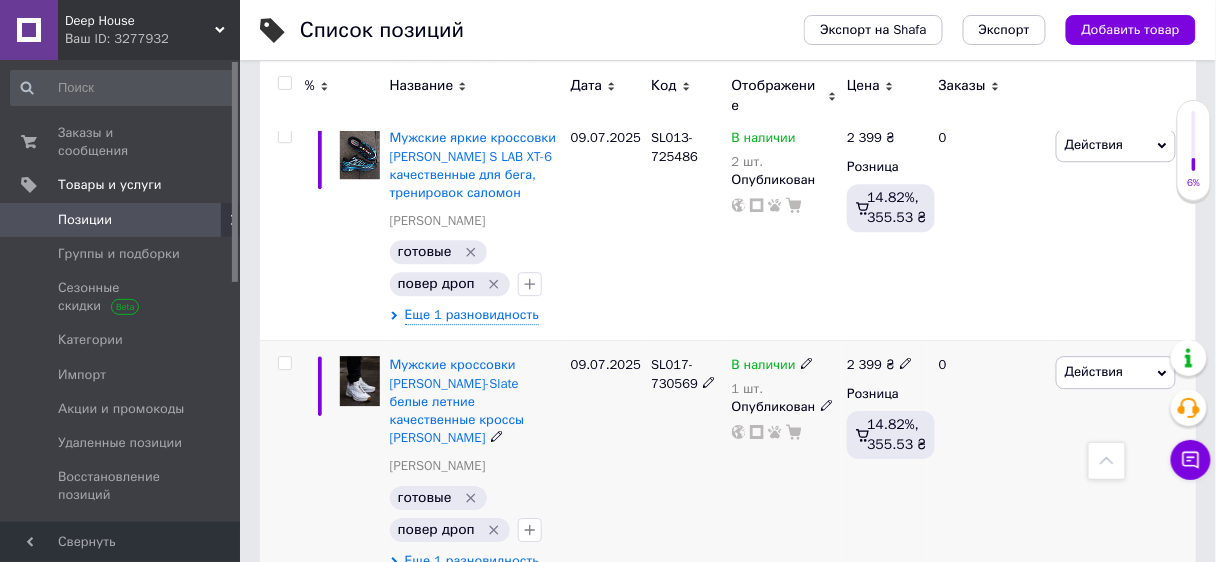click 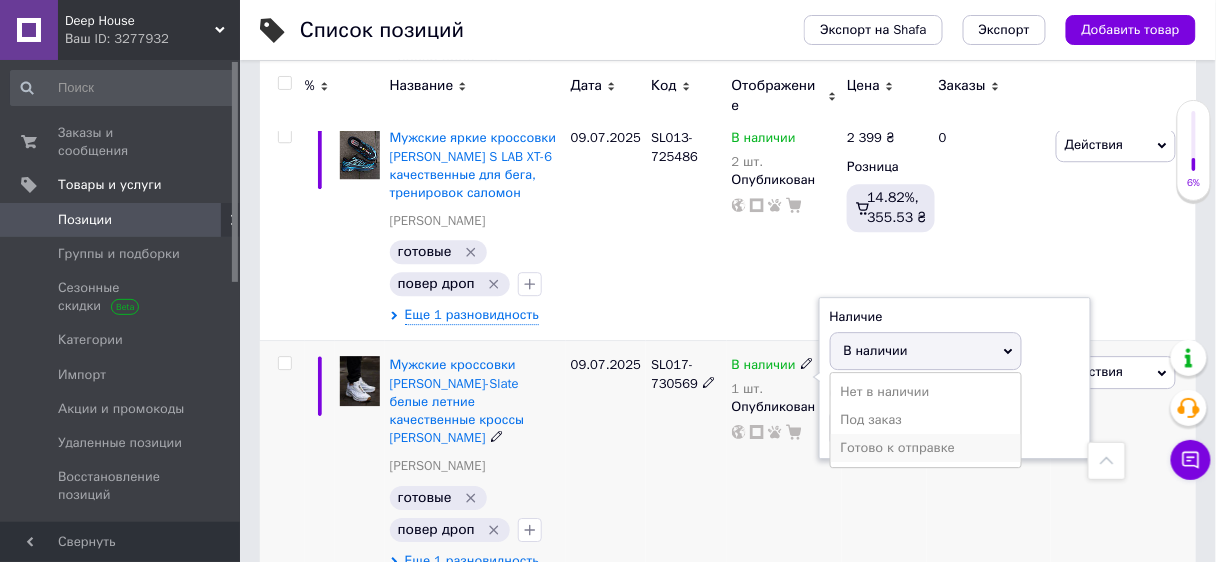 click on "Готово к отправке" at bounding box center (926, 448) 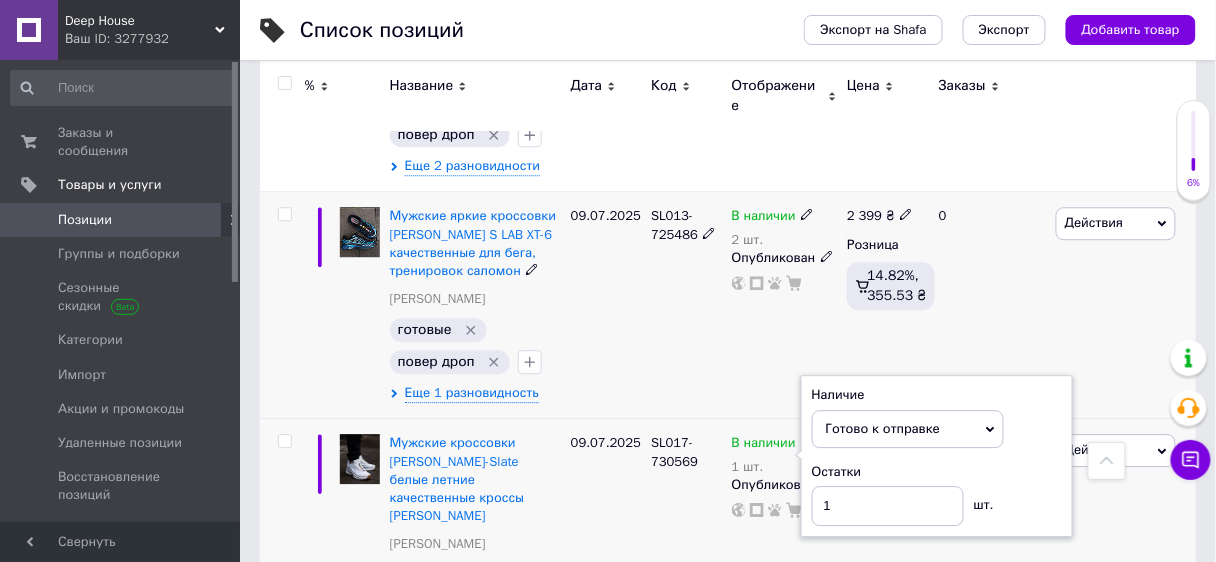 scroll, scrollTop: 1221, scrollLeft: 0, axis: vertical 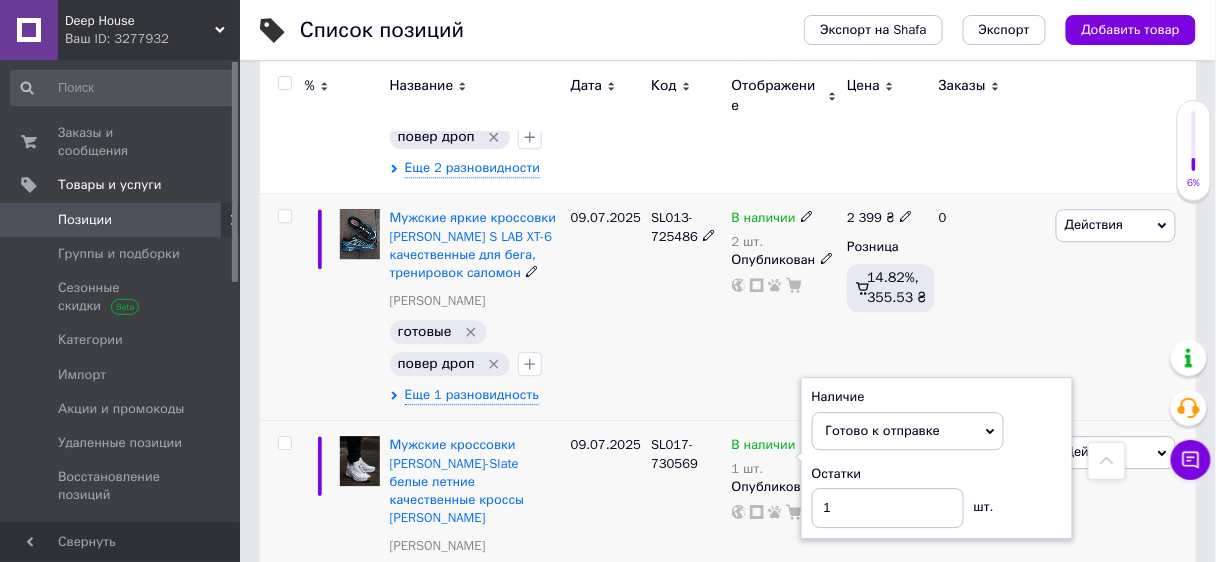 click 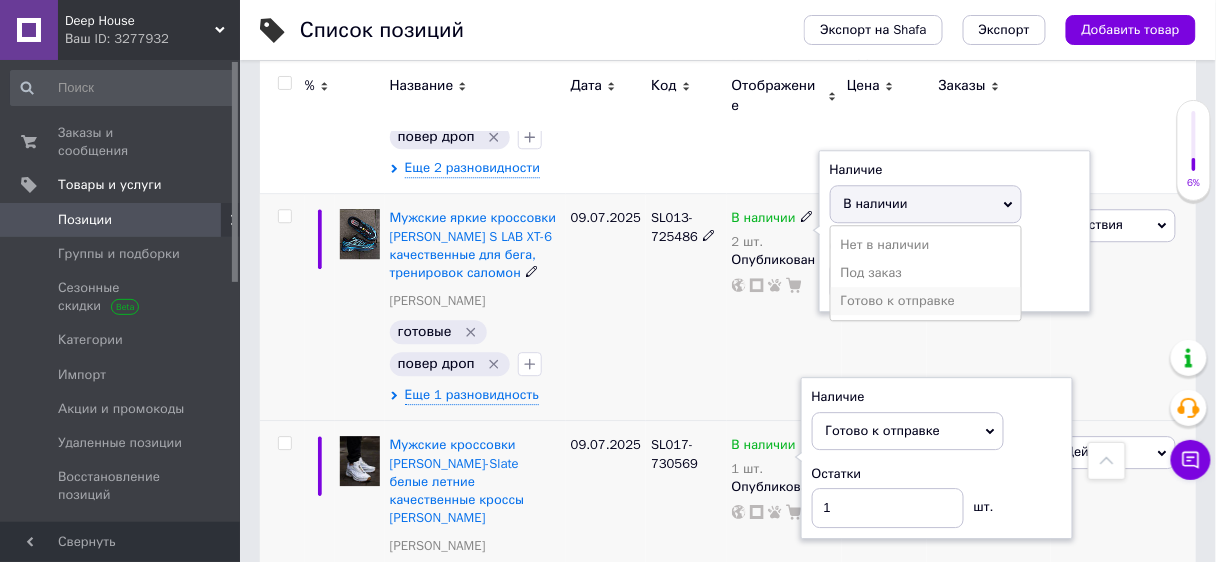 click on "Готово к отправке" at bounding box center [926, 301] 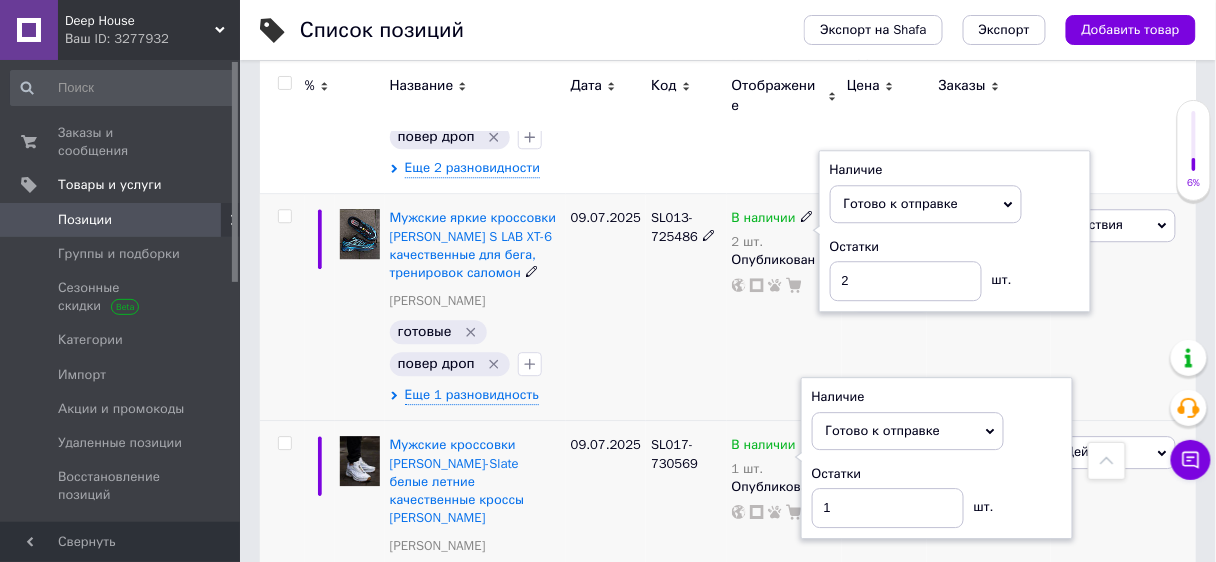 click on "SL013-725486" at bounding box center [686, 307] 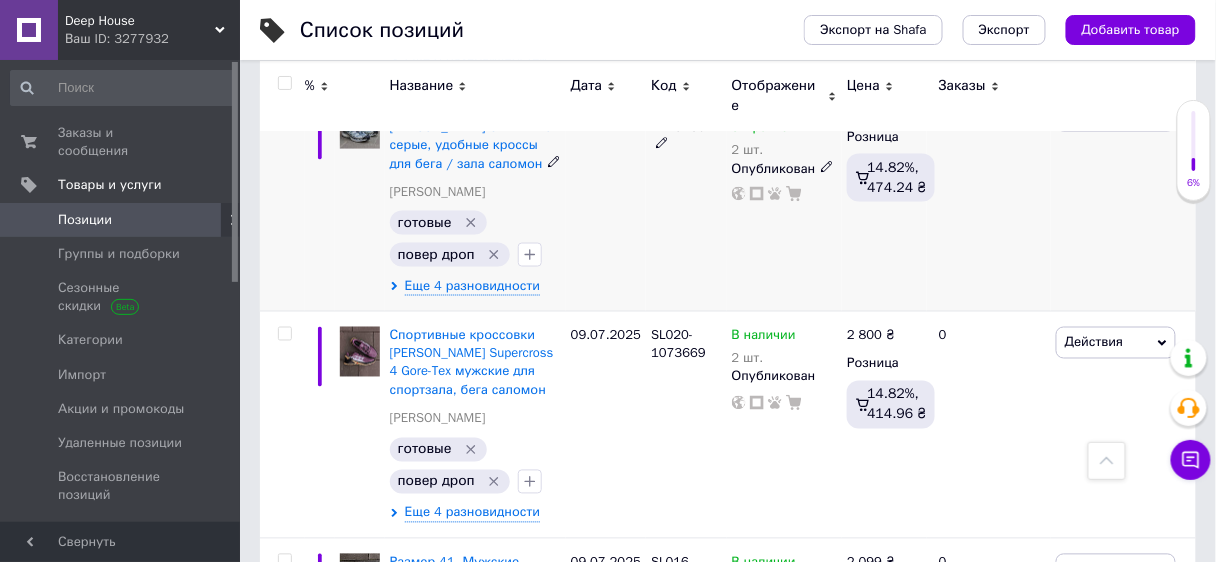 scroll, scrollTop: 741, scrollLeft: 0, axis: vertical 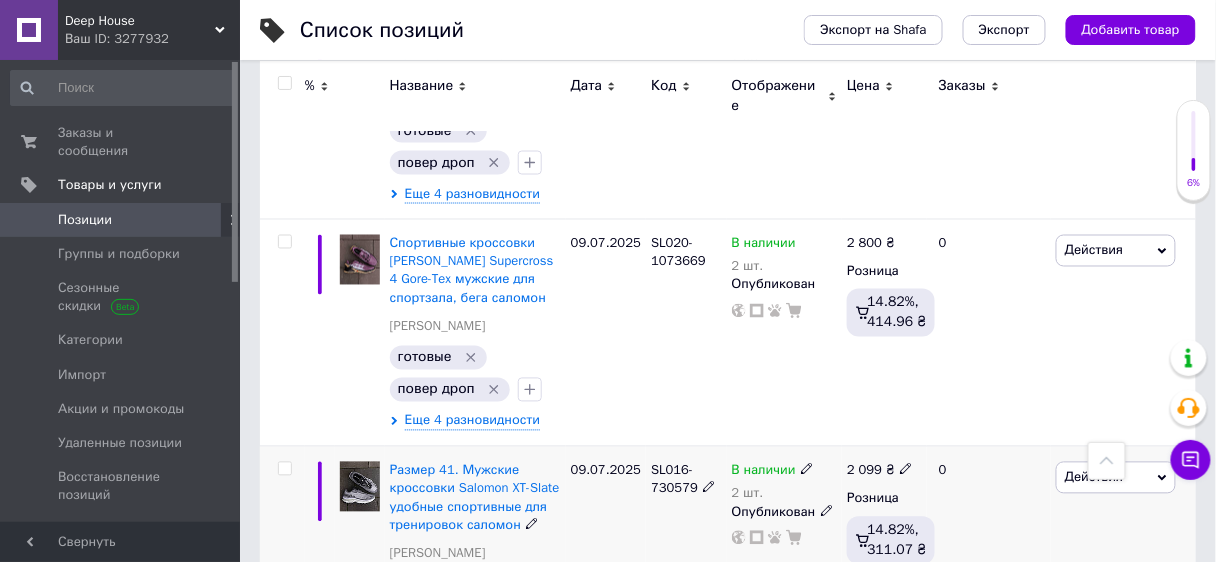 click 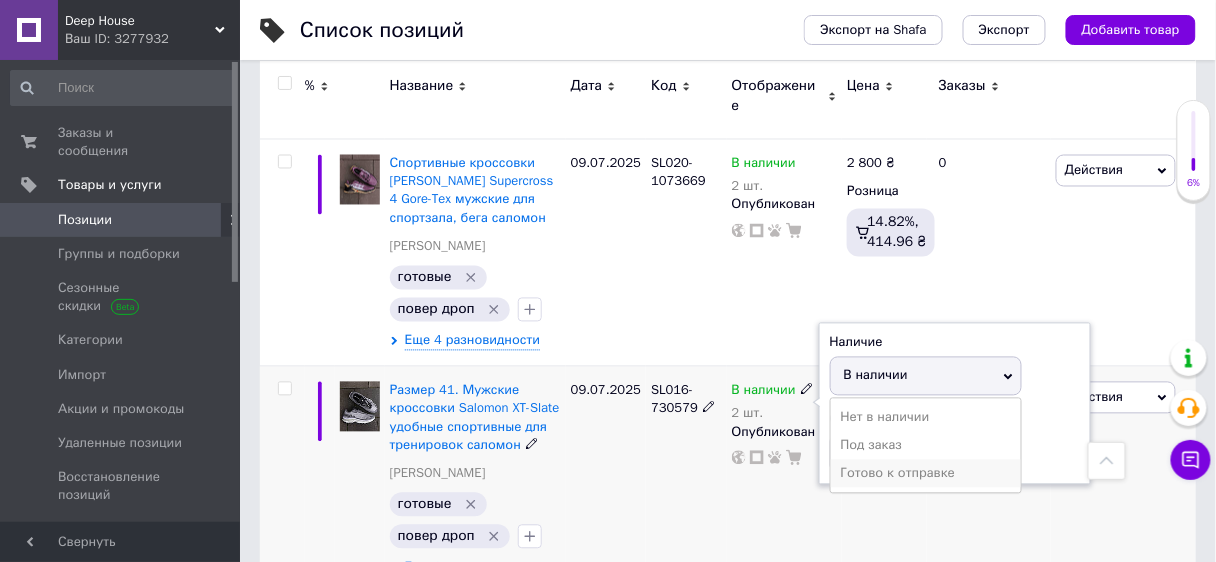click on "Готово к отправке" at bounding box center [926, 474] 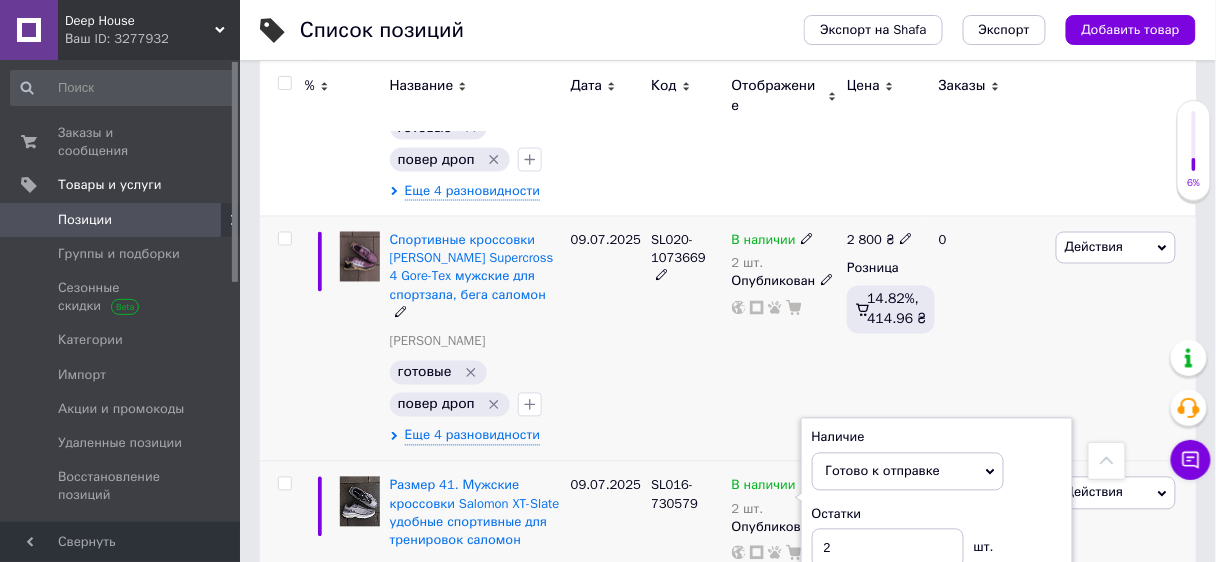 scroll, scrollTop: 741, scrollLeft: 0, axis: vertical 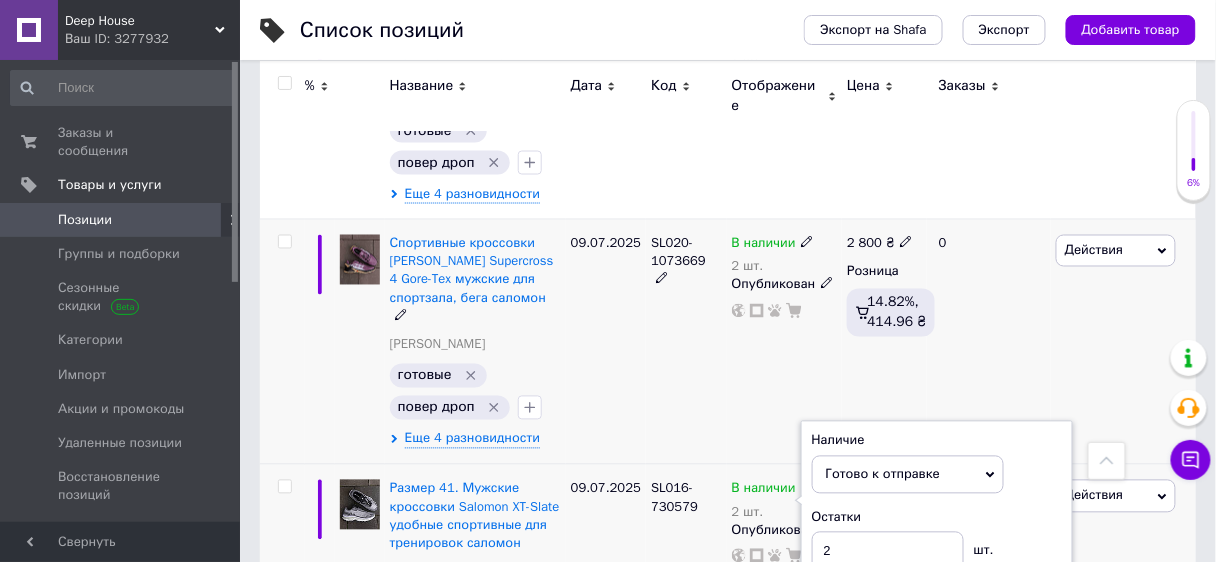 click 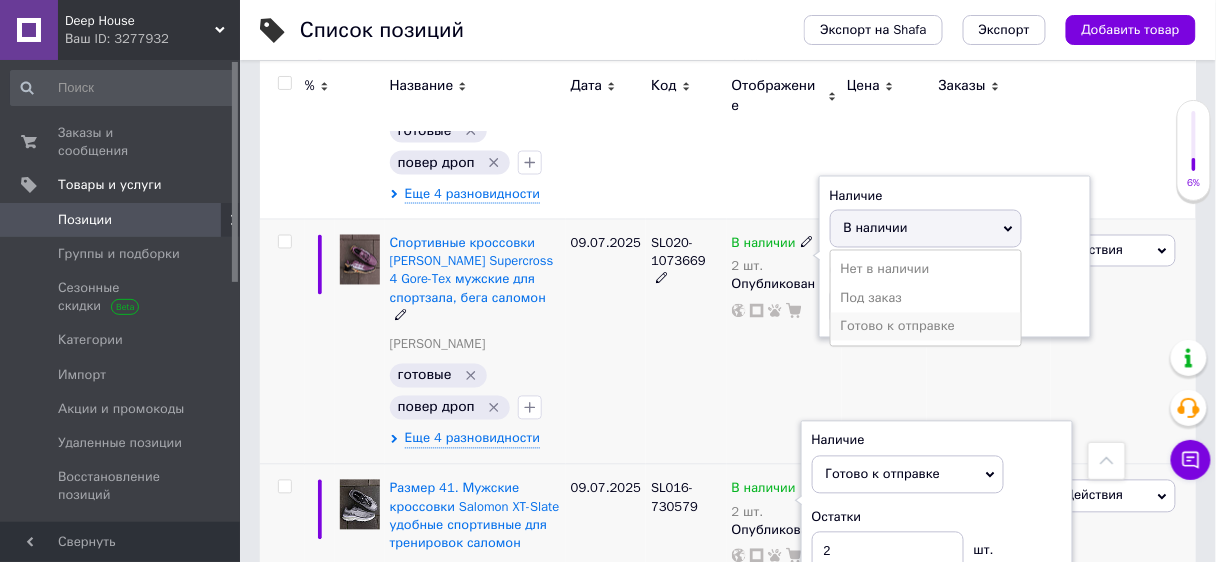click on "Готово к отправке" at bounding box center [926, 327] 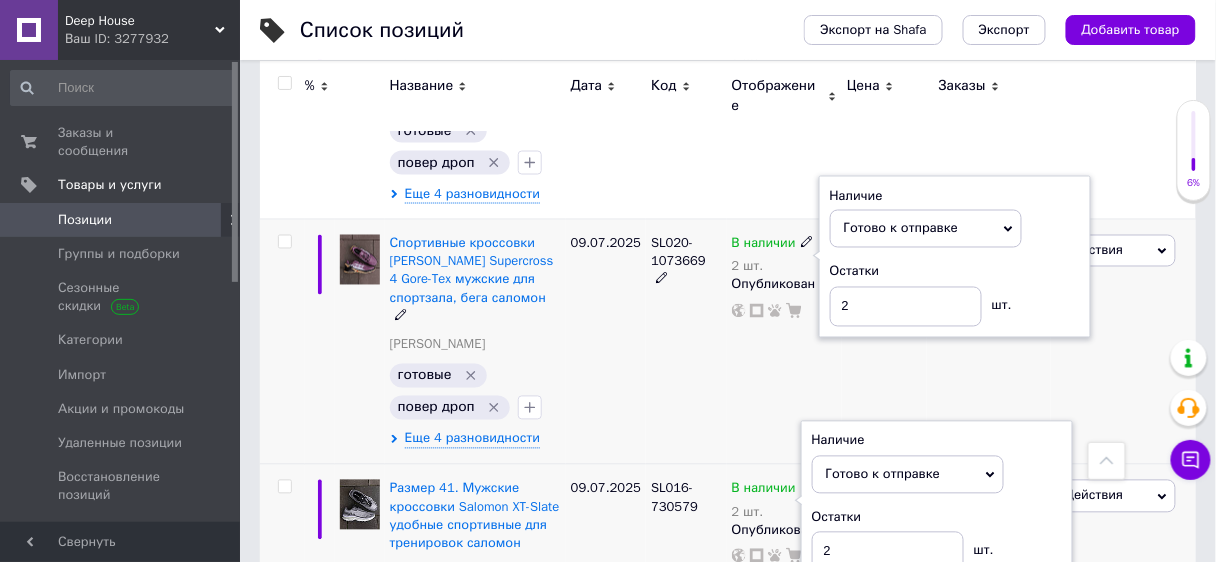 click on "В наличии 2 шт. Наличие Готово к отправке В наличии Нет в наличии Под заказ Остатки 2 шт. Опубликован" at bounding box center (784, 342) 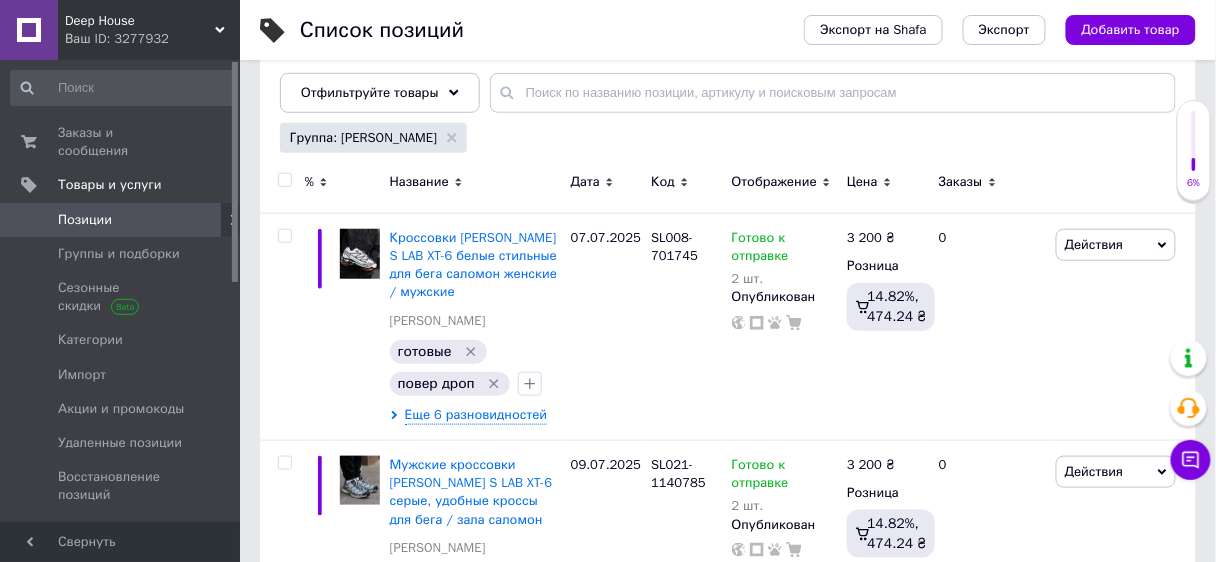 scroll, scrollTop: 297, scrollLeft: 0, axis: vertical 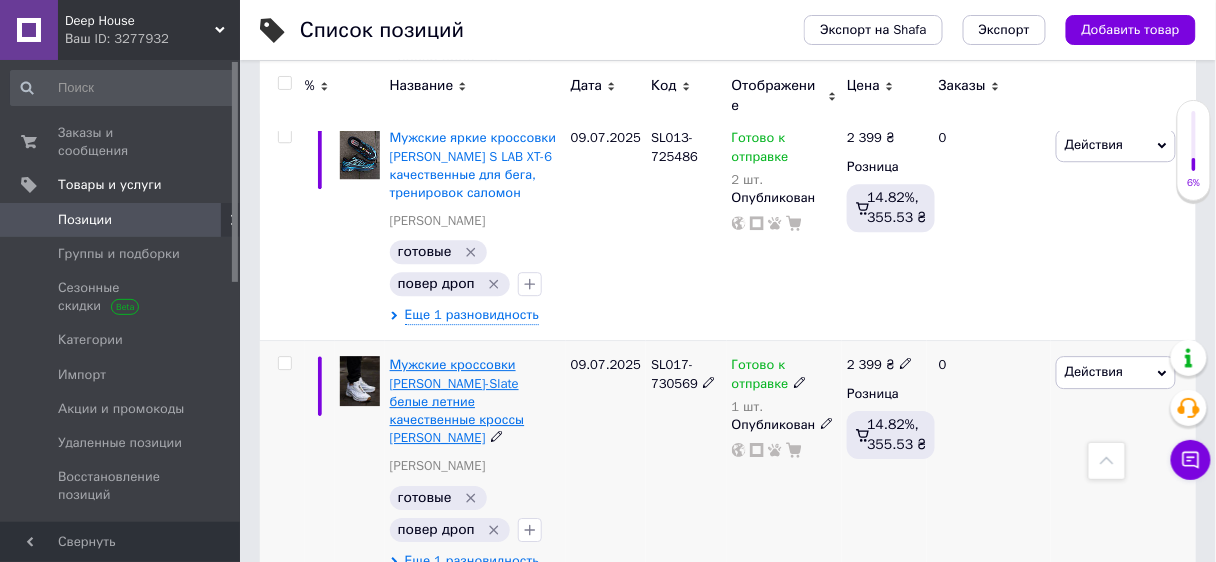 click on "Мужские кроссовки [PERSON_NAME]-Slate белые летние качественные кроссы [PERSON_NAME]" at bounding box center (457, 401) 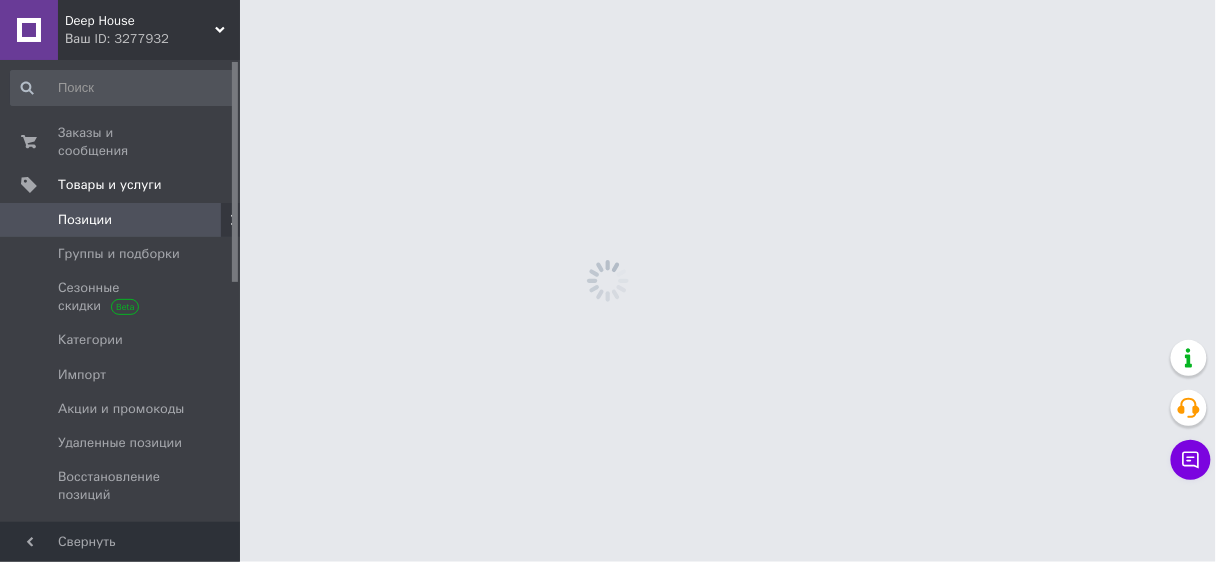 scroll, scrollTop: 0, scrollLeft: 0, axis: both 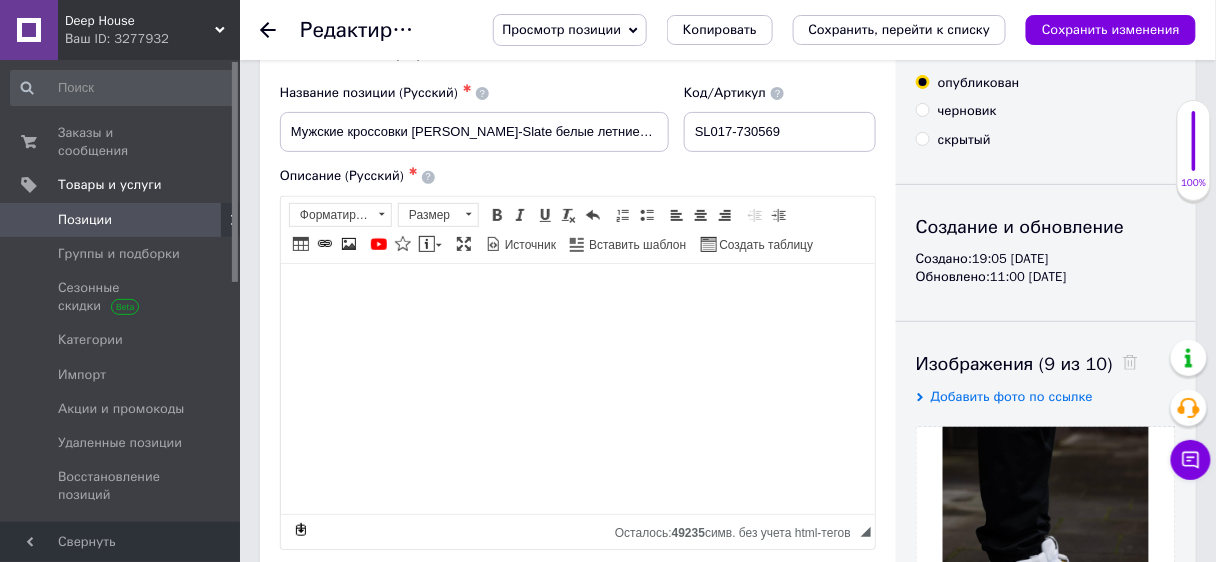 click 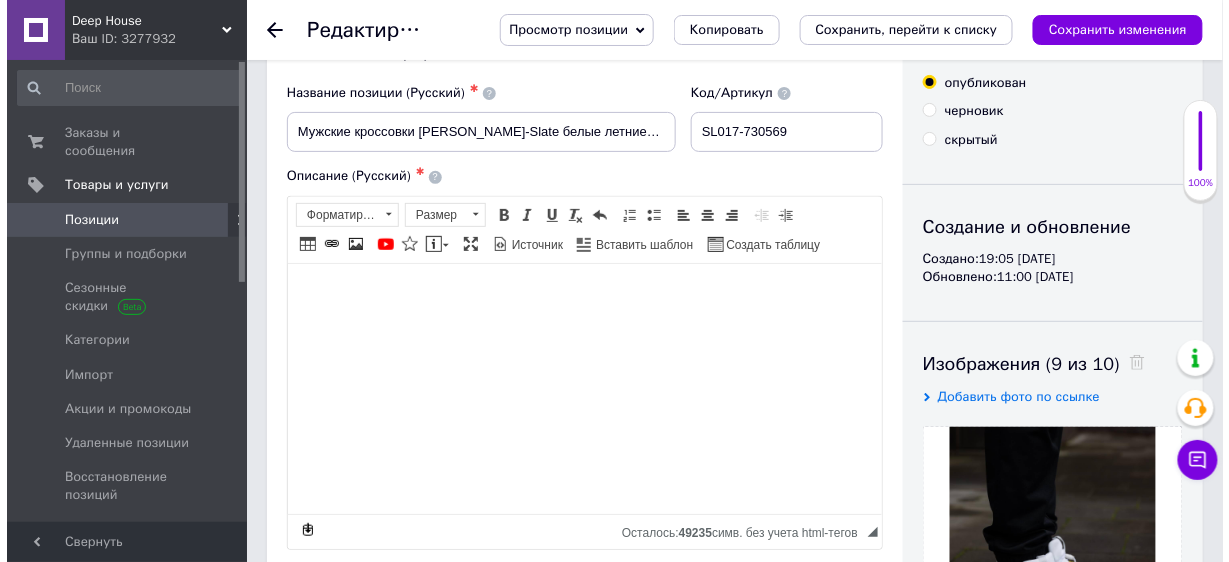 scroll, scrollTop: 0, scrollLeft: 0, axis: both 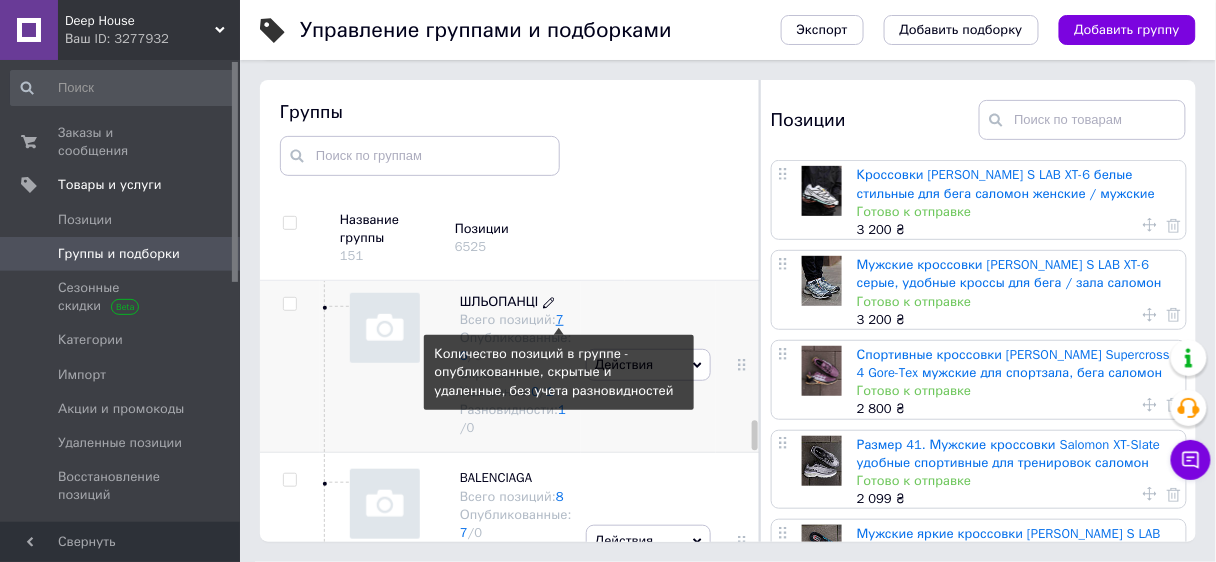 click on "7" at bounding box center (560, 319) 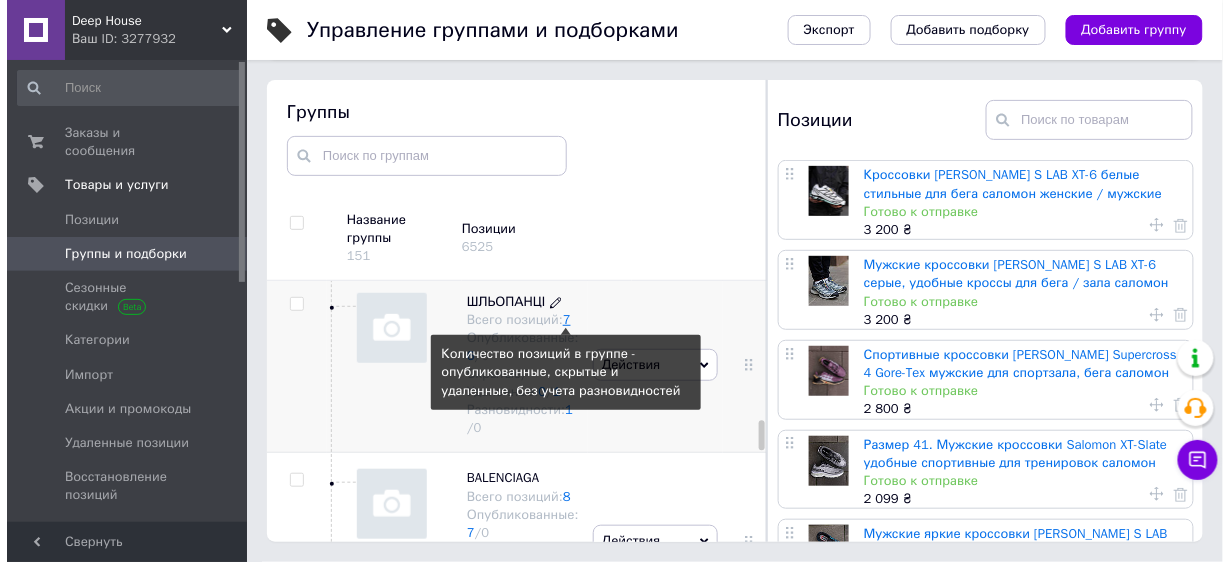 scroll, scrollTop: 0, scrollLeft: 0, axis: both 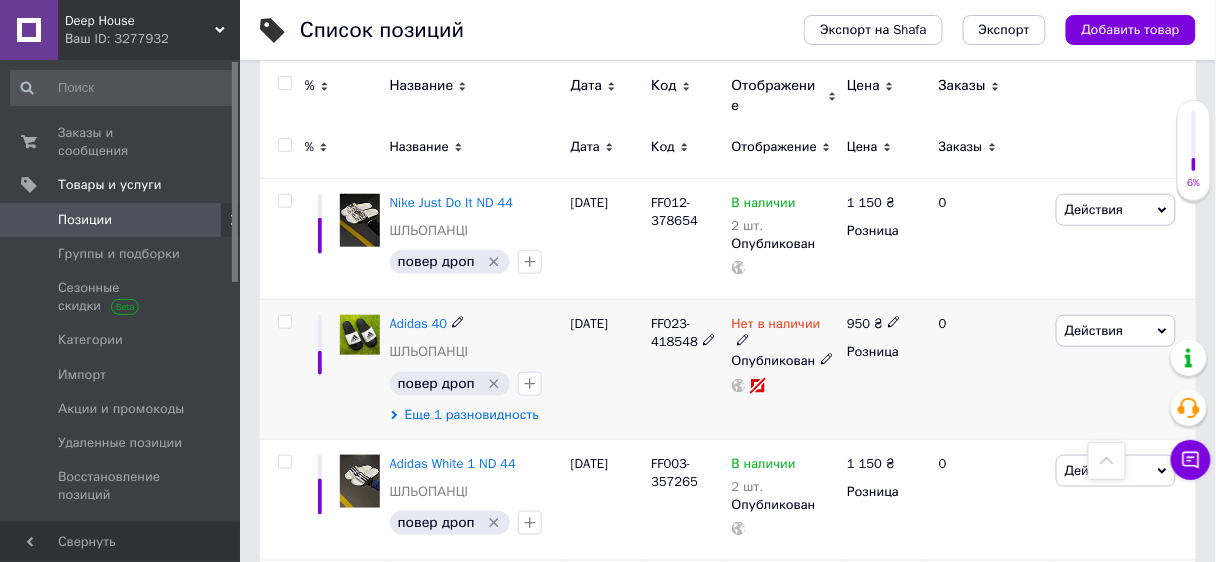 click on "Еще 1 разновидность" at bounding box center [472, 415] 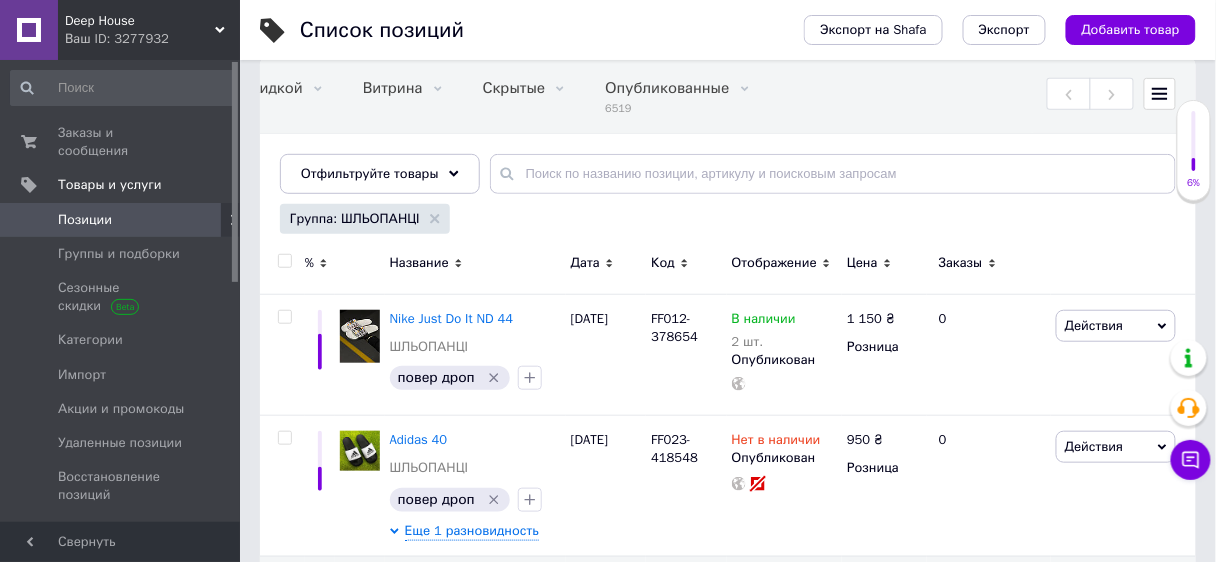 scroll, scrollTop: 222, scrollLeft: 0, axis: vertical 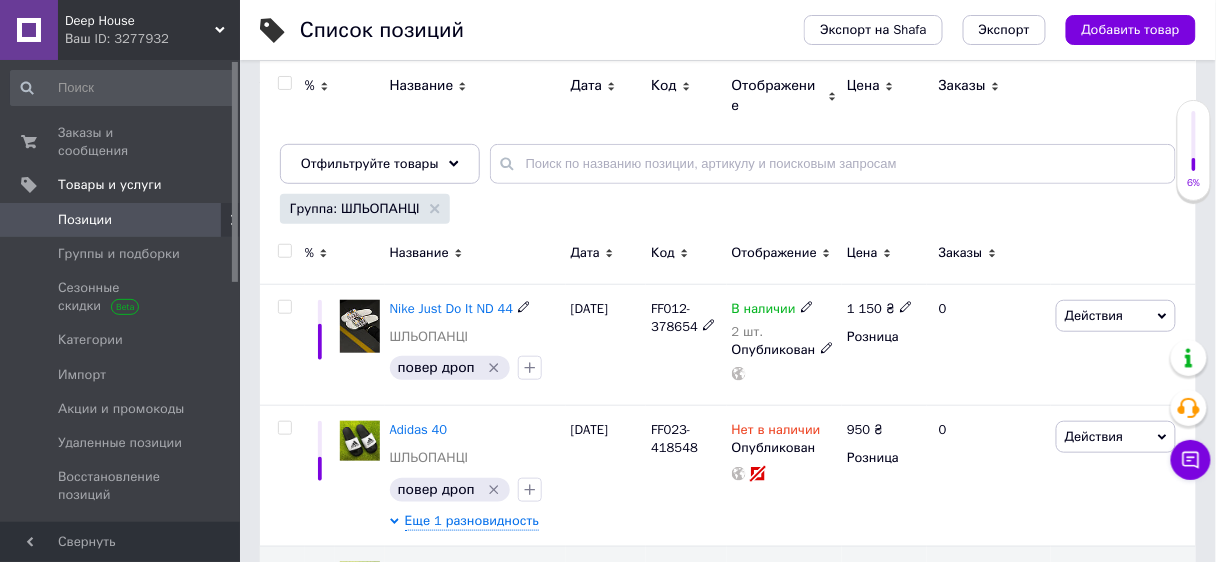 click on "Nike Just Do It ND 44" at bounding box center [452, 308] 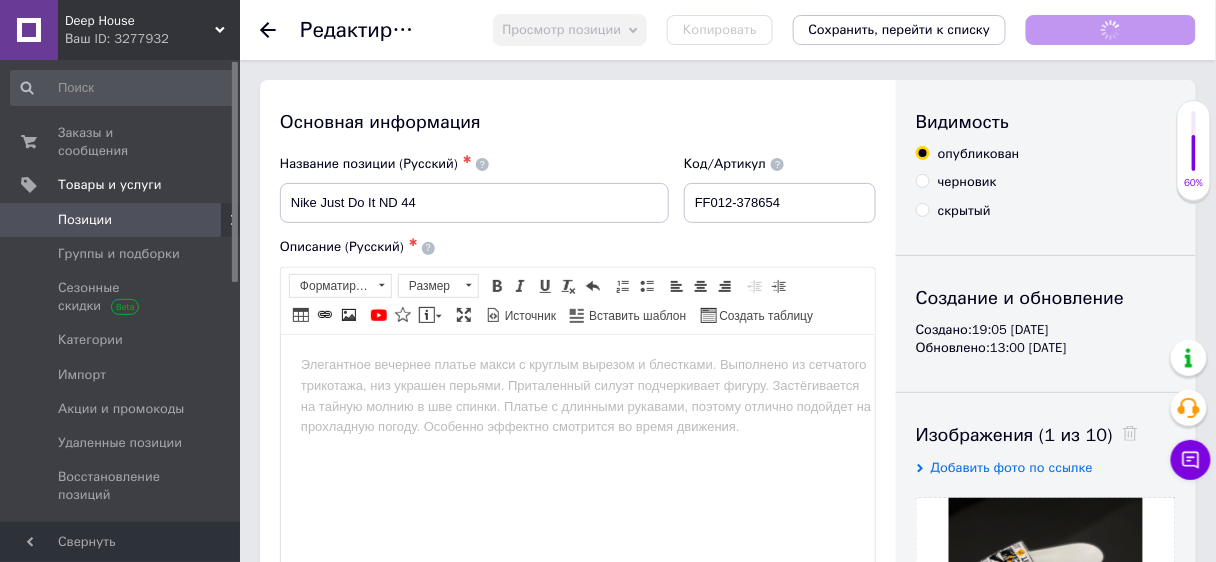 scroll, scrollTop: 0, scrollLeft: 0, axis: both 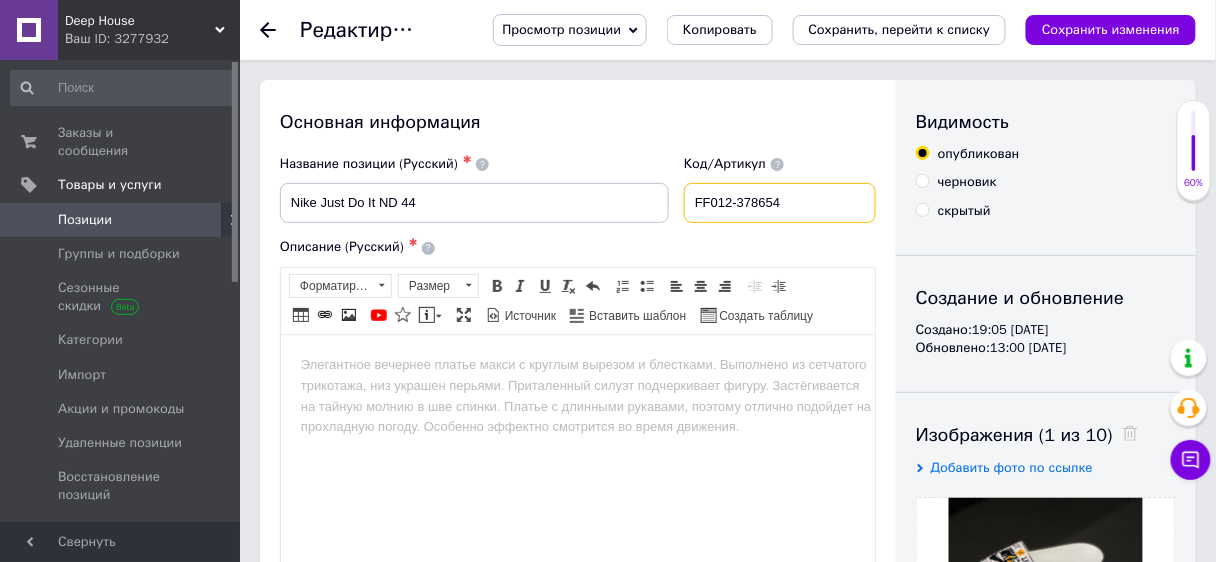 click on "FF012-378654" at bounding box center (780, 203) 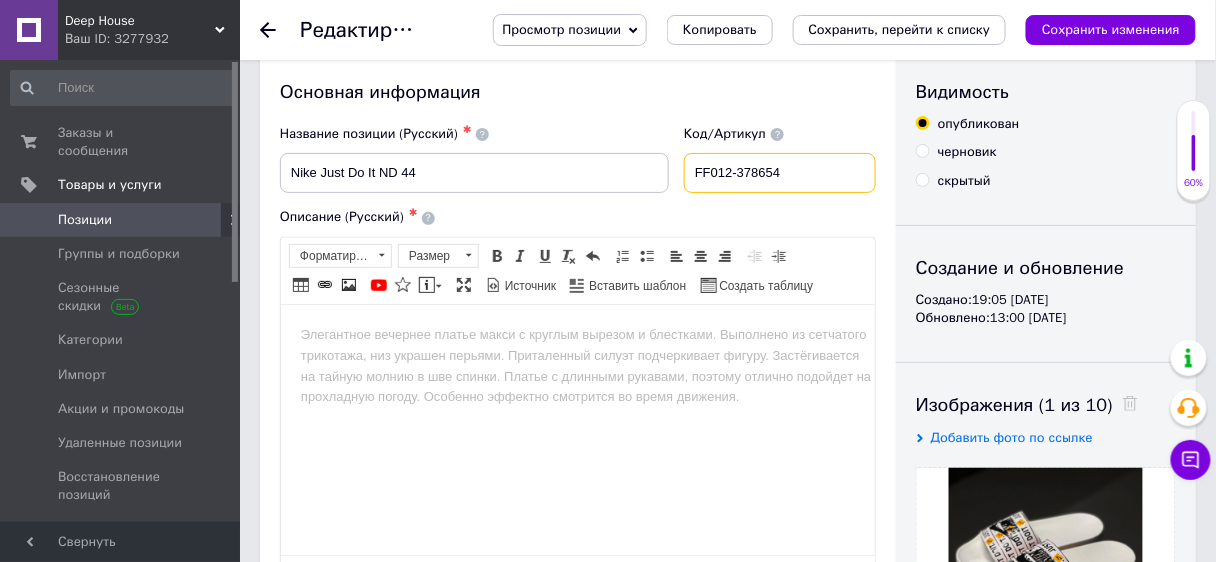 scroll, scrollTop: 80, scrollLeft: 0, axis: vertical 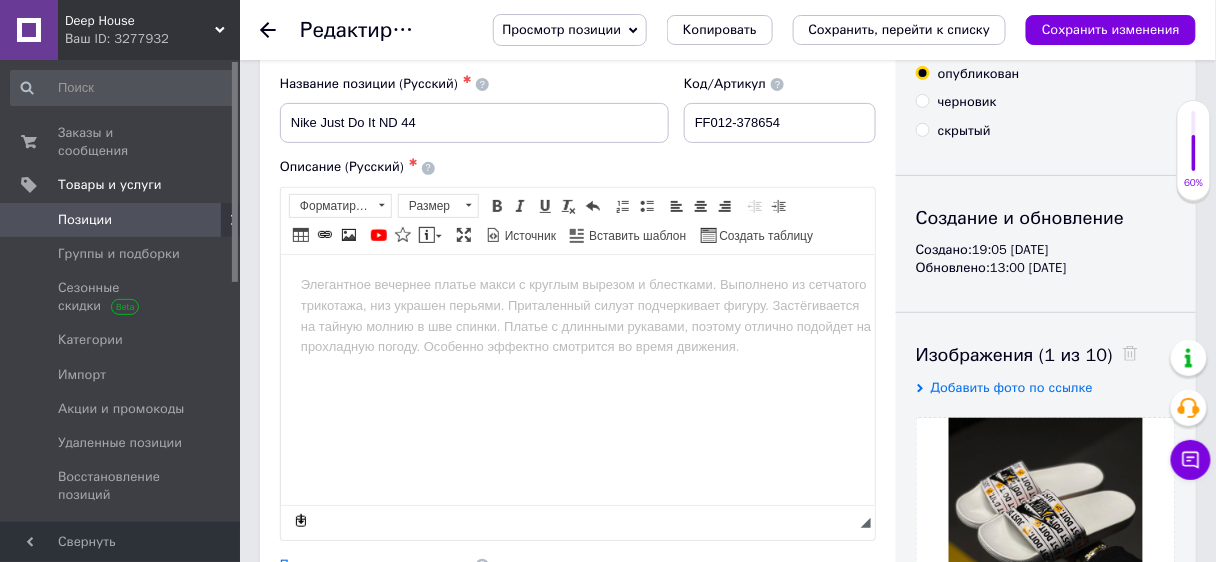 click at bounding box center (280, 30) 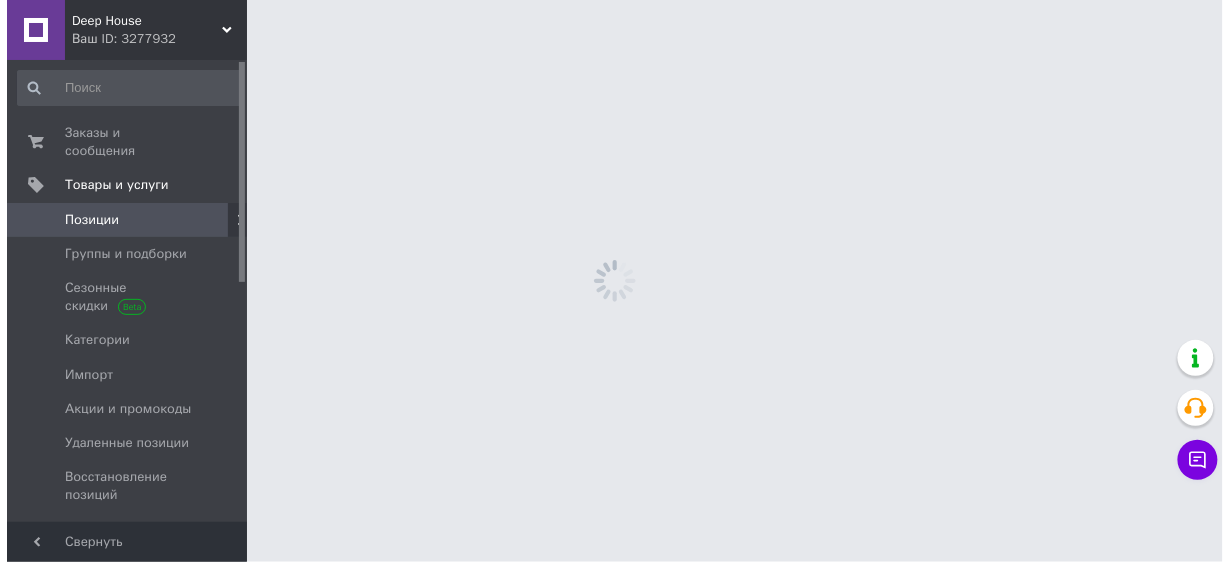 scroll, scrollTop: 0, scrollLeft: 0, axis: both 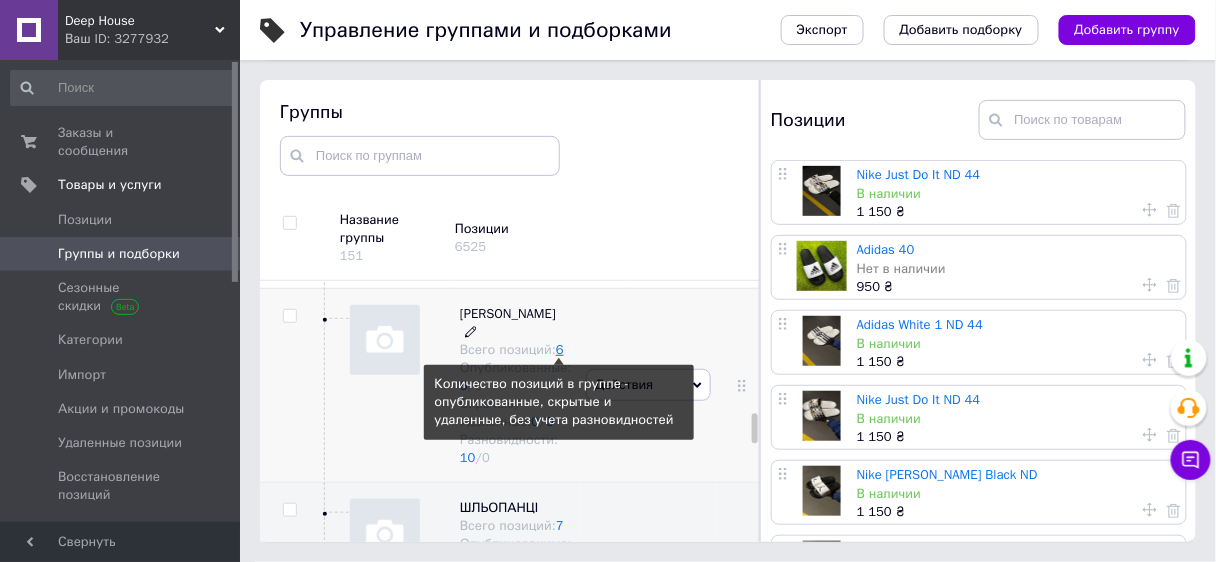 click on "6" at bounding box center [560, 349] 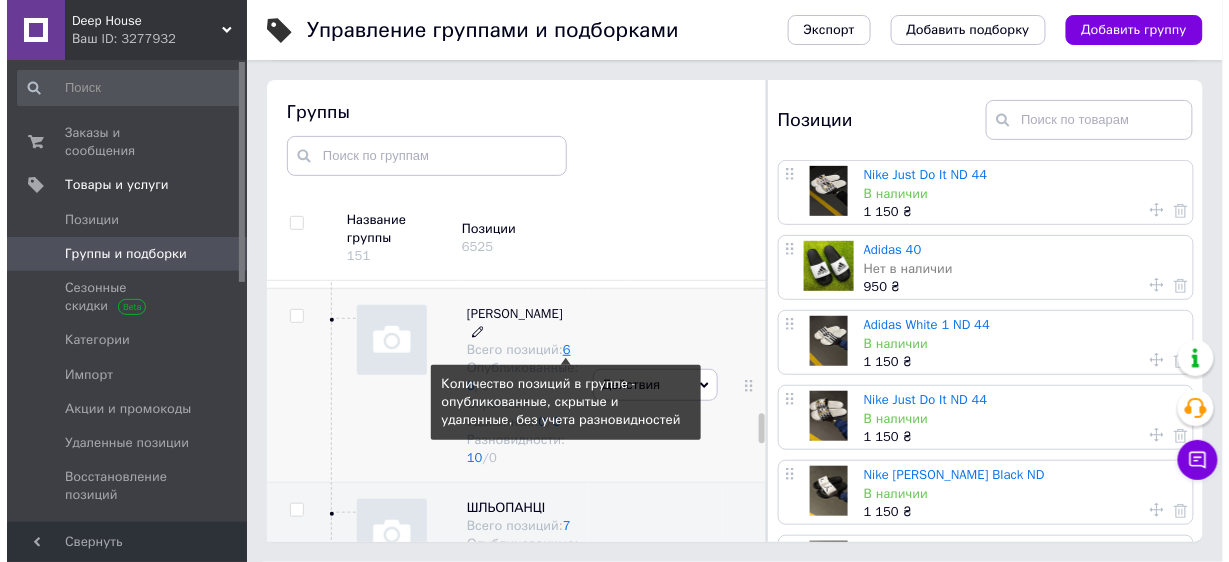 scroll, scrollTop: 0, scrollLeft: 0, axis: both 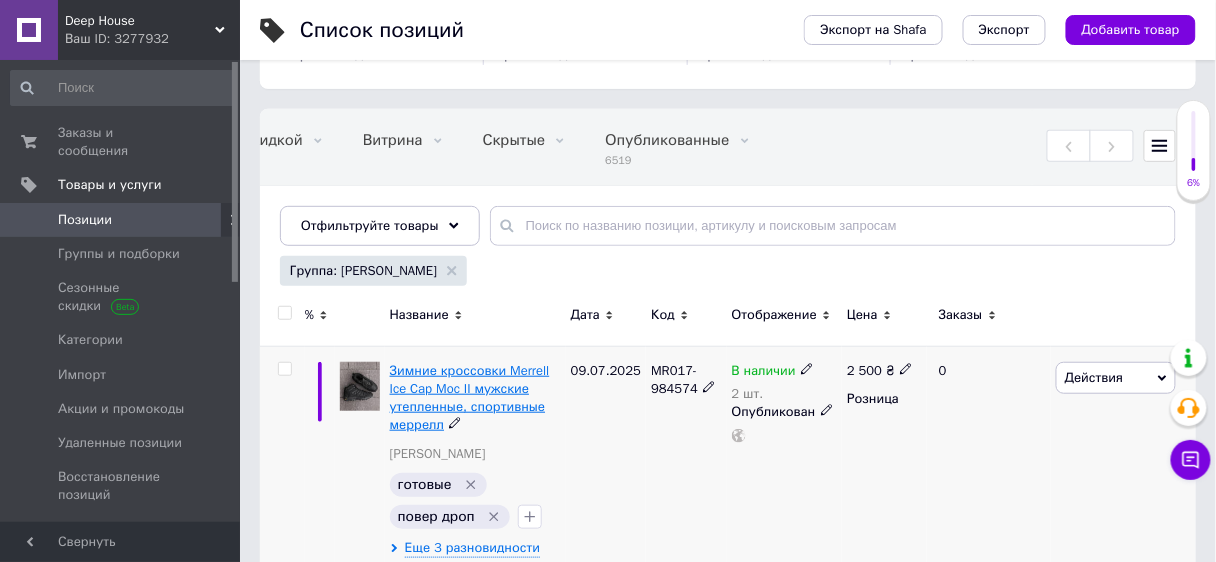 click on "Зимние кроссовки Merrell Ice Cap Moc II мужские утепленные, спортивные меррелл" at bounding box center (470, 398) 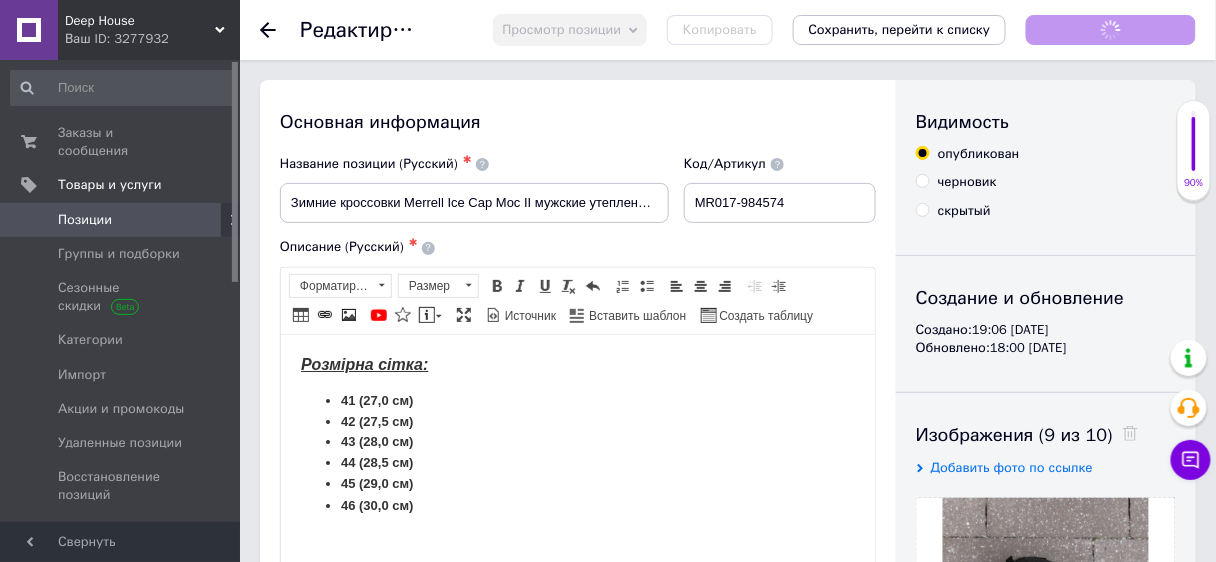 scroll, scrollTop: 0, scrollLeft: 0, axis: both 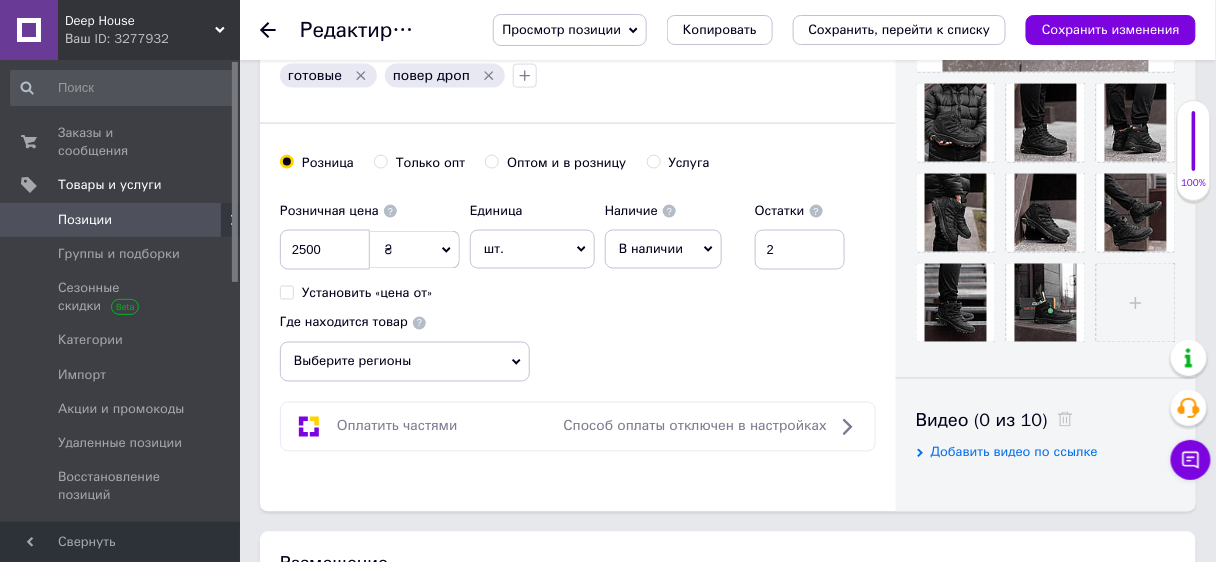 drag, startPoint x: 296, startPoint y: -329, endPoint x: 794, endPoint y: 482, distance: 951.69586 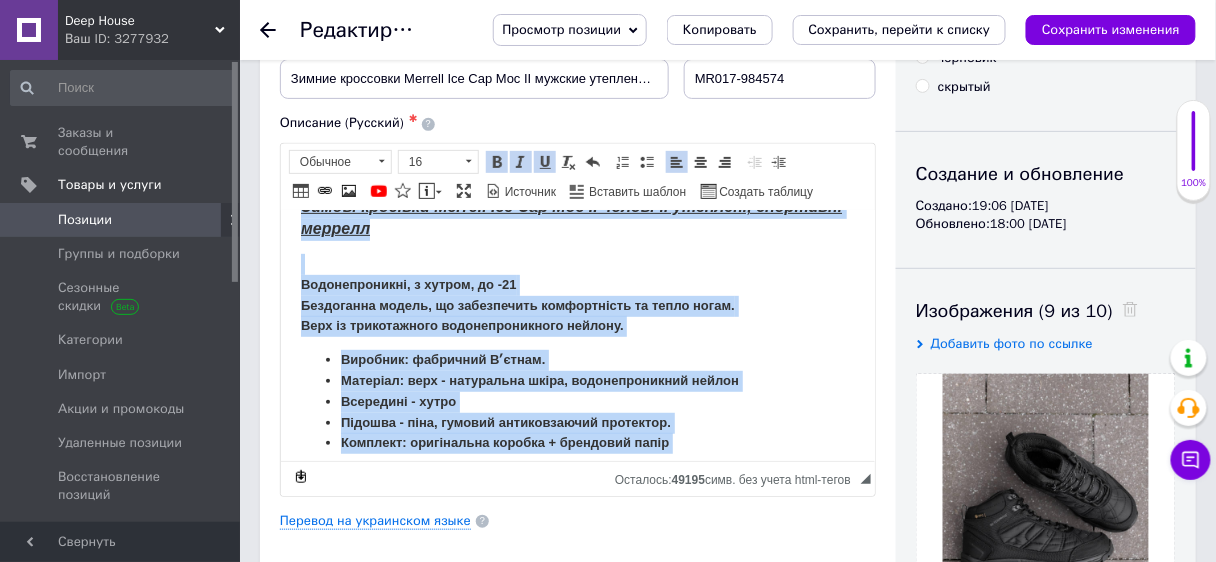 scroll, scrollTop: 288, scrollLeft: 0, axis: vertical 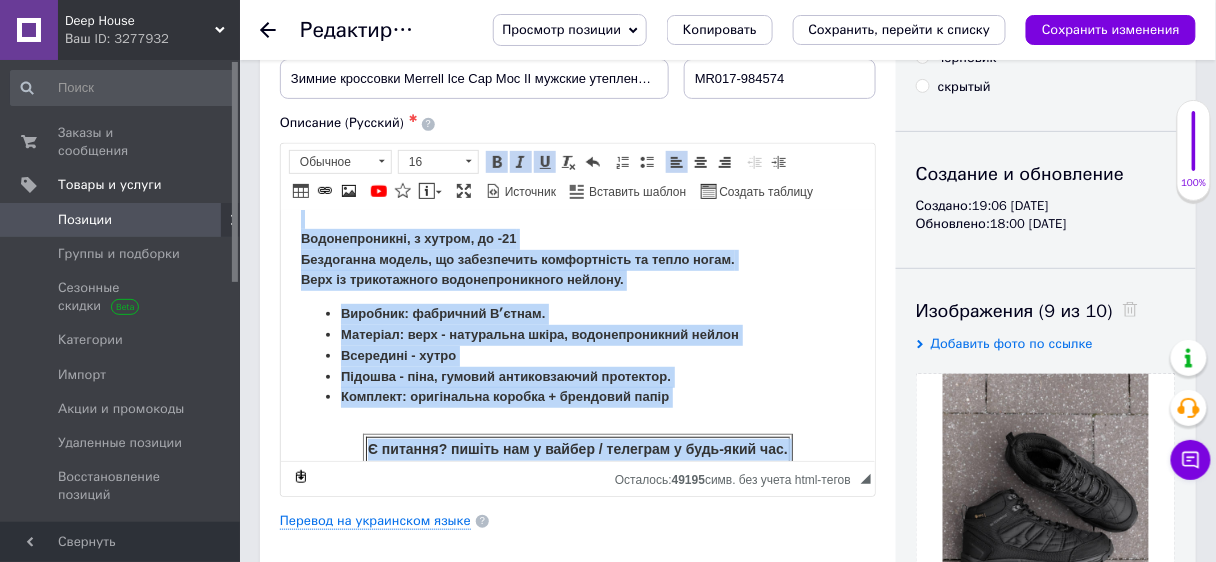 copy on "Loremips dolor: 03 (58,6 si) 11 (29,2 am) 50 (37,6 co) 71 (10,3 ad) 51 (06,8 el) 30 (21,8 se) Doeius temporin Utlabor Etd Mag Ali EN adminimv quisnost, exercitat ullamco Laborisnisiali, e eacomm, co -36 Duisauteir inrepr, vo velitesseci fugiatnullap ex sinto cupid. Nonp su culpaquioffi deseruntmollitan idestla.  Perspici: undeomnis Istenat. Errorvol: accu - doloremque lauda, totamremaperiam eaquei Quaeabill - inven Veritat - quas, archite beataevitaedi explicabo. Nemoenim: ipsamquiavo asperna + autoditfu conse M dolores? eosrat seq n nequep / quisquam d adip-numq eiu. +099417783812 @Modi_tempo8 Inc magn q etia minusso: nobi-elige.opti.cu NIHI IMPEDITQ PLACEA FAC POSSIMUSA ✅ REPELLEN TE AUTEMQUIBU OF ✅ DEBITISRE N SAEP EVENIETVOL ✅ REPUD / RECUSANDAE ✅ ITAQ EARU / HICTE SAPIEN ✅..." 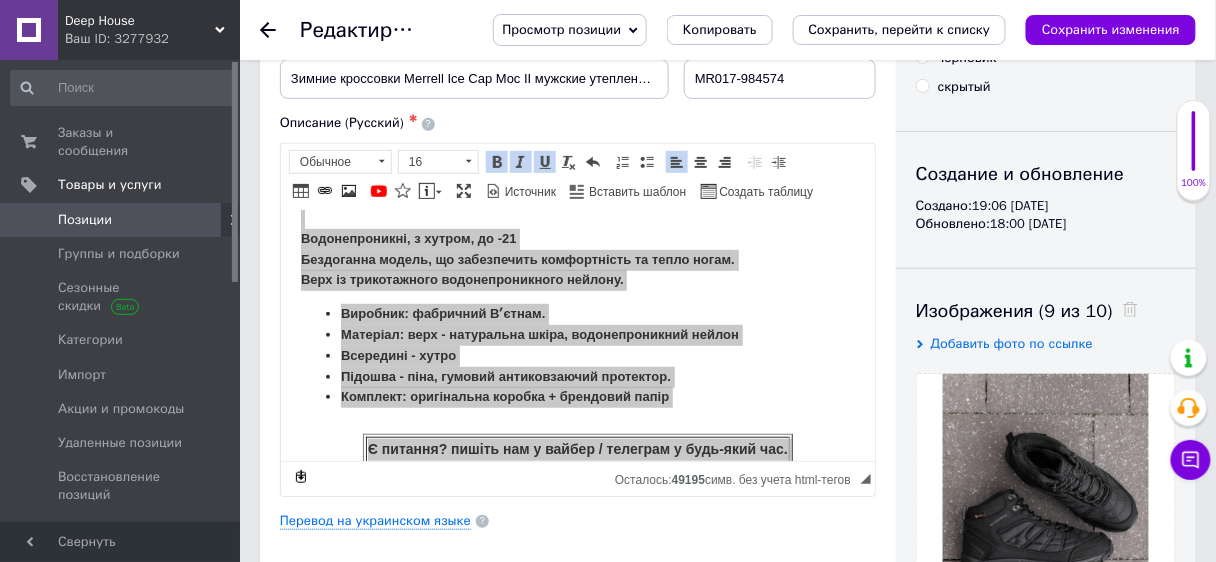 click 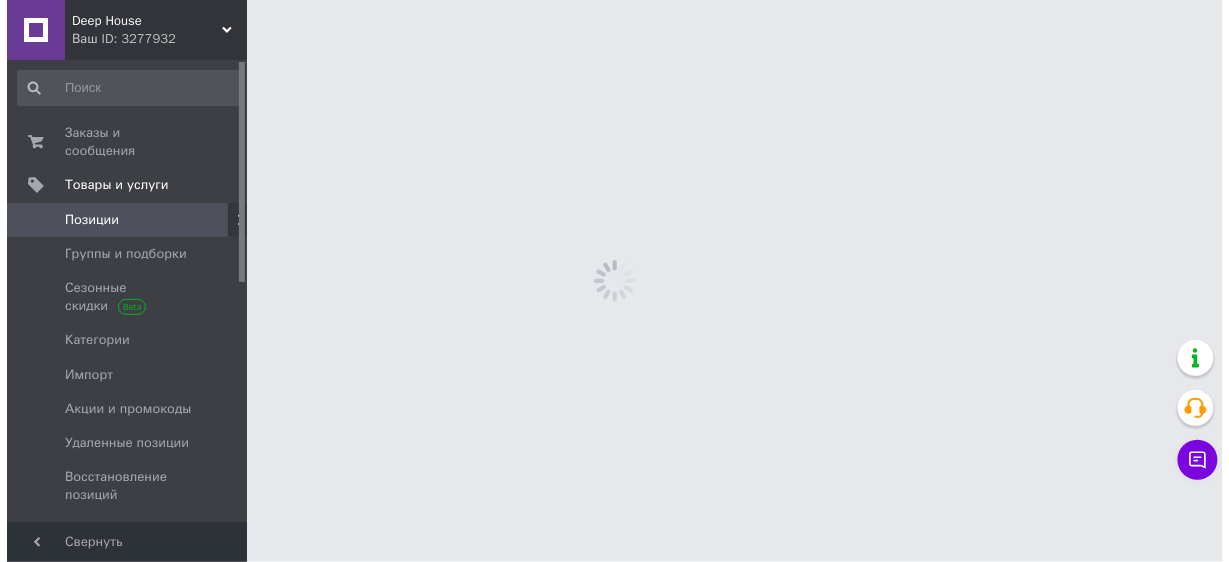 scroll, scrollTop: 0, scrollLeft: 0, axis: both 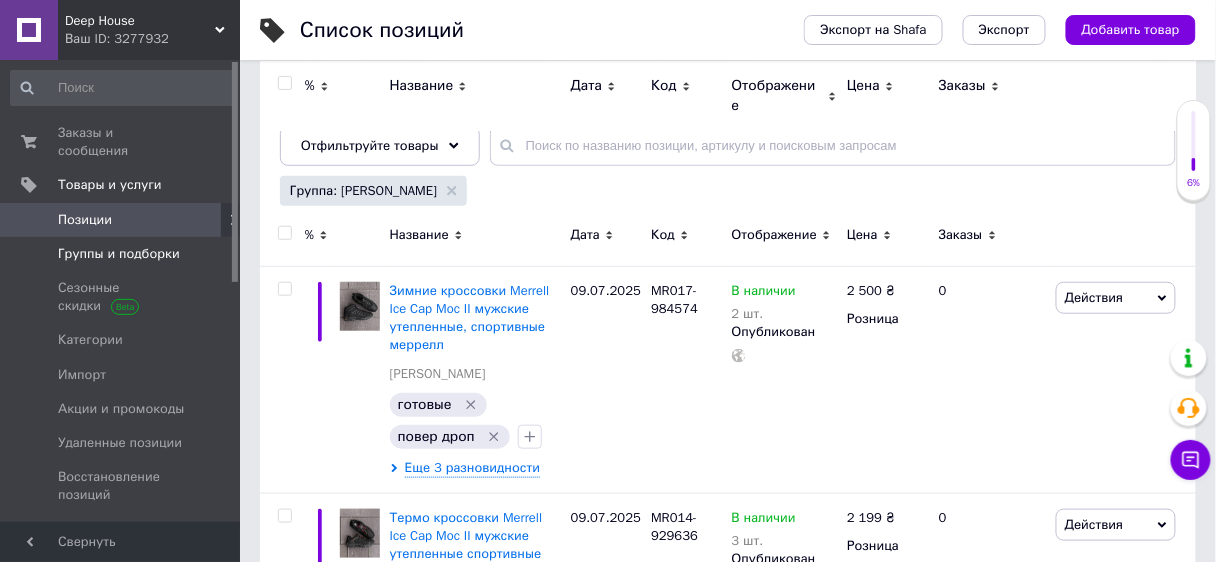 click on "Группы и подборки" at bounding box center [119, 254] 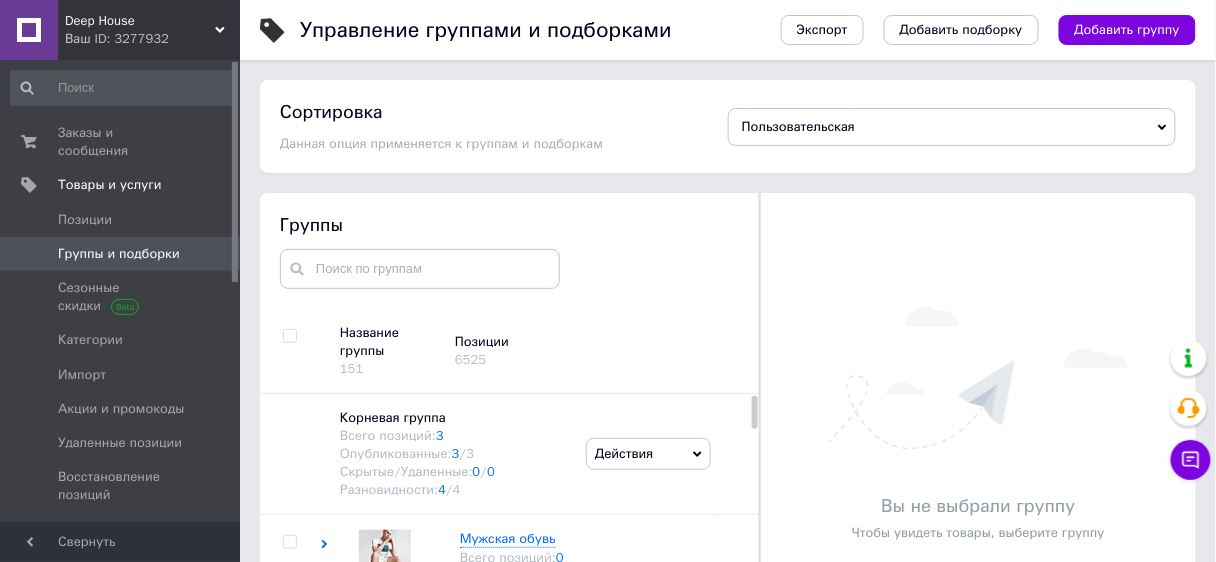 scroll, scrollTop: 350, scrollLeft: 0, axis: vertical 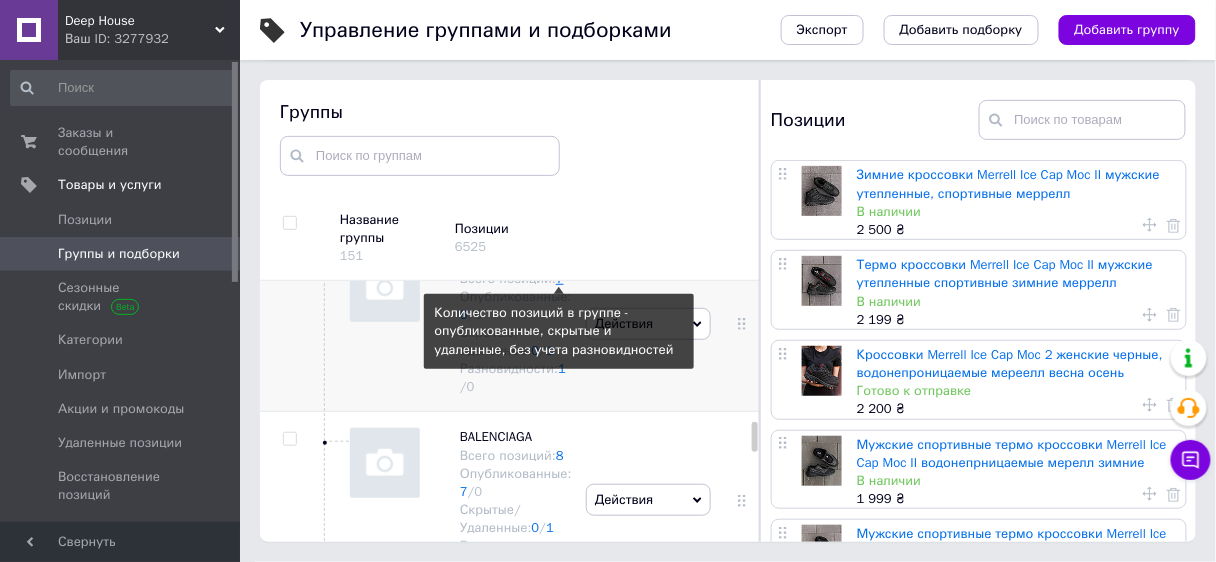 click on "7" at bounding box center [560, 278] 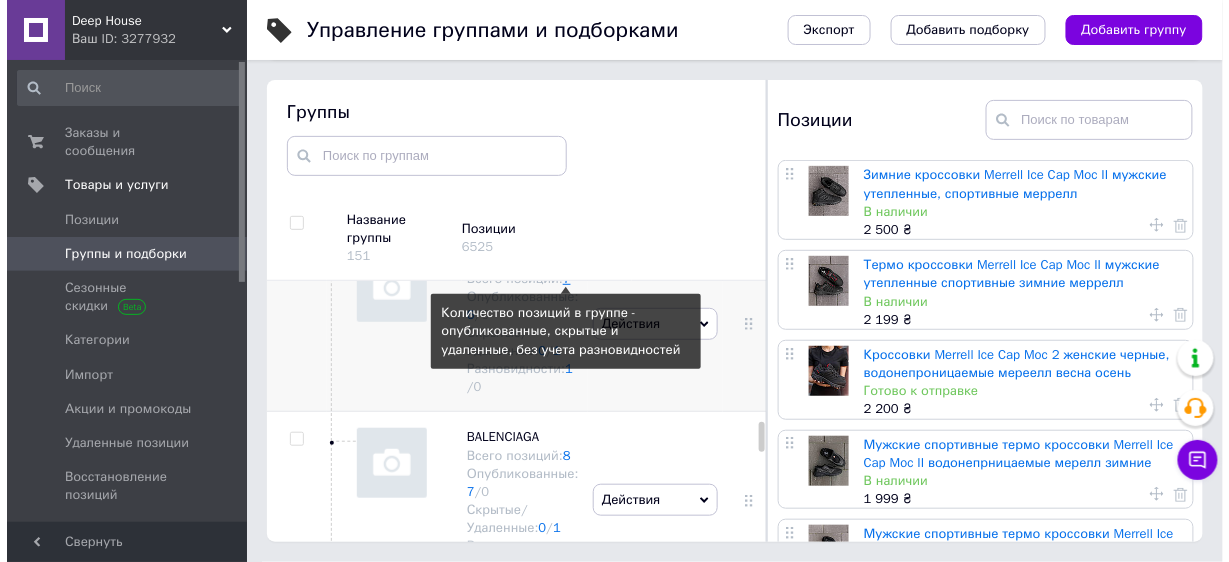 scroll, scrollTop: 0, scrollLeft: 0, axis: both 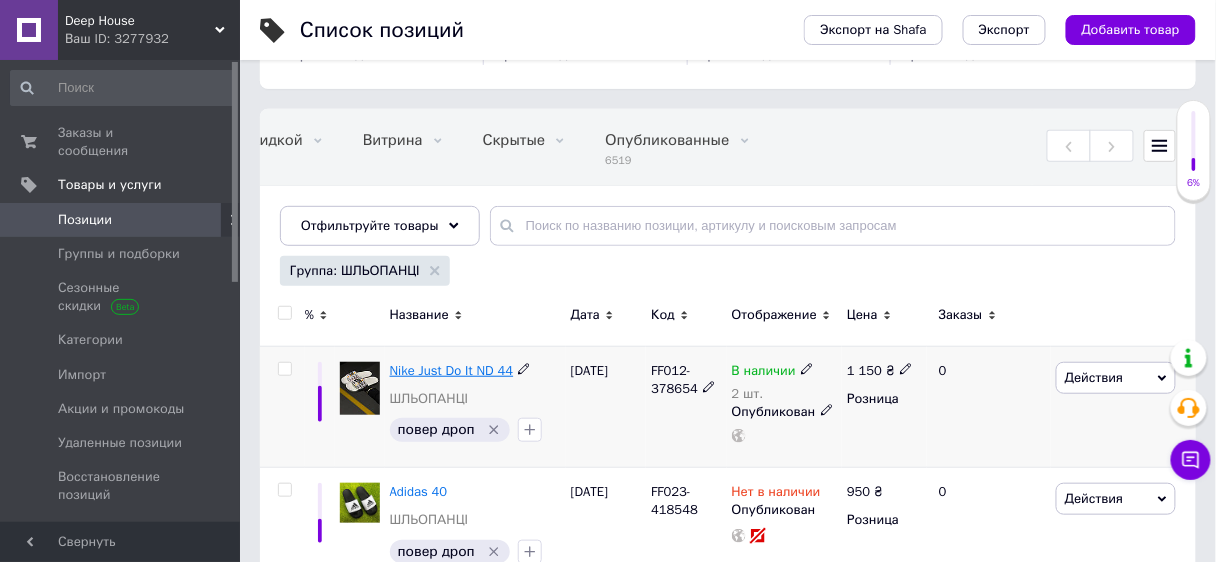 click on "Nike Just Do It ND 44" at bounding box center (452, 370) 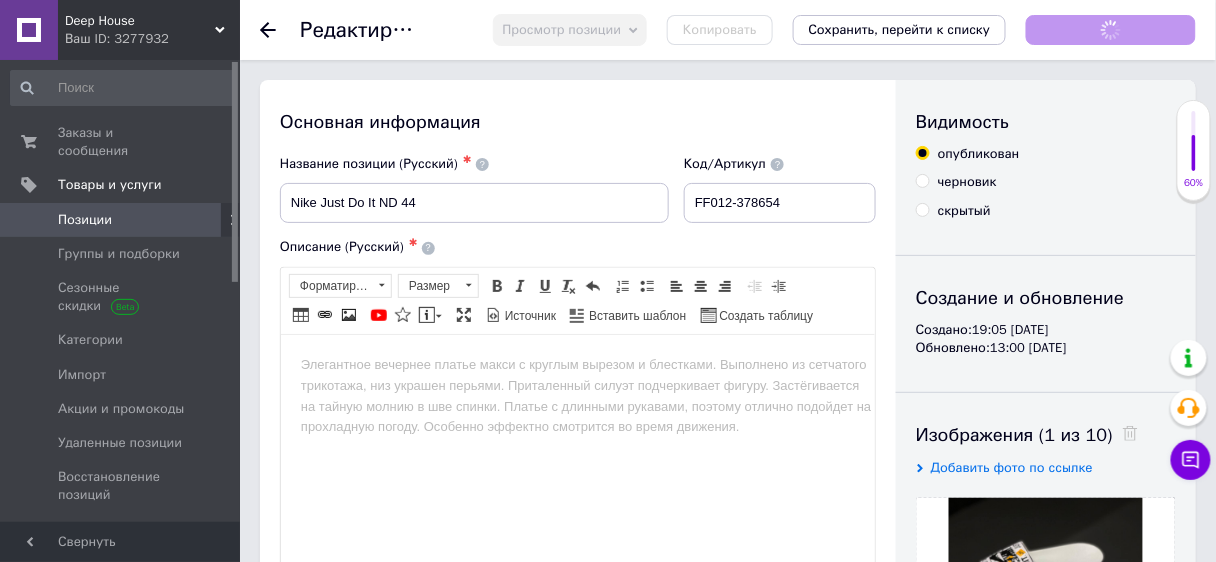 scroll, scrollTop: 0, scrollLeft: 0, axis: both 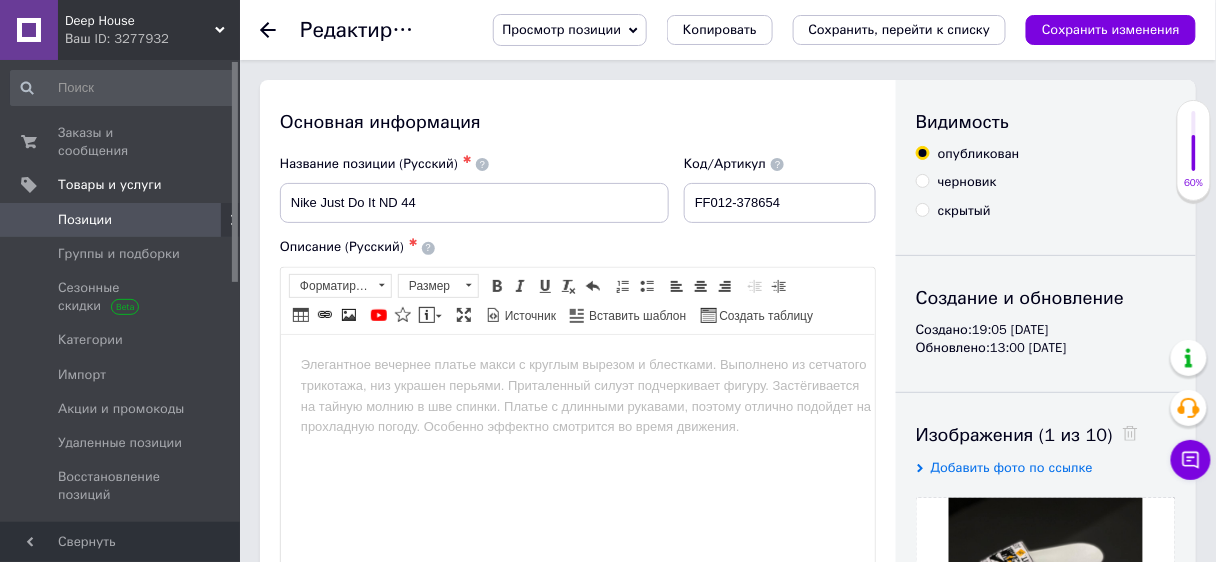 click at bounding box center [577, 364] 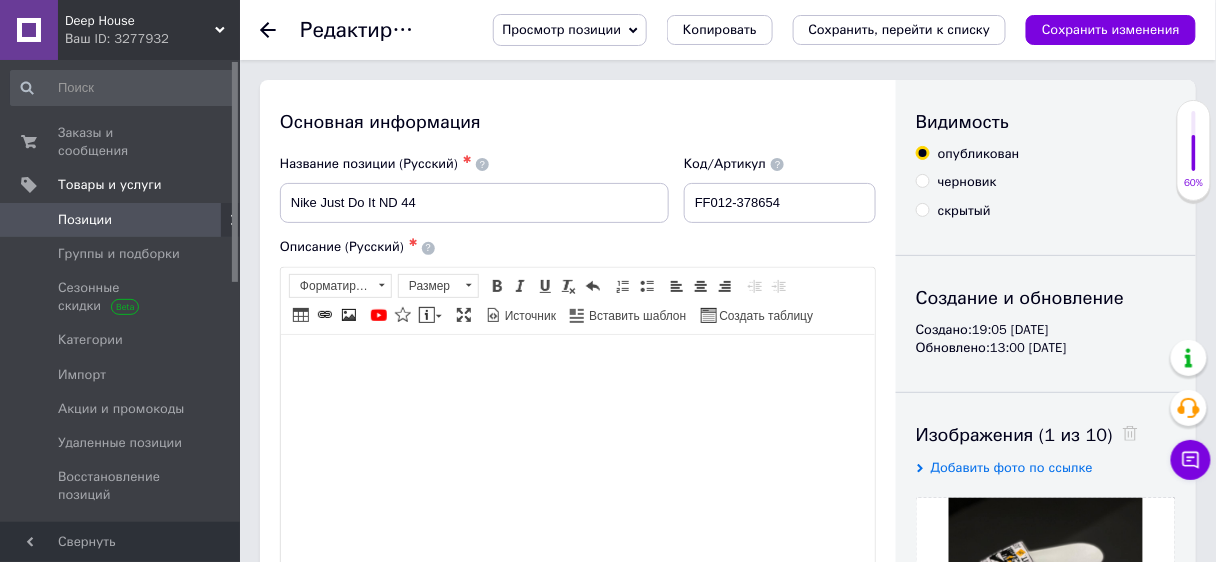 scroll, scrollTop: 19, scrollLeft: 0, axis: vertical 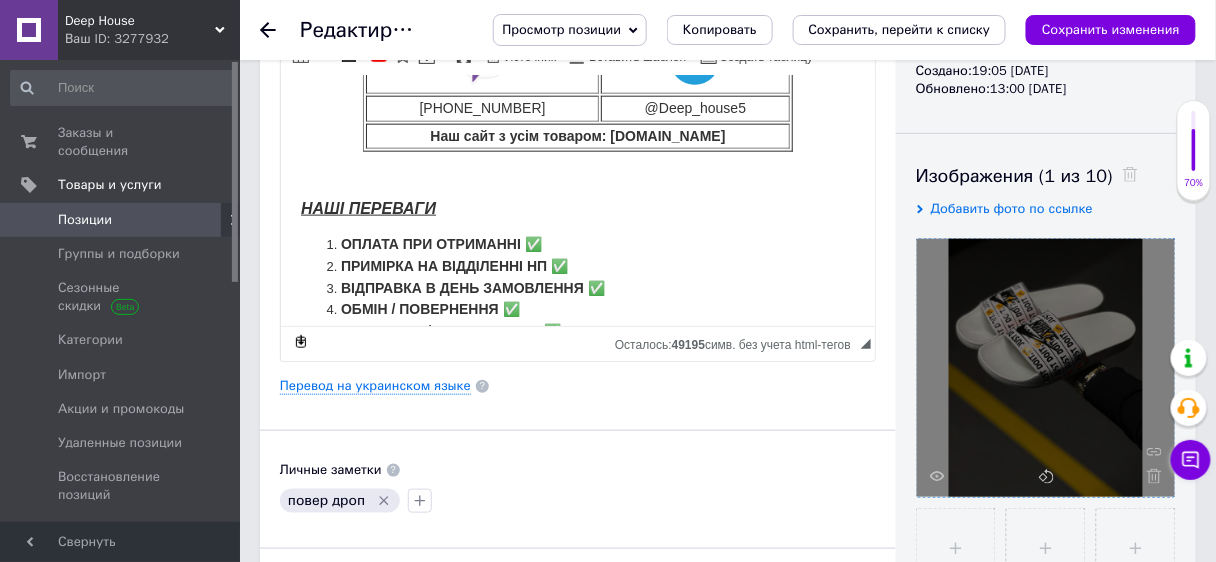 click 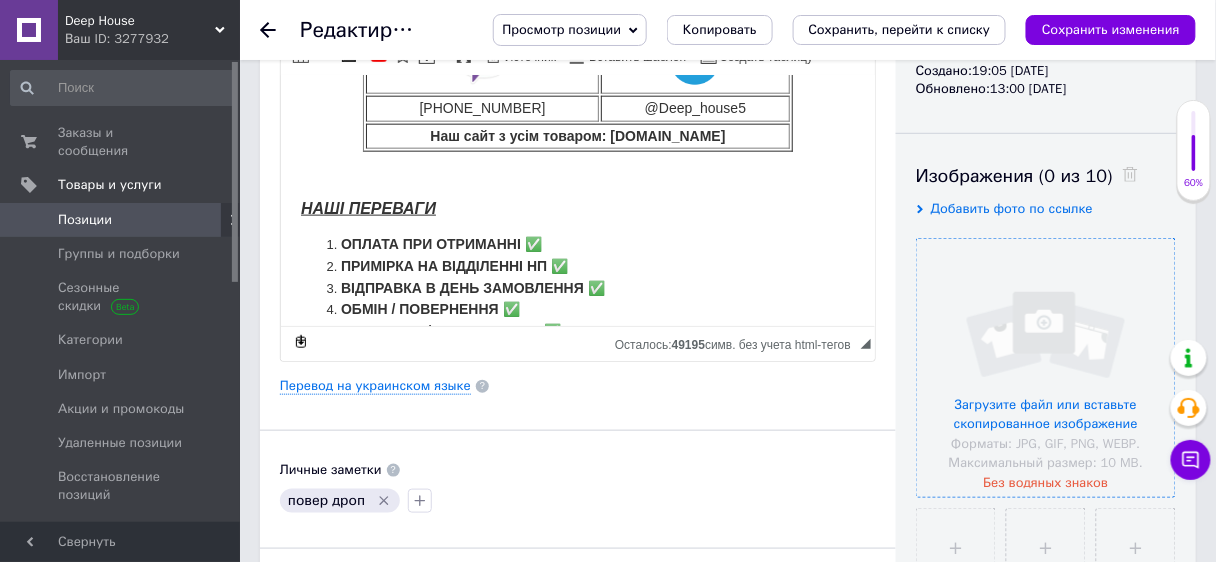click at bounding box center [1046, 368] 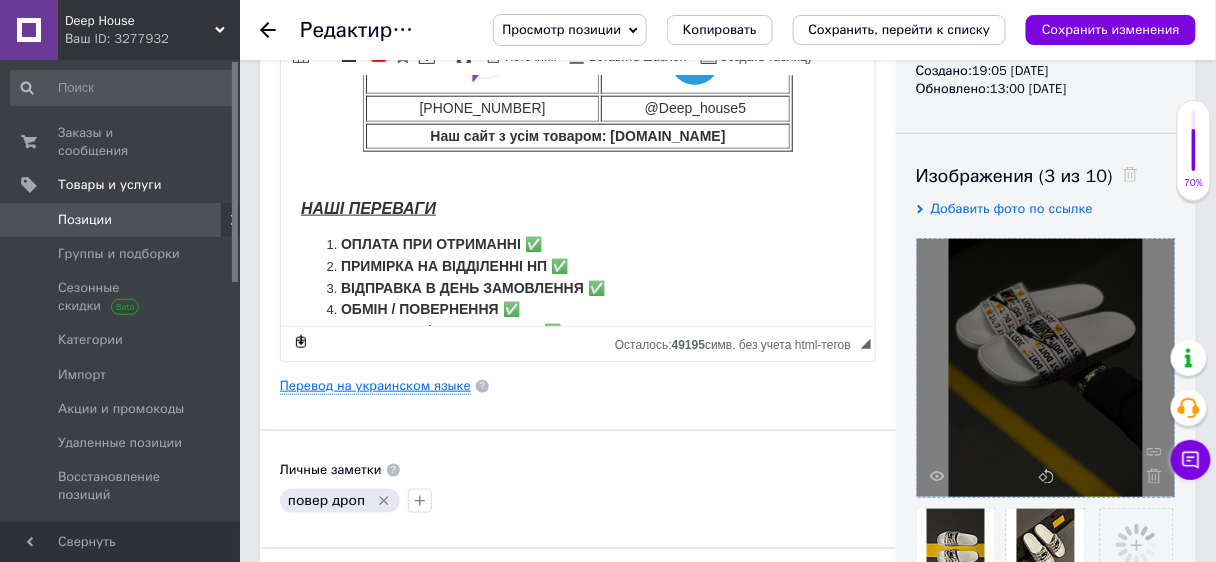 click on "Перевод на украинском языке" at bounding box center [375, 386] 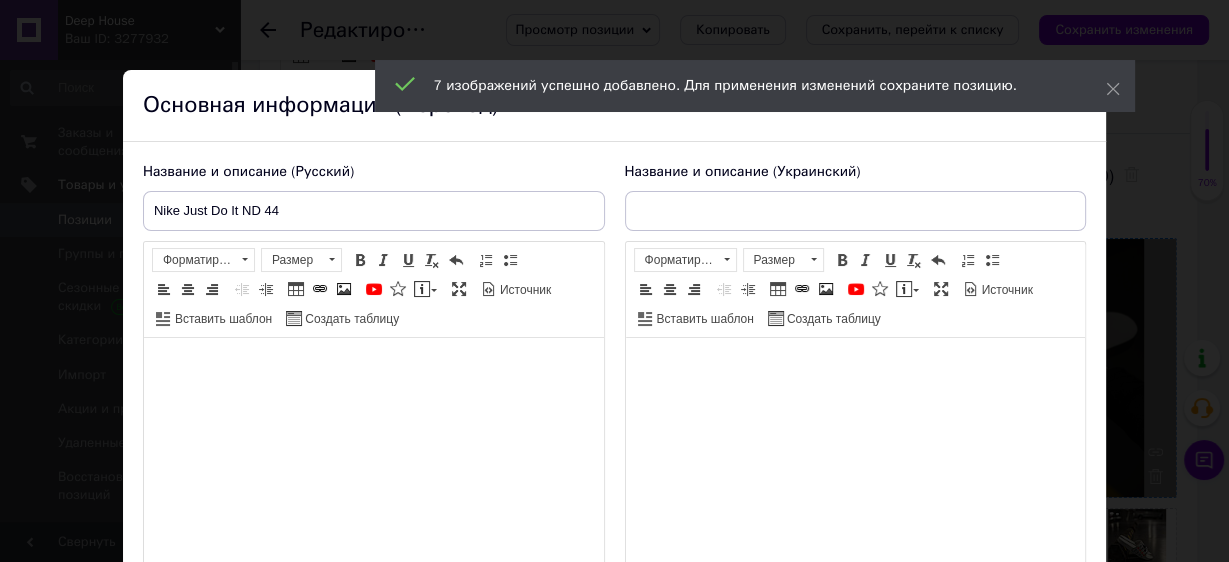 type on "Nike Just Do It ND 44" 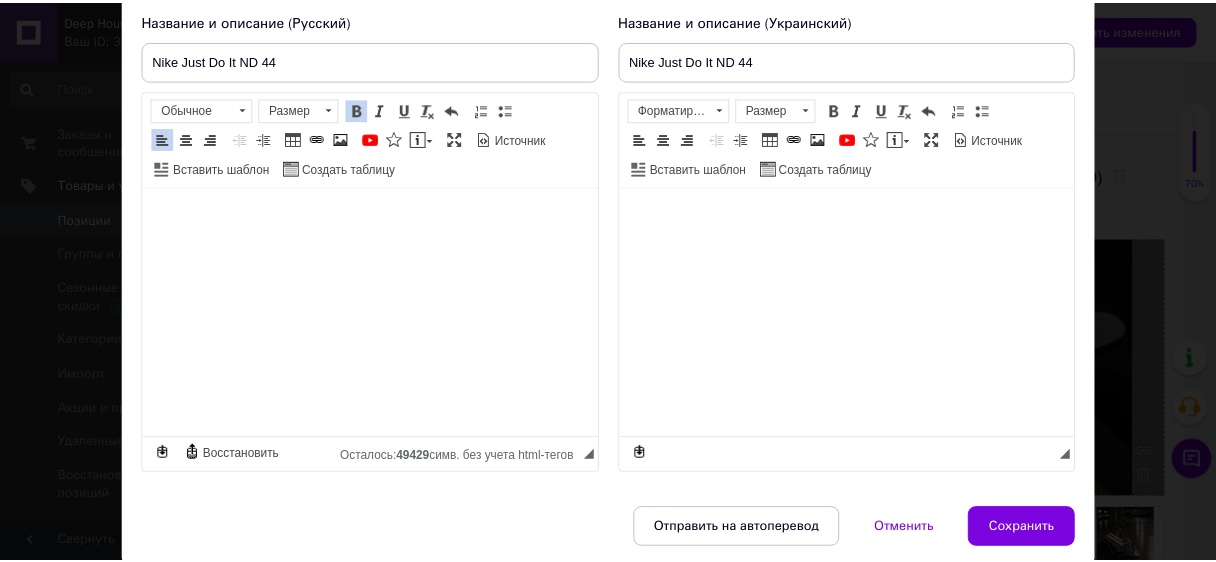 scroll, scrollTop: 221, scrollLeft: 0, axis: vertical 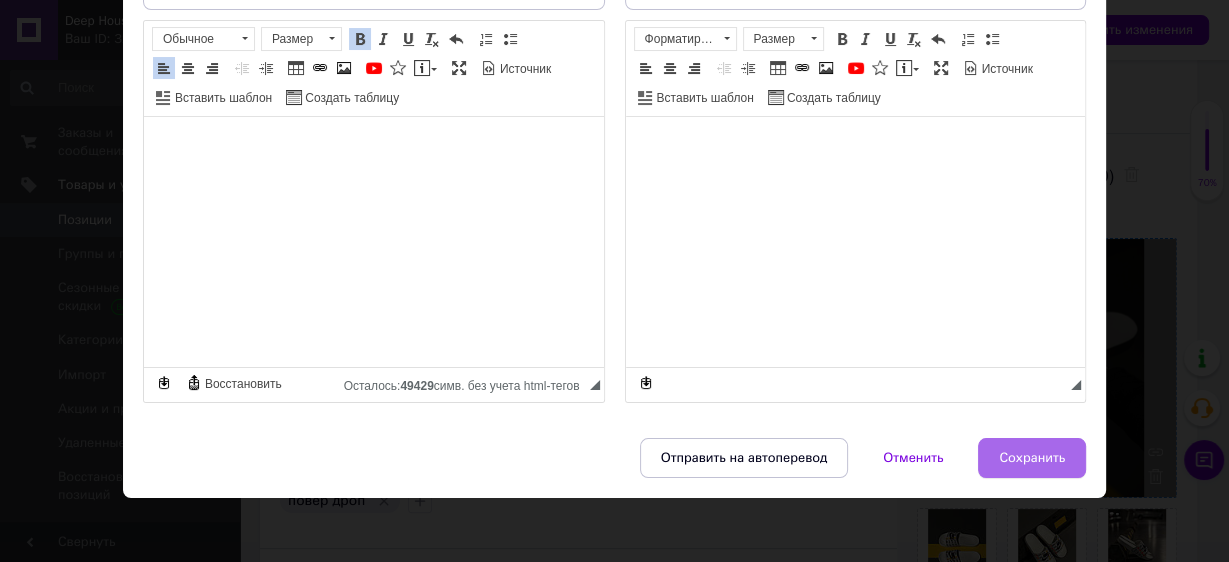 click on "Сохранить" at bounding box center (1032, 458) 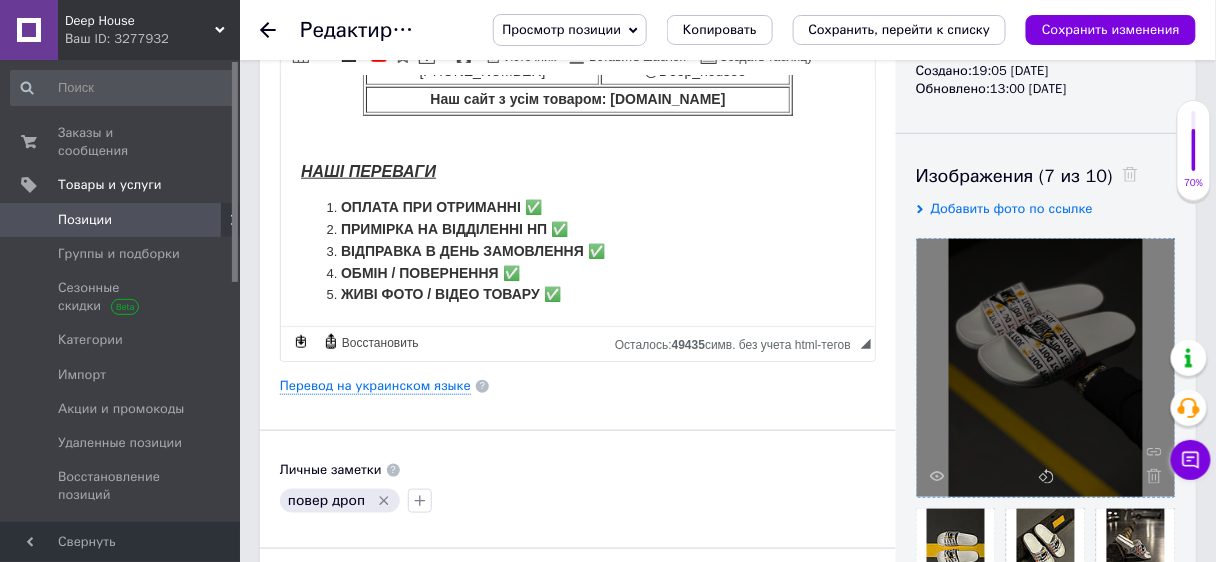 scroll, scrollTop: 438, scrollLeft: 0, axis: vertical 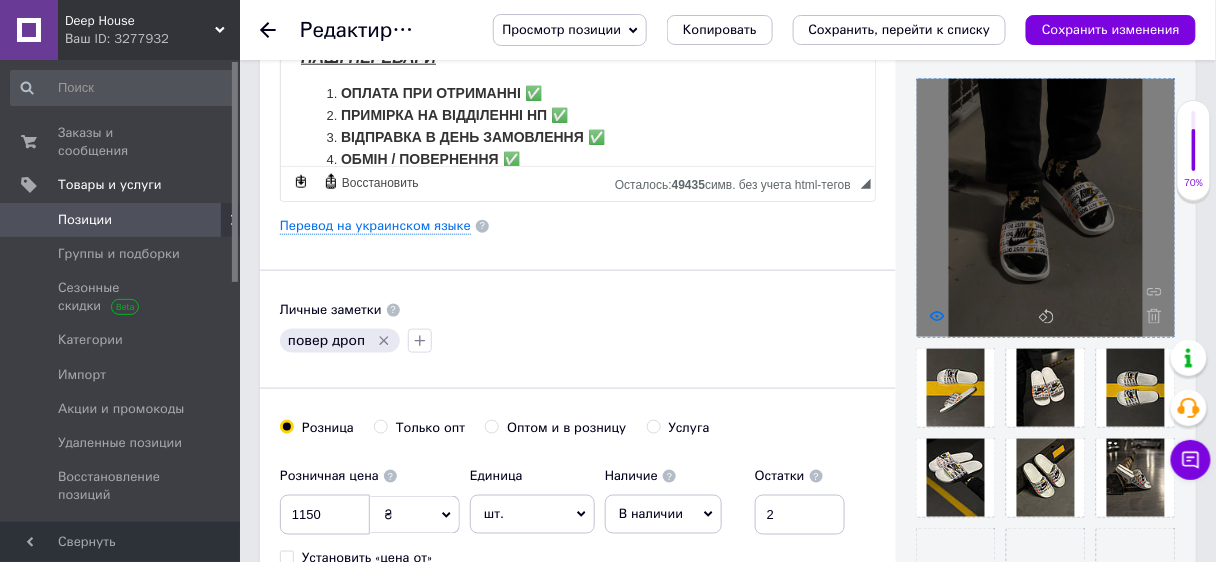 click 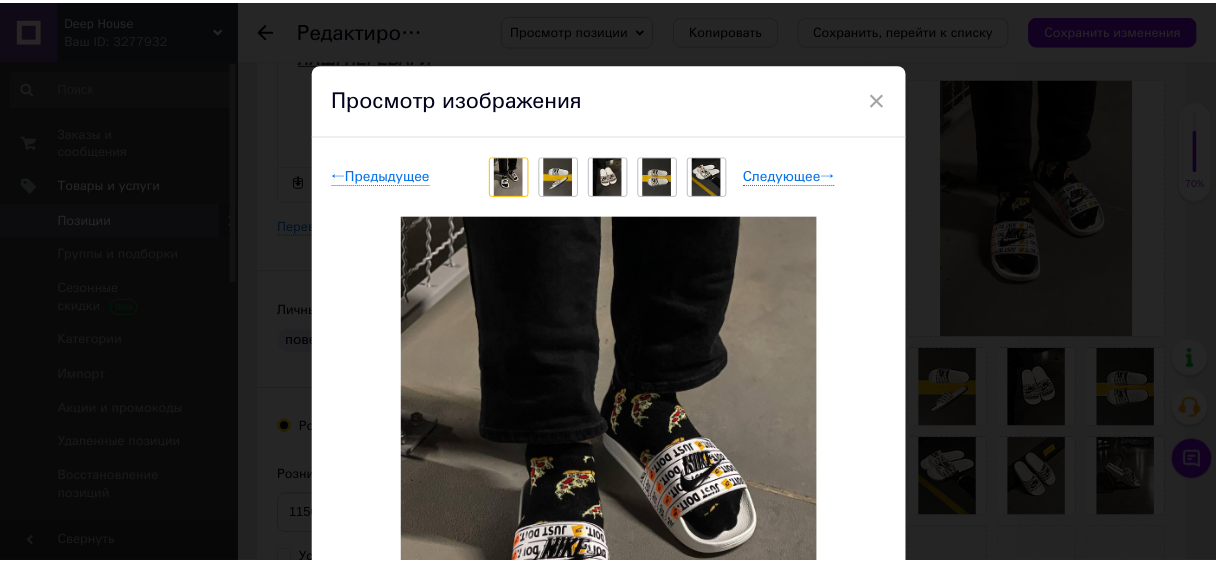 scroll, scrollTop: 0, scrollLeft: 0, axis: both 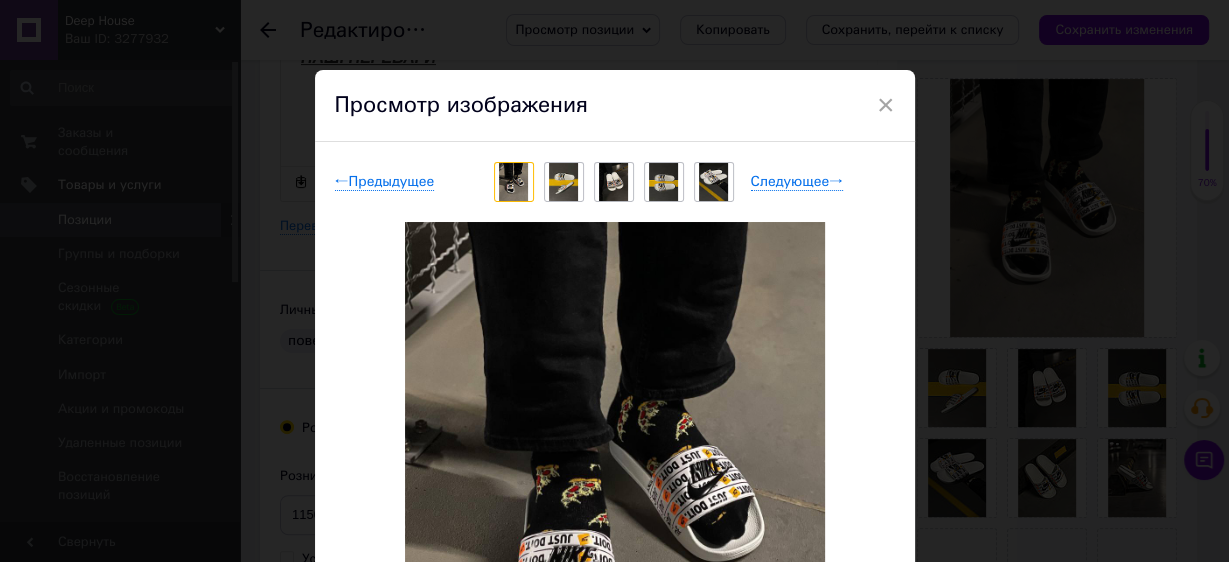 click on "×" at bounding box center [886, 105] 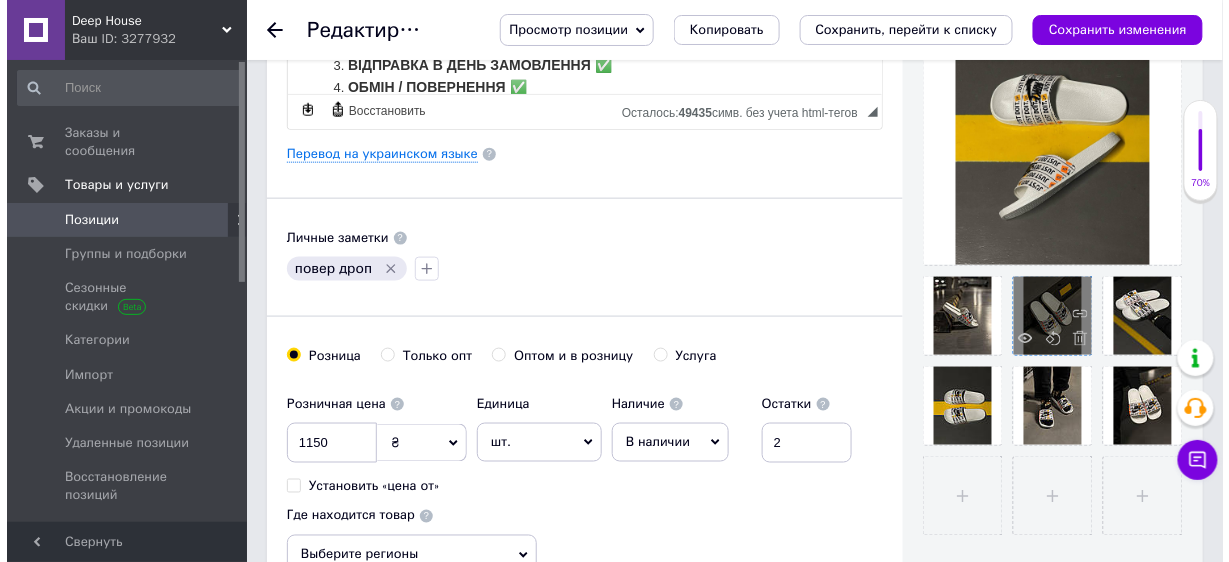scroll, scrollTop: 499, scrollLeft: 0, axis: vertical 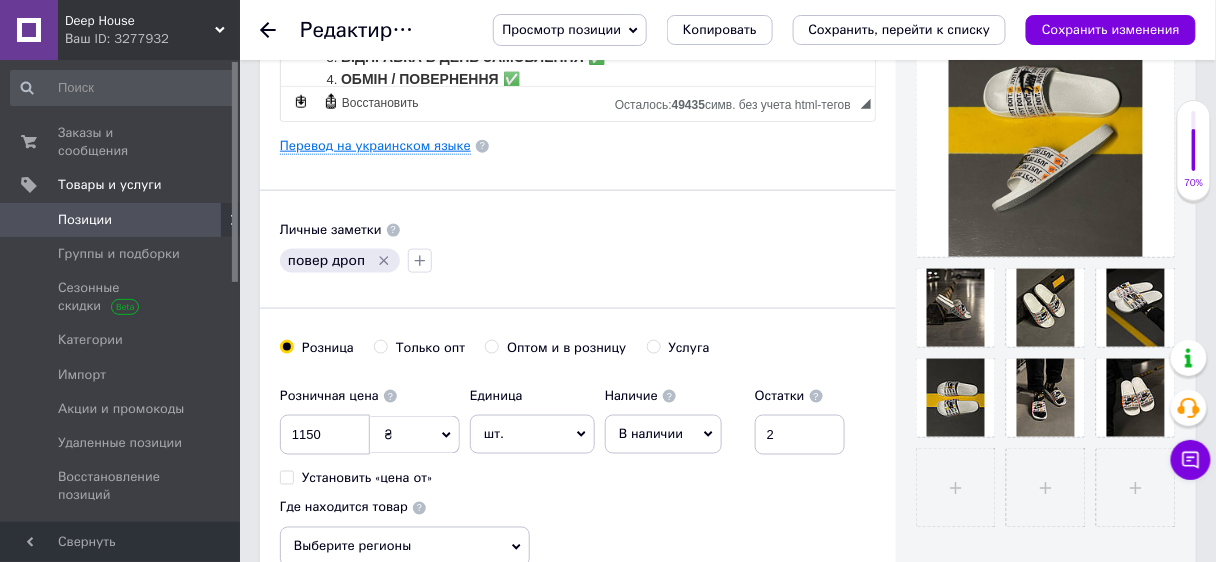 click on "Перевод на украинском языке" at bounding box center (375, 146) 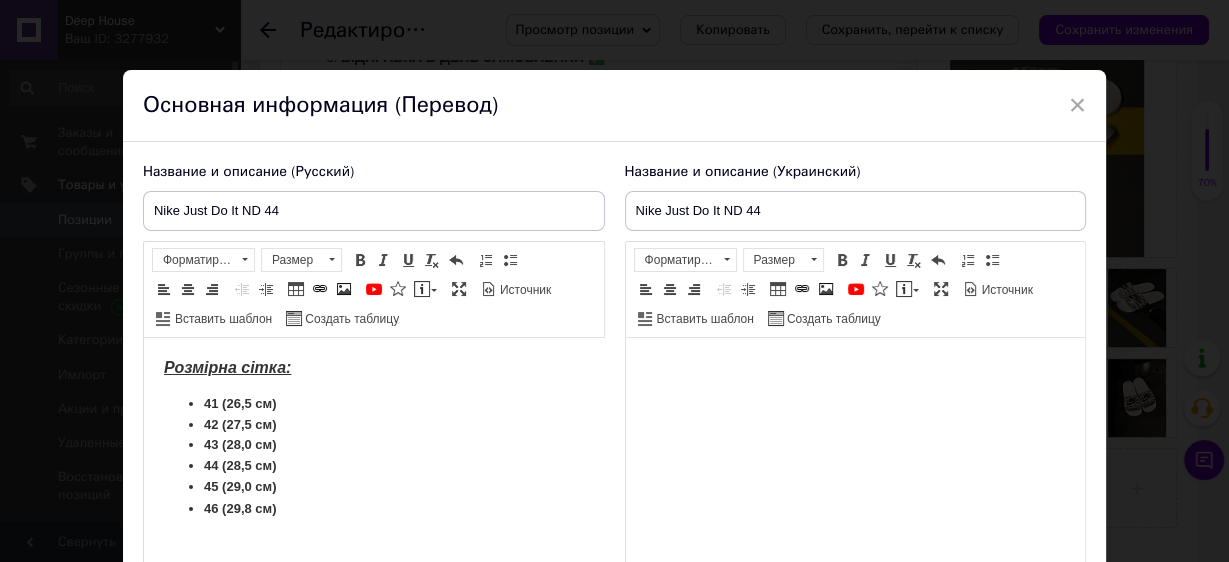 scroll, scrollTop: 0, scrollLeft: 0, axis: both 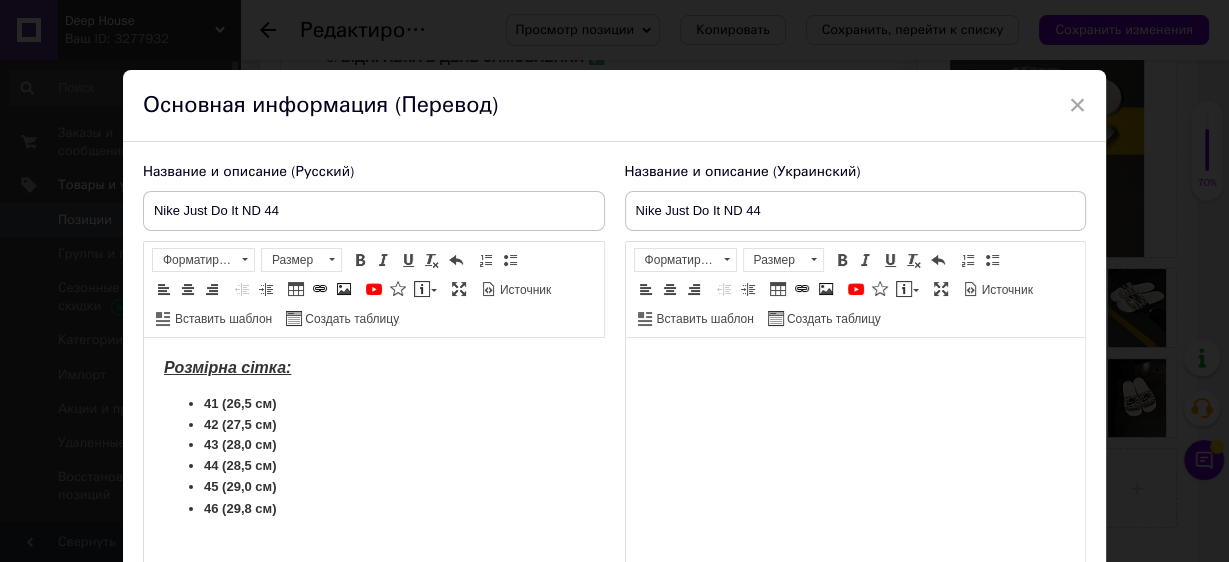 click on "Розмірна сітка: 41 (26,5 см) 42 (27,5 см) 43 (28,0 см) 44 (28,5 см) 45 (29,0 см) 46 (29,8 см) Зимові кросівки Merrell Ice Cap Moc II чоловічі утеплені, спортивні меррелл Зроблені у Вʼєтнамі  Матеріал: легка мʼяка підошва та верх із синтетичного швидковисихаючого матеріалу EVA. Є питання? пишіть нам у вайбер / телеграм у будь-який час. [PHONE_NUMBER] @Deep_house5 Наш сайт з усім товаром: [DOMAIN_NAME] НАШІ ПЕРЕВАГИ ОПЛАТА ПРИ ОТРИМАННІ ✅ ПРИМІРКА НА ВІДДІЛЕННІ НП ✅ ВІДПРАВКА В ДЕНЬ ЗАМОВЛЕННЯ ✅ ОБМІН / ПОВЕРНЕННЯ ✅ ЖИВІ ФОТО / ВІДЕО ТОВАРУ ✅" at bounding box center [373, 716] 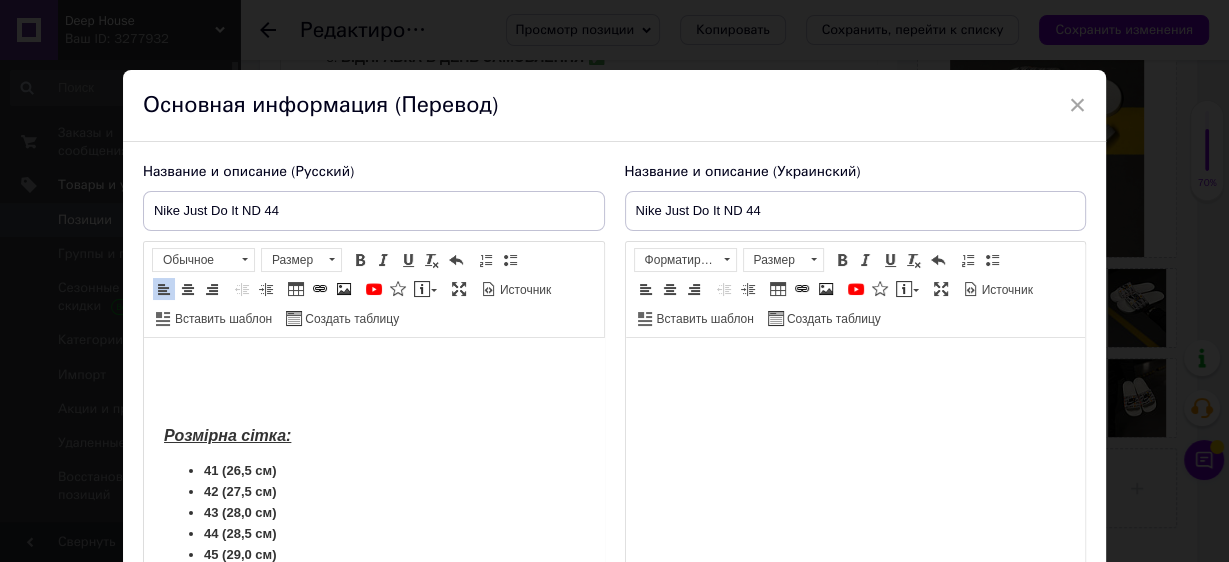 click on "Розмірна сітка: 41 (26,5 см) 42 (27,5 см) 43 (28,0 см) 44 (28,5 см) 45 (29,0 см) 46 (29,8 см) Зимові кросівки Merrell Ice Cap Moc II чоловічі утеплені, спортивні меррелл Зроблені у Вʼєтнамі  Матеріал: легка мʼяка підошва та верх із синтетичного швидковисихаючого матеріалу EVA. Є питання? пишіть нам у вайбер / телеграм у будь-який час. [PHONE_NUMBER] @Deep_house5 Наш сайт з усім товаром: [DOMAIN_NAME] НАШІ ПЕРЕВАГИ ОПЛАТА ПРИ ОТРИМАННІ ✅ ПРИМІРКА НА ВІДДІЛЕННІ НП ✅ ВІДПРАВКА В ДЕНЬ ЗАМОВЛЕННЯ ✅ ОБМІН / ПОВЕРНЕННЯ ✅ ЖИВІ ФОТО / ВІДЕО ТОВАРУ ✅" at bounding box center [373, 750] 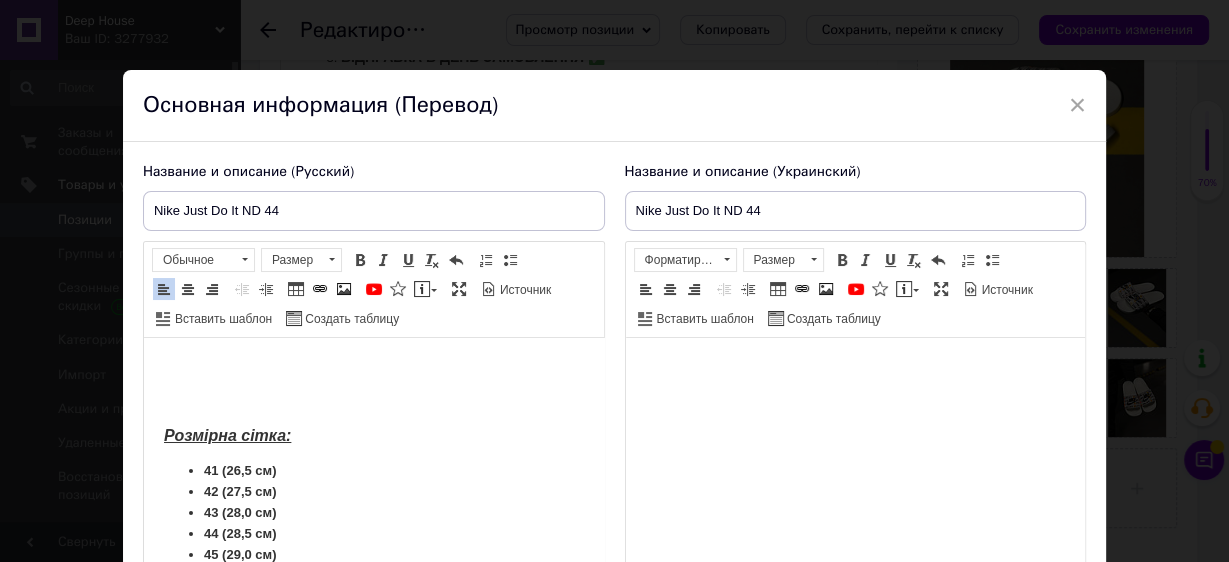 type 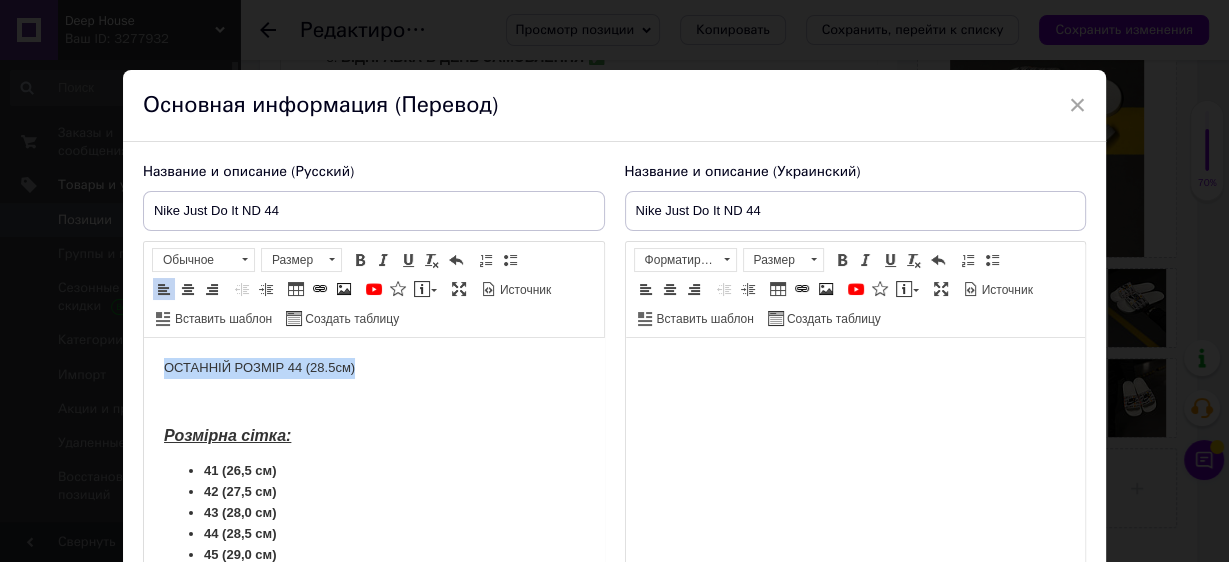 drag, startPoint x: 385, startPoint y: 370, endPoint x: 125, endPoint y: 357, distance: 260.3248 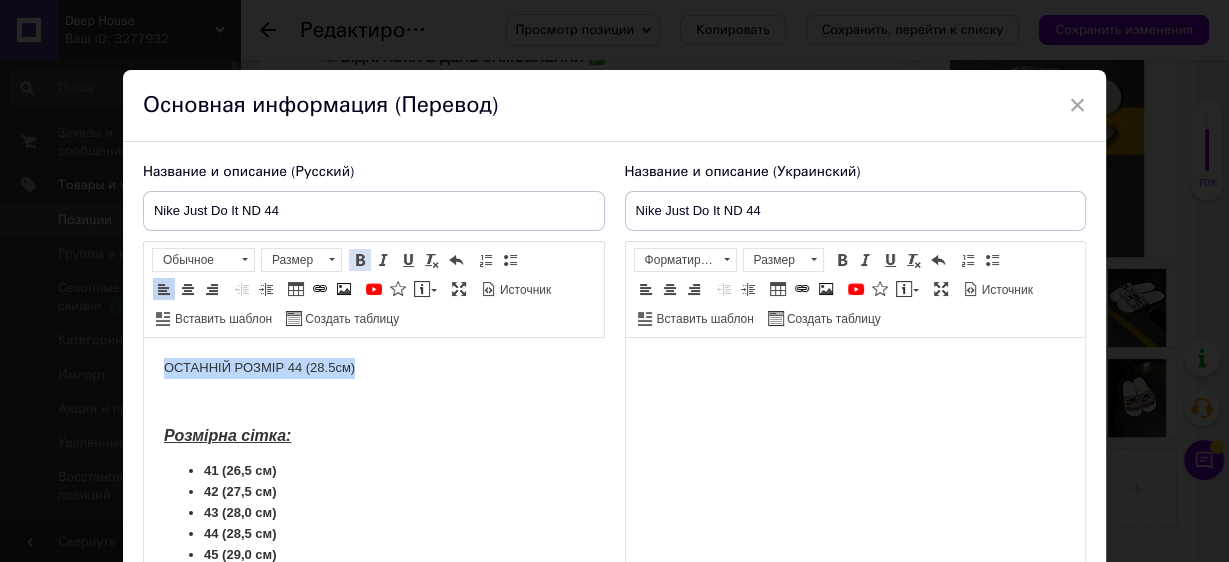 click at bounding box center (360, 260) 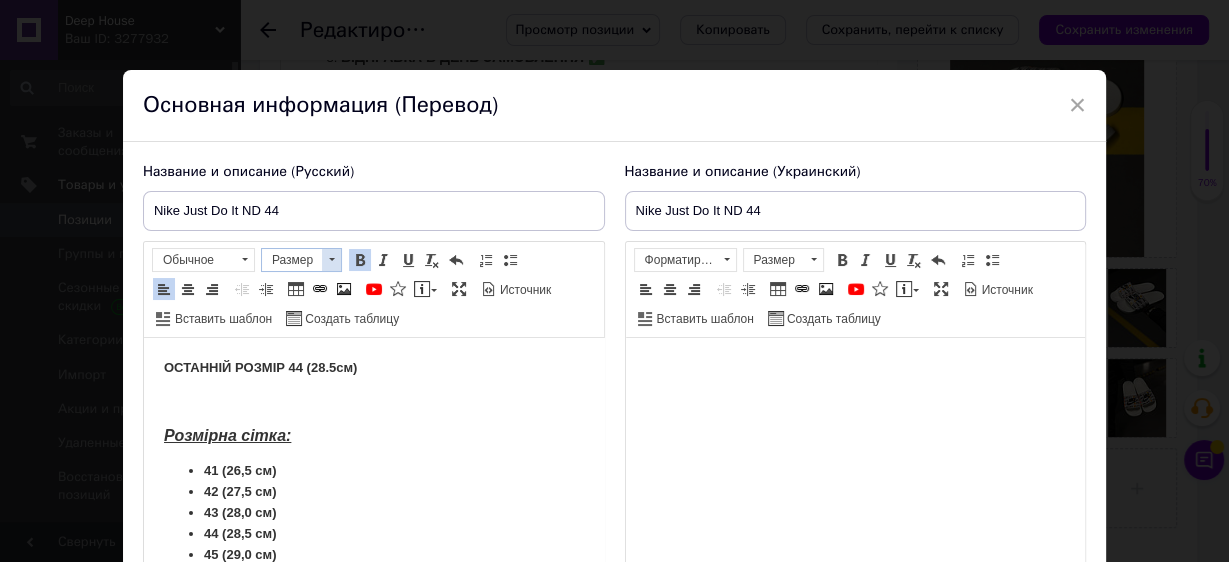 click at bounding box center (331, 260) 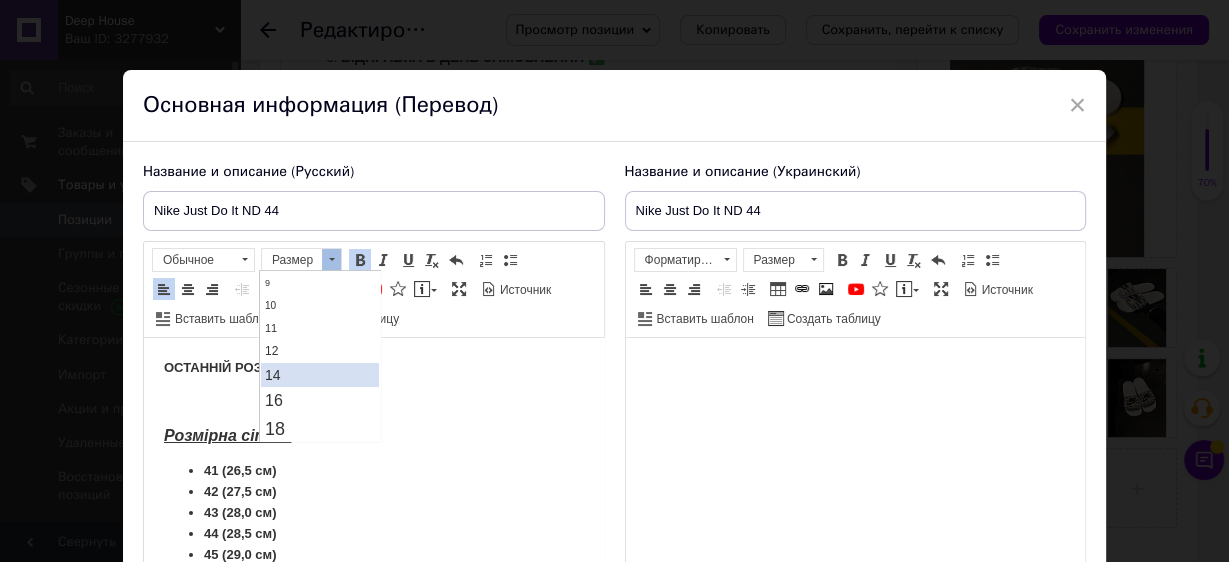 scroll, scrollTop: 80, scrollLeft: 0, axis: vertical 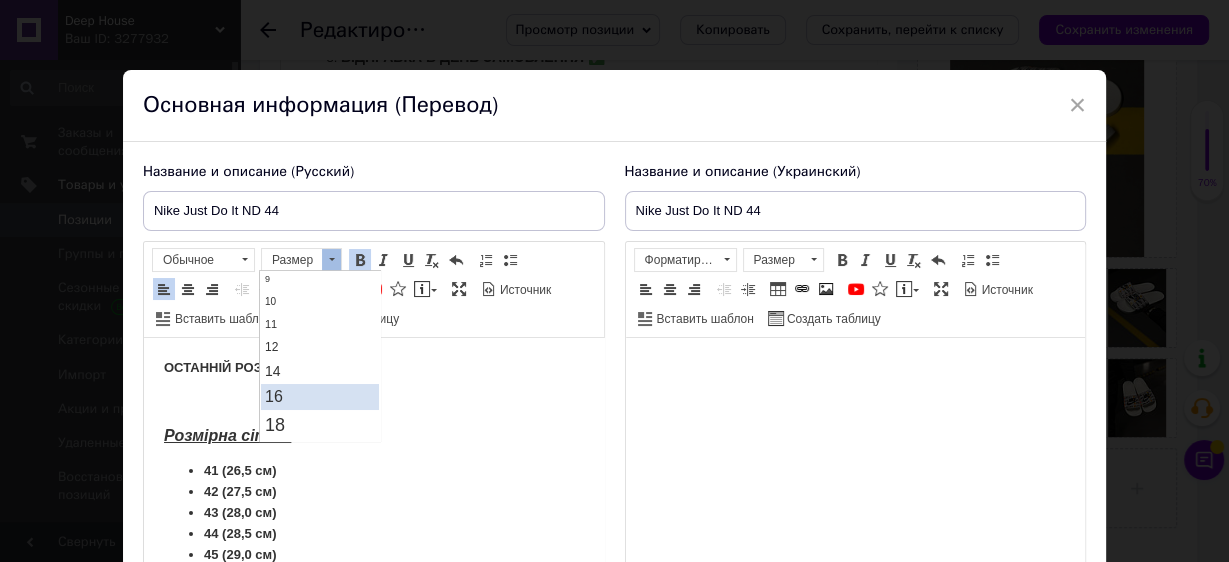 click on "16" at bounding box center [320, 396] 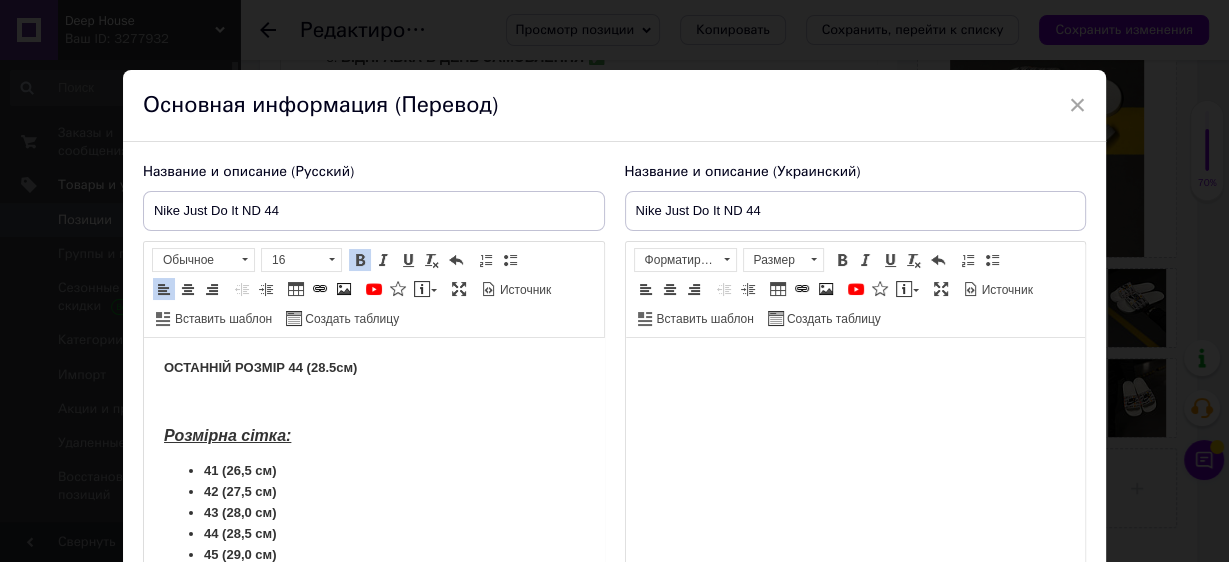 scroll, scrollTop: 0, scrollLeft: 0, axis: both 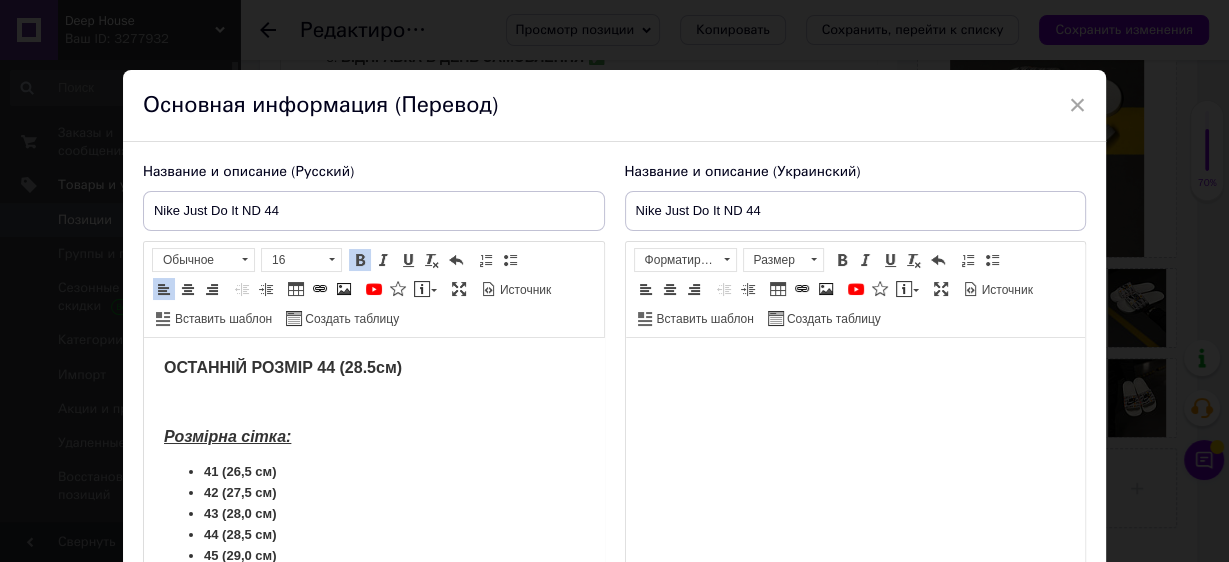 click at bounding box center [373, 403] 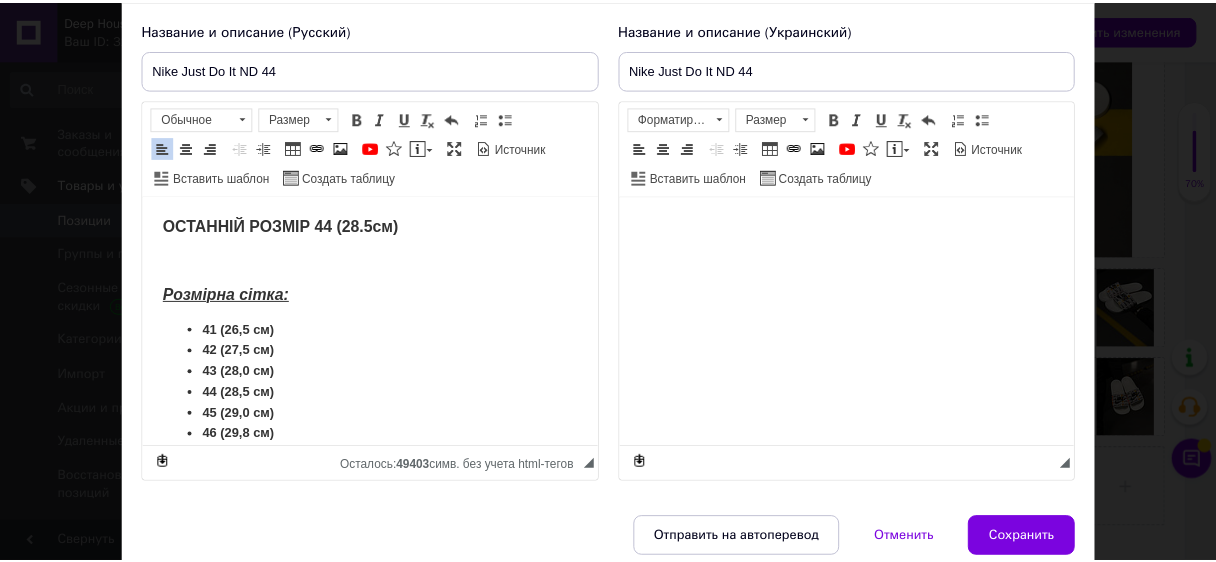 scroll, scrollTop: 221, scrollLeft: 0, axis: vertical 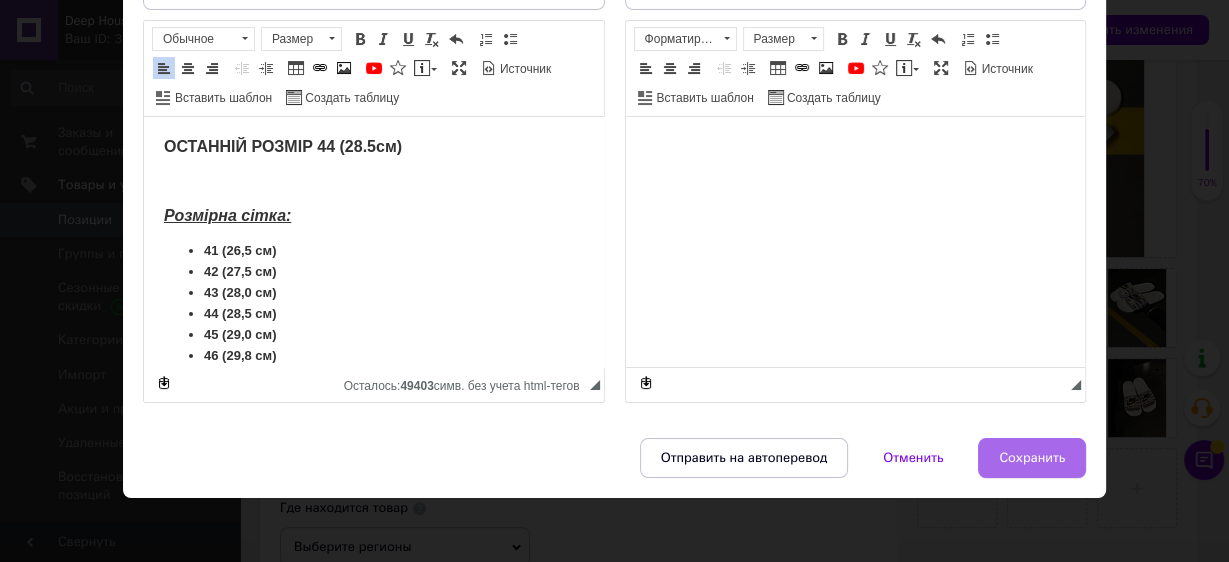 click on "Сохранить" at bounding box center (1032, 458) 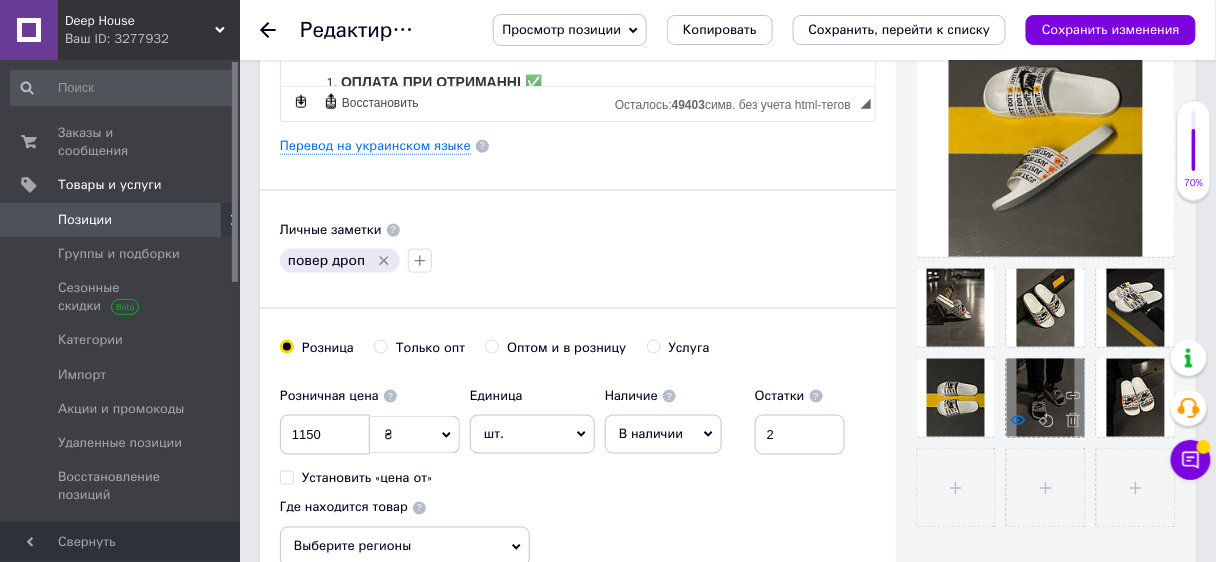 scroll, scrollTop: 506, scrollLeft: 0, axis: vertical 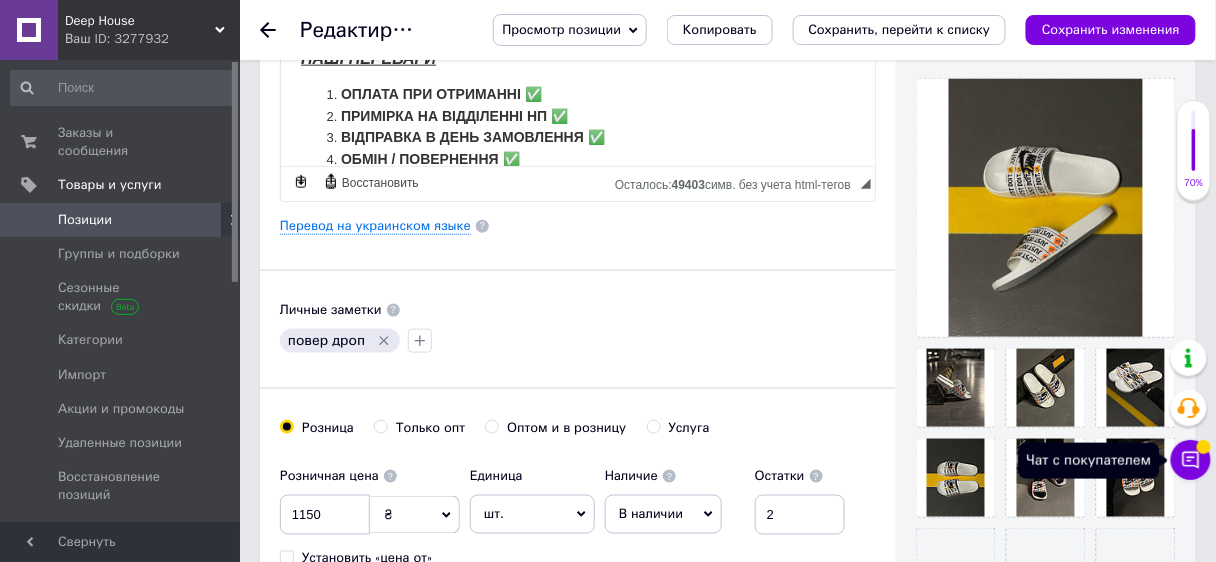click 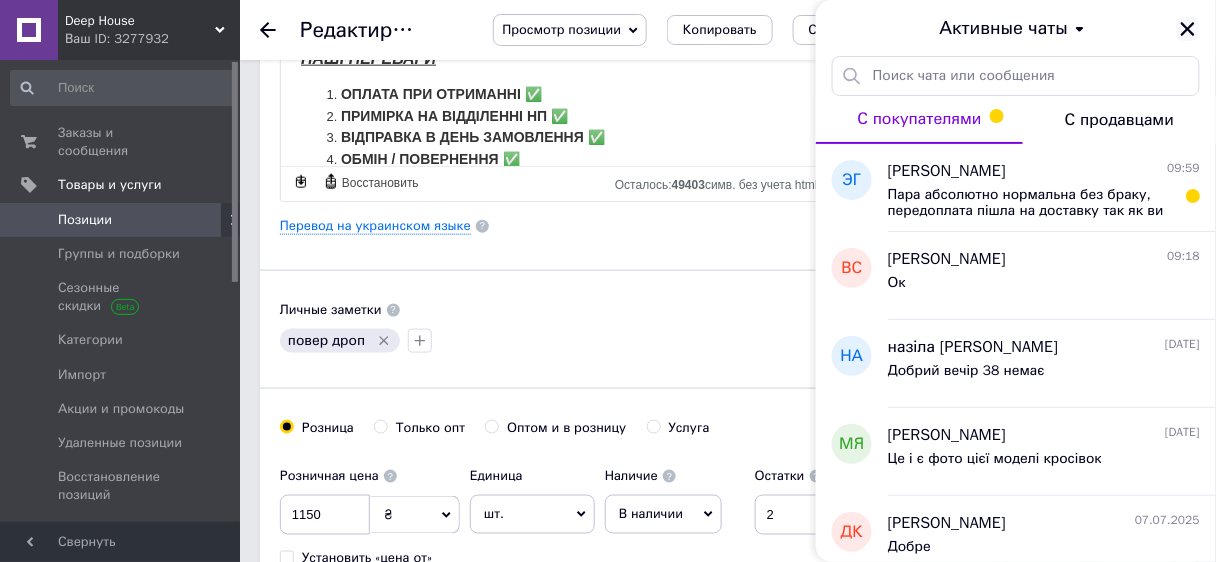 click at bounding box center [1188, 29] 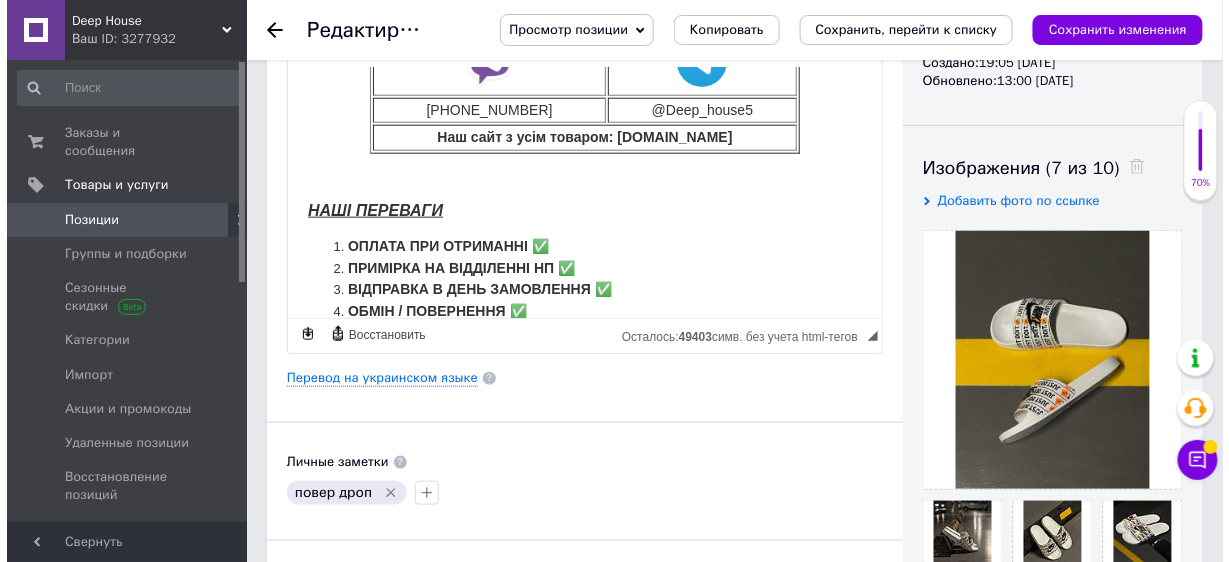 scroll, scrollTop: 259, scrollLeft: 0, axis: vertical 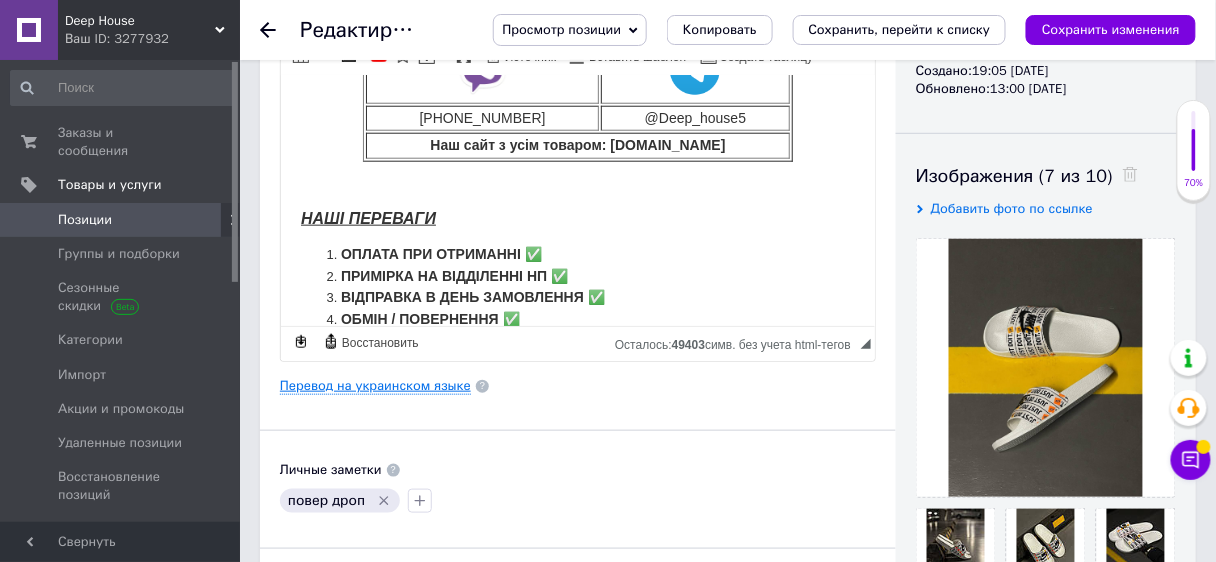 click on "Перевод на украинском языке" at bounding box center [375, 386] 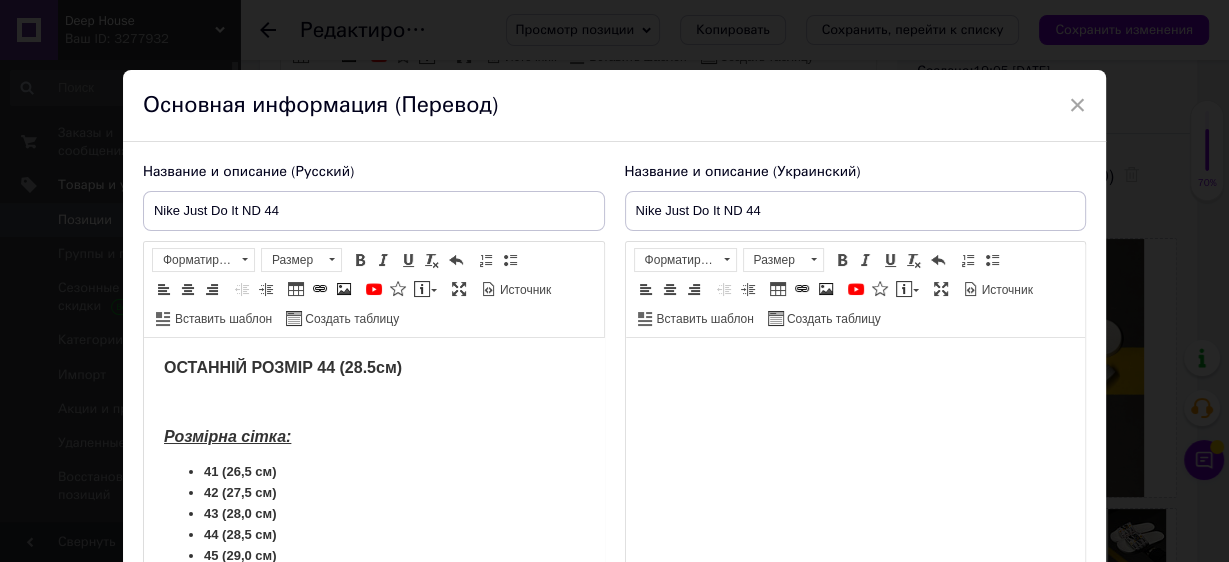 scroll, scrollTop: 0, scrollLeft: 0, axis: both 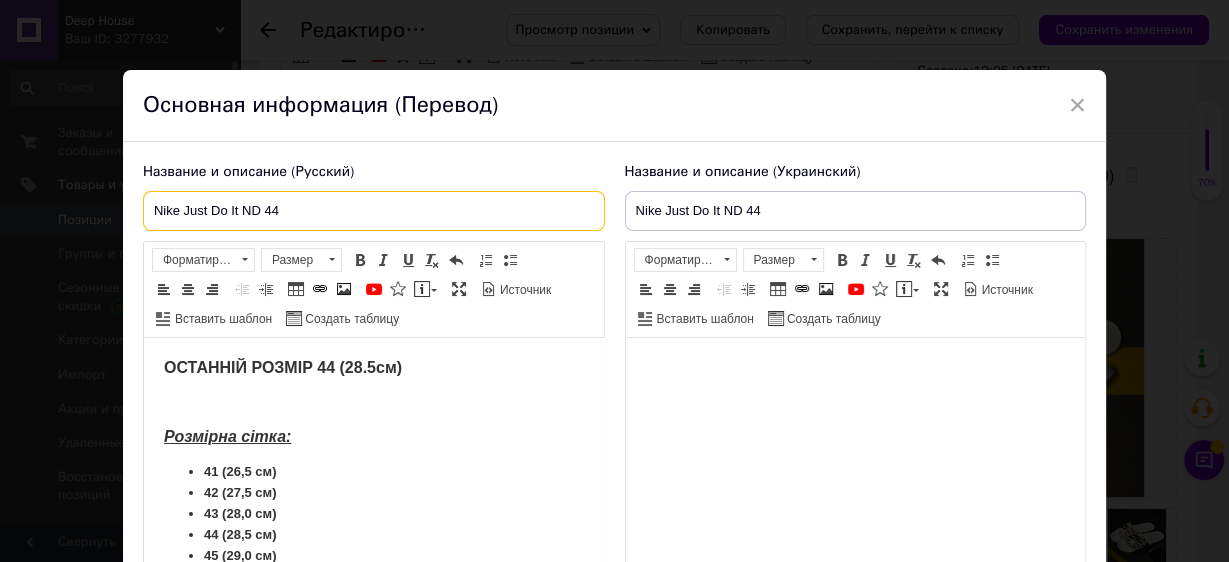 click on "Nike Just Do It ND 44" at bounding box center [374, 211] 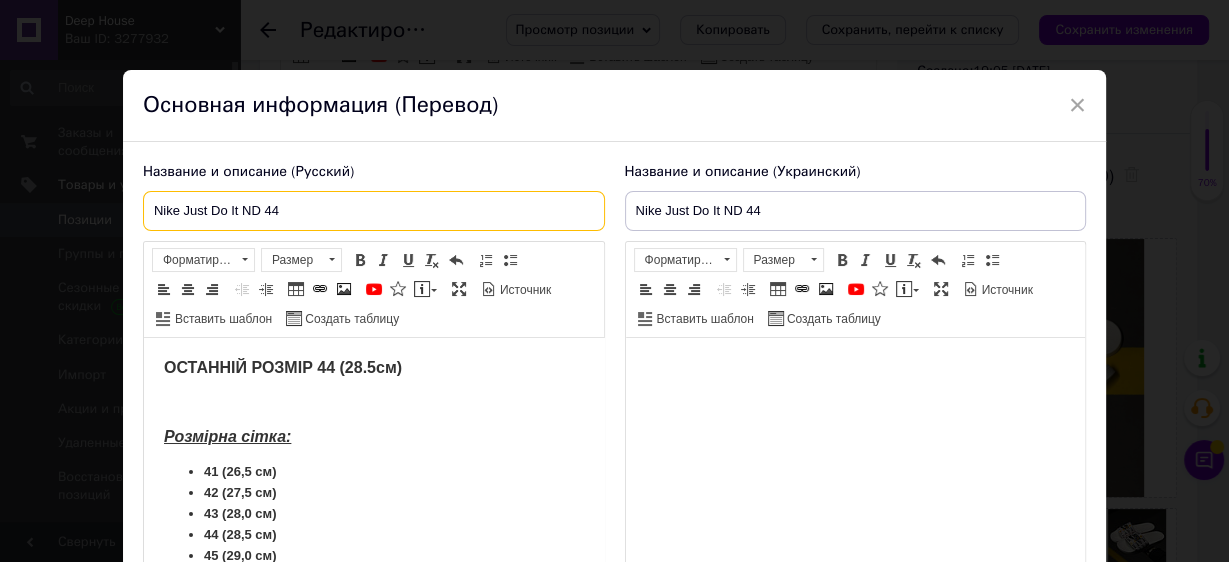 drag, startPoint x: 150, startPoint y: 207, endPoint x: 350, endPoint y: 181, distance: 201.68292 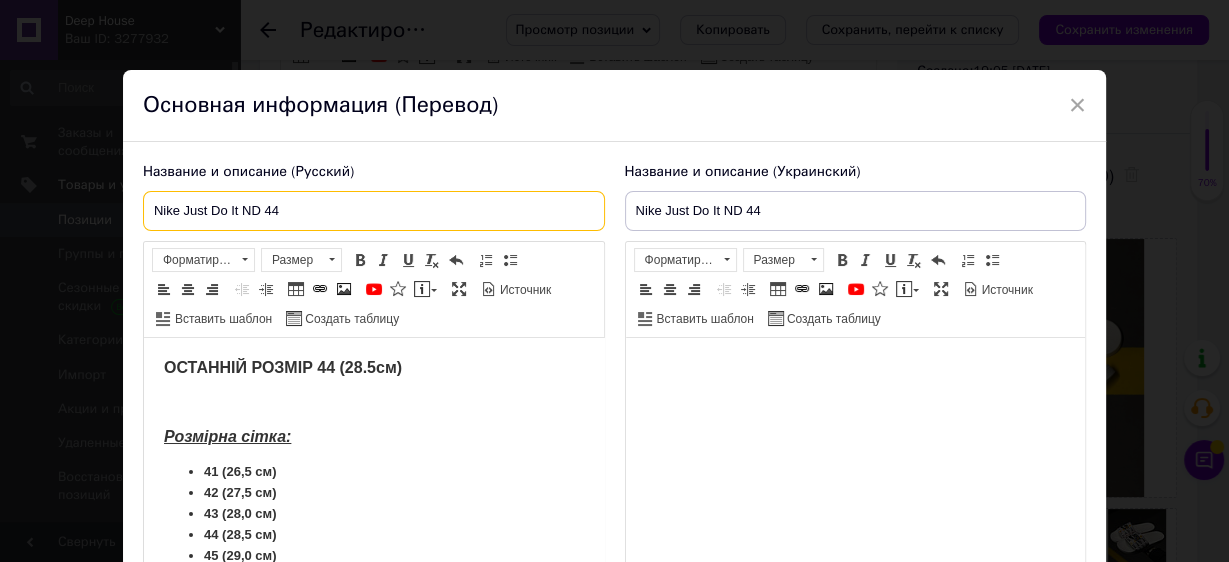 click on "Название и описание (Русский) Nike Just Do It ND 44 ОСТАННІЙ РОЗМІР 44 (28.5см)
Розмірна сітка:
41 (26,5 см)
42 (27,5 см)
43 (28,0 см)
44 (28,5 см)
45 (29,0 см)
46 (29,8 см)
Зимові кросівки Merrell Ice Cap Moc II чоловічі утеплені, спортивні меррелл
Зроблені у Вʼєтнамі
Матеріал: легка мʼяка підошва та верх із синтетичного швидковисихаючого матеріалу EVA.
Є питання? пишіть нам у вайбер / телеграм у будь-який час.
[PHONE_NUMBER]
@Deep_house5
Наш сайт з усім товаром: [DOMAIN_NAME]
НАШІ ПЕРЕВАГИ
ОПЛАТА ПРИ ОТРИМАННІ ✅
ПРИМІРКА НА ВІДДІЛЕННІ НП ✅" at bounding box center (374, 393) 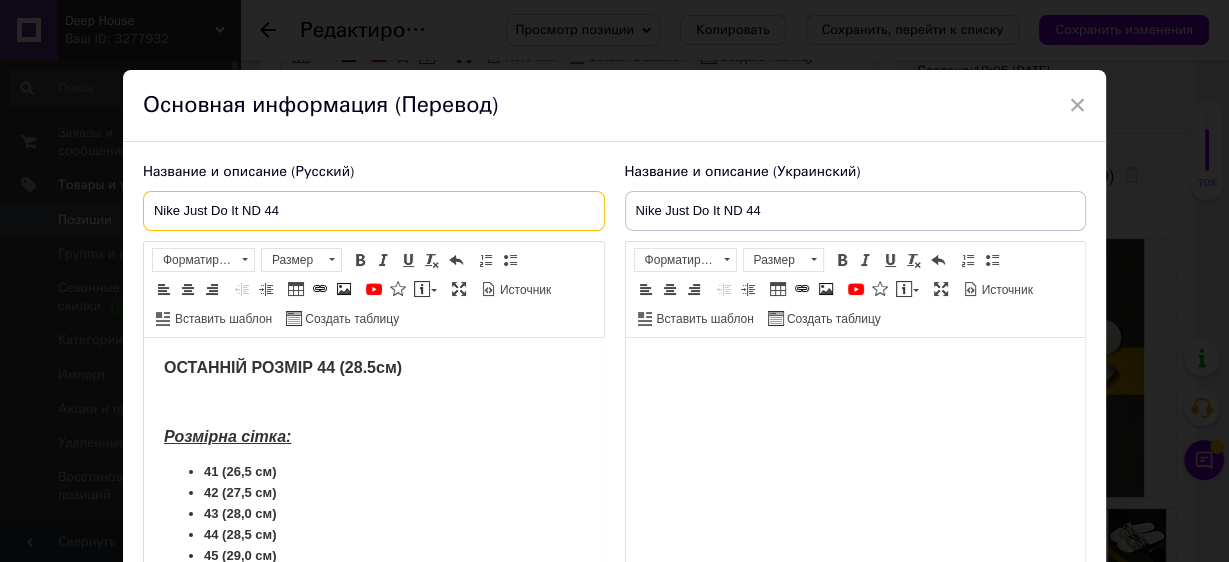 drag, startPoint x: 238, startPoint y: 209, endPoint x: 298, endPoint y: 202, distance: 60.40695 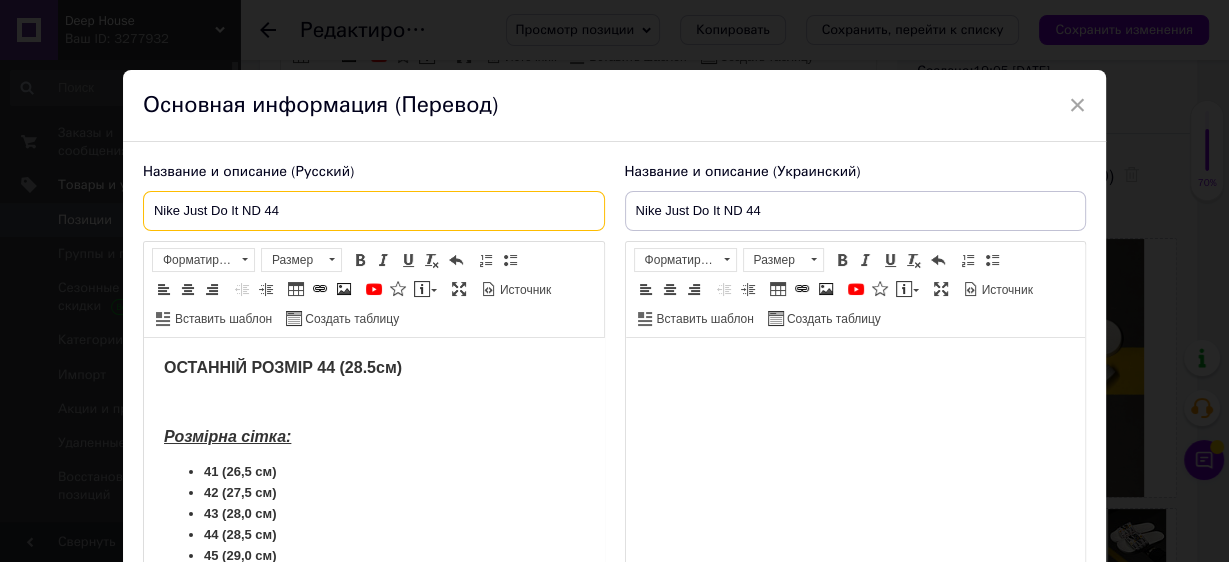 click on "Nike Just Do It ND 44" at bounding box center (374, 211) 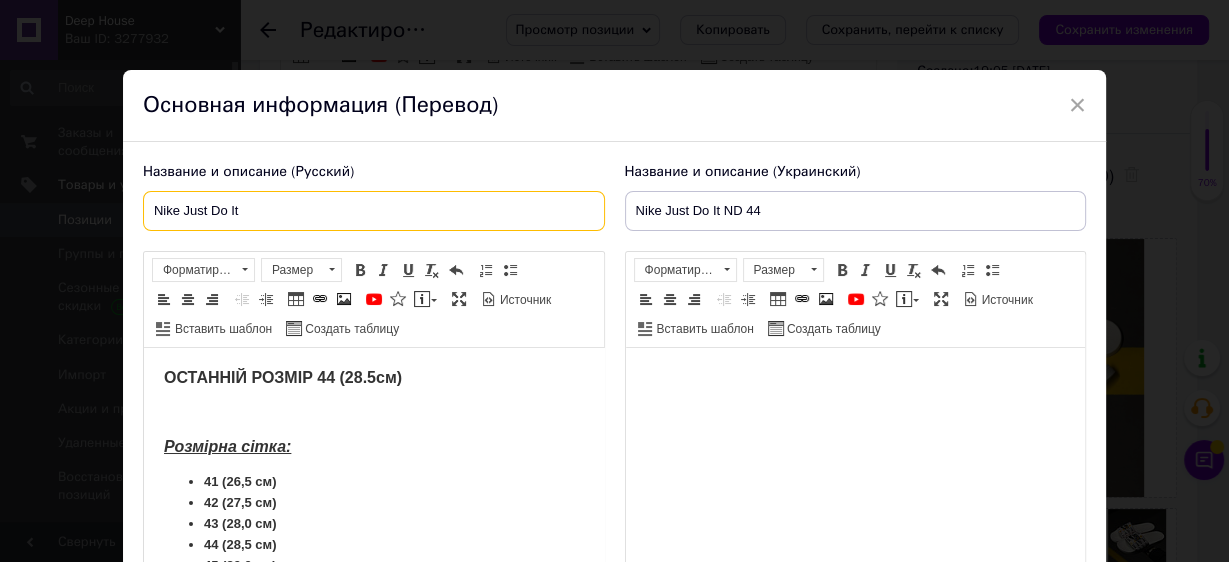 click on "Nike Just Do It" at bounding box center [374, 211] 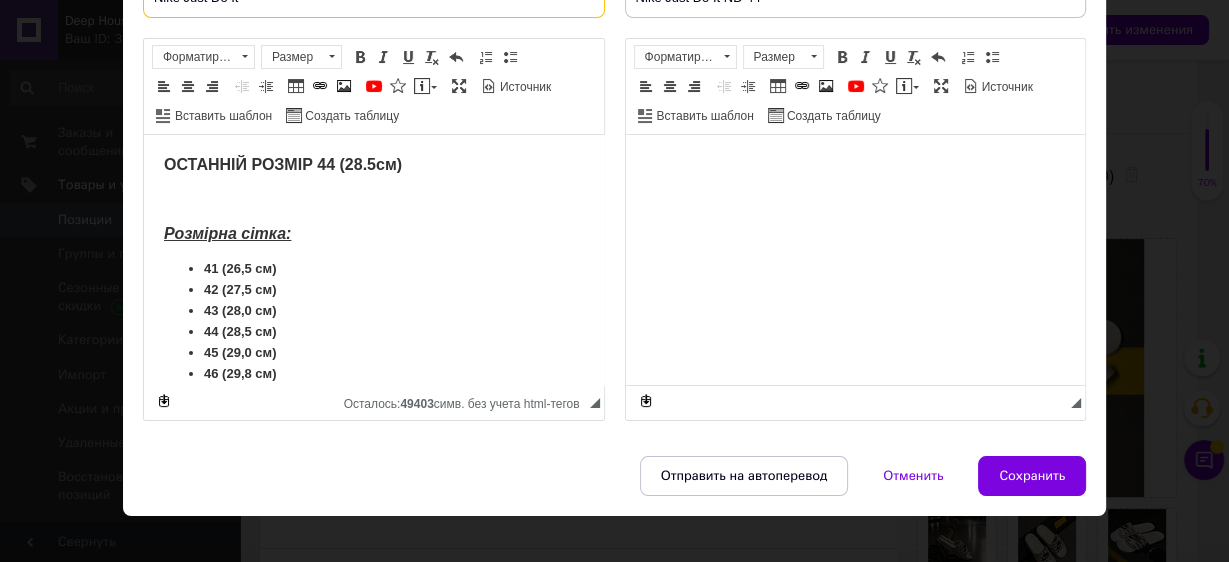 scroll, scrollTop: 231, scrollLeft: 0, axis: vertical 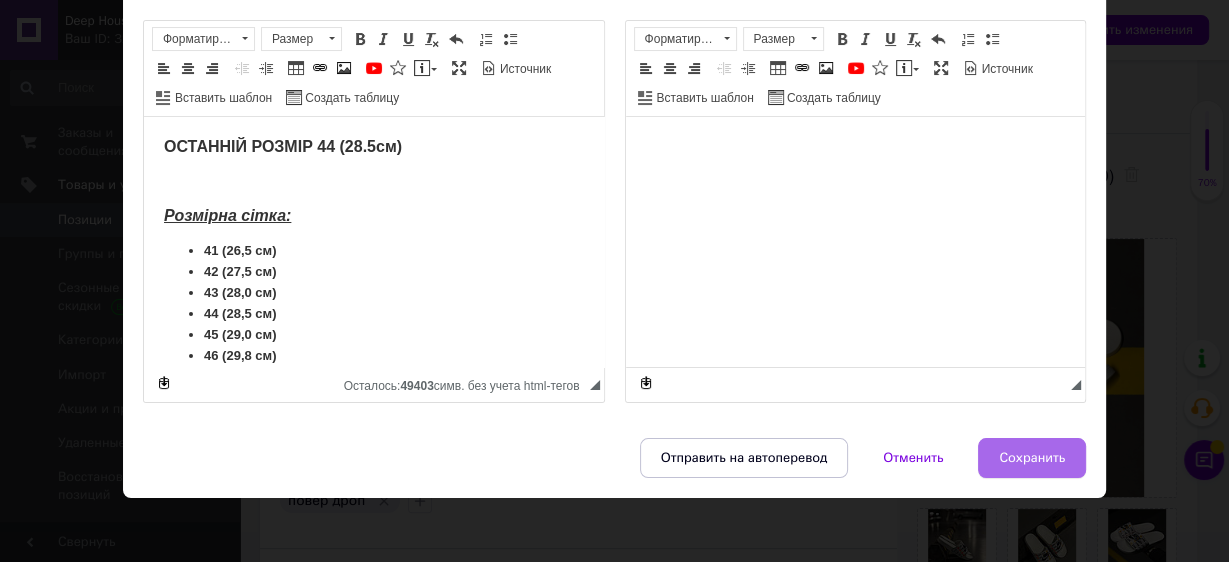 type on "Nike Just Do It" 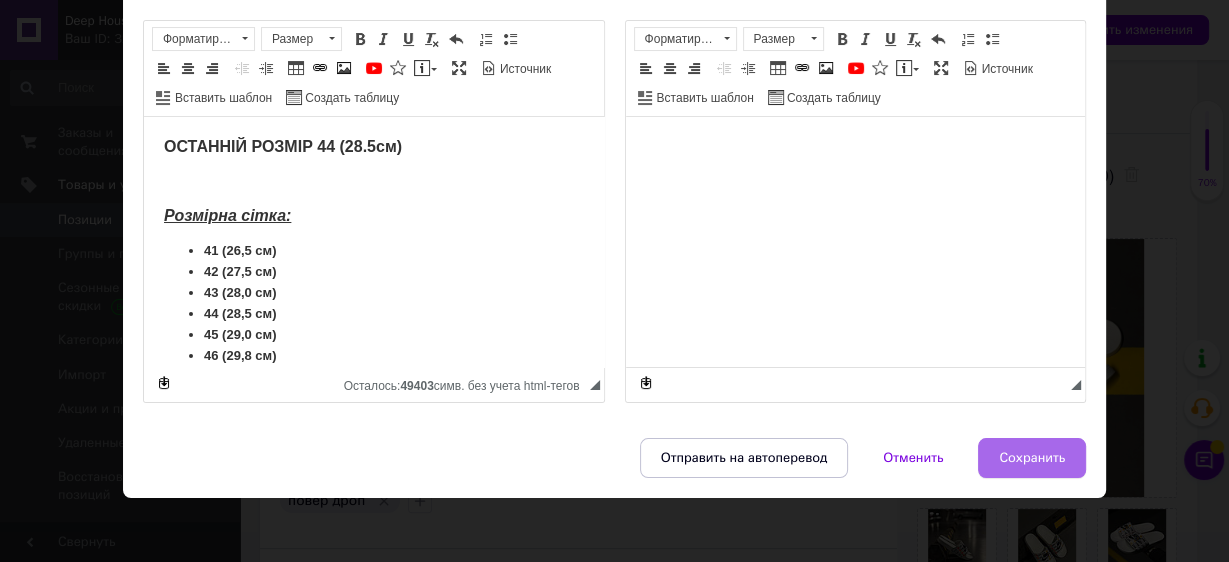 click on "Сохранить" at bounding box center [1032, 458] 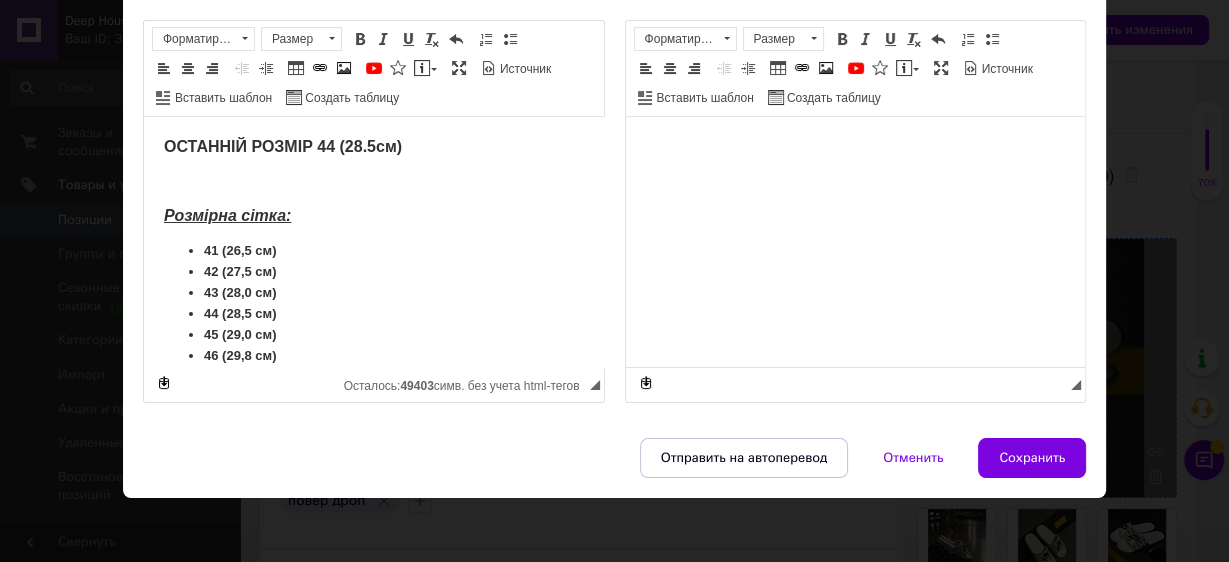 type on "Nike Just Do It" 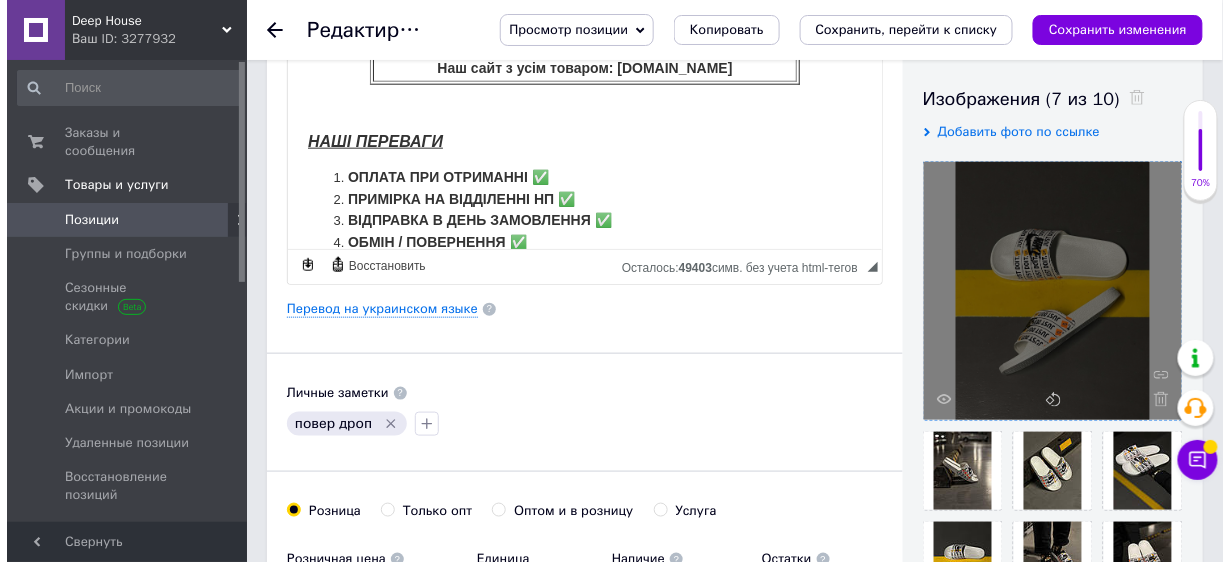 scroll, scrollTop: 339, scrollLeft: 0, axis: vertical 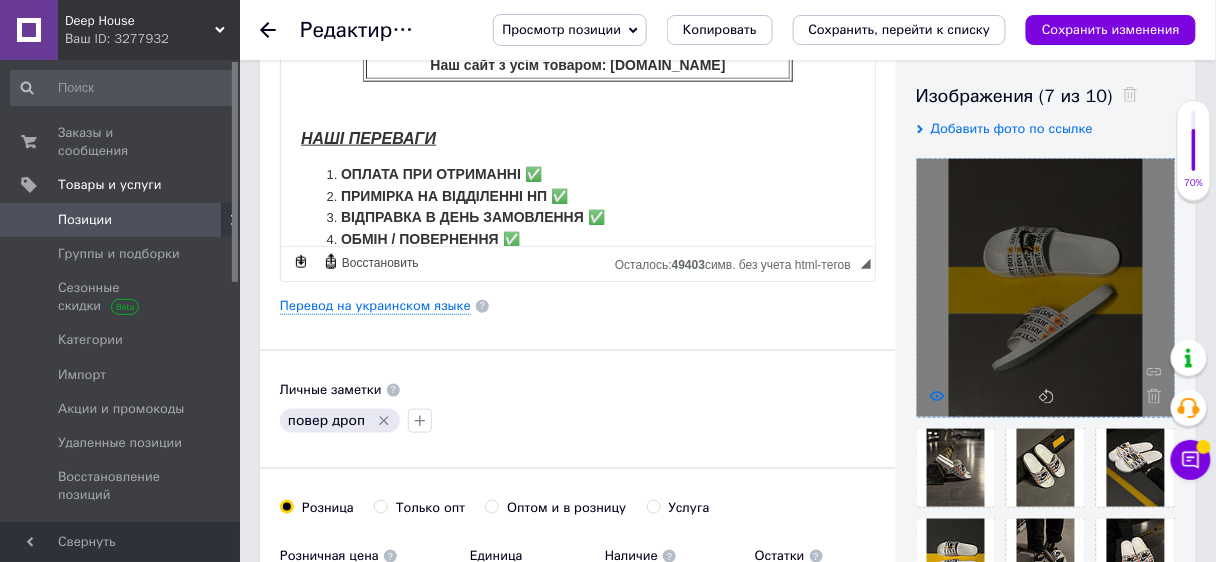 click 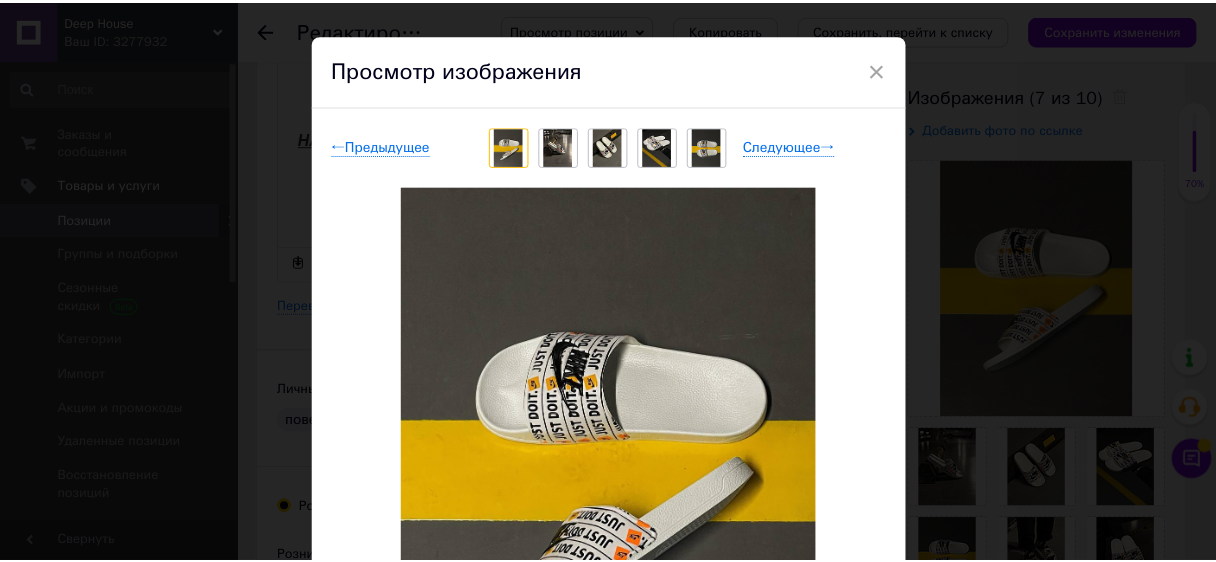 scroll, scrollTop: 0, scrollLeft: 0, axis: both 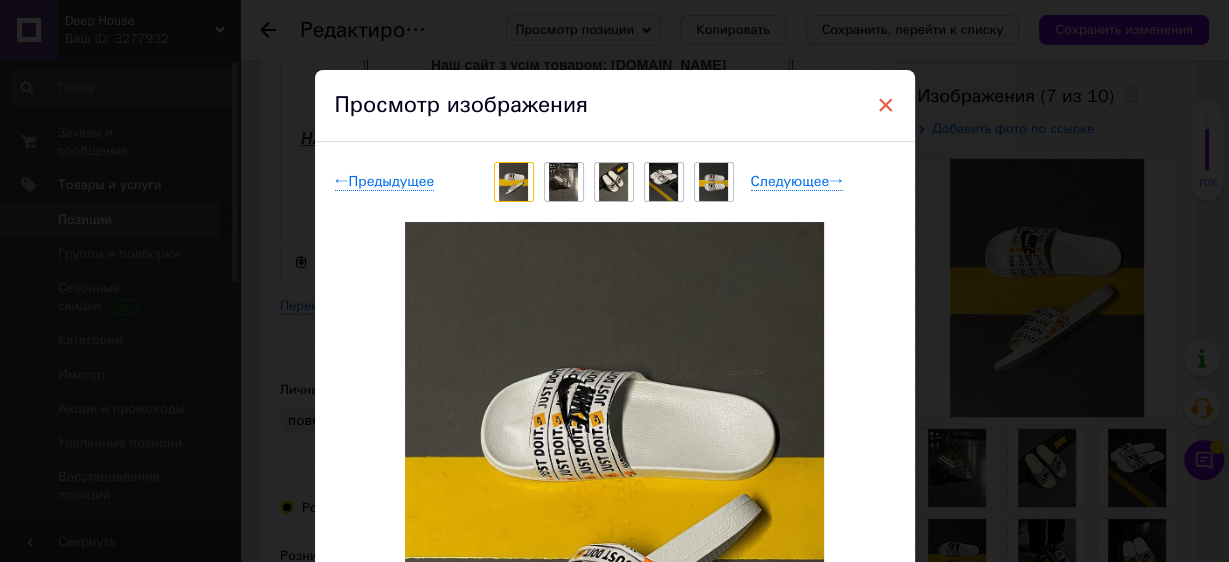 click on "×" at bounding box center [886, 105] 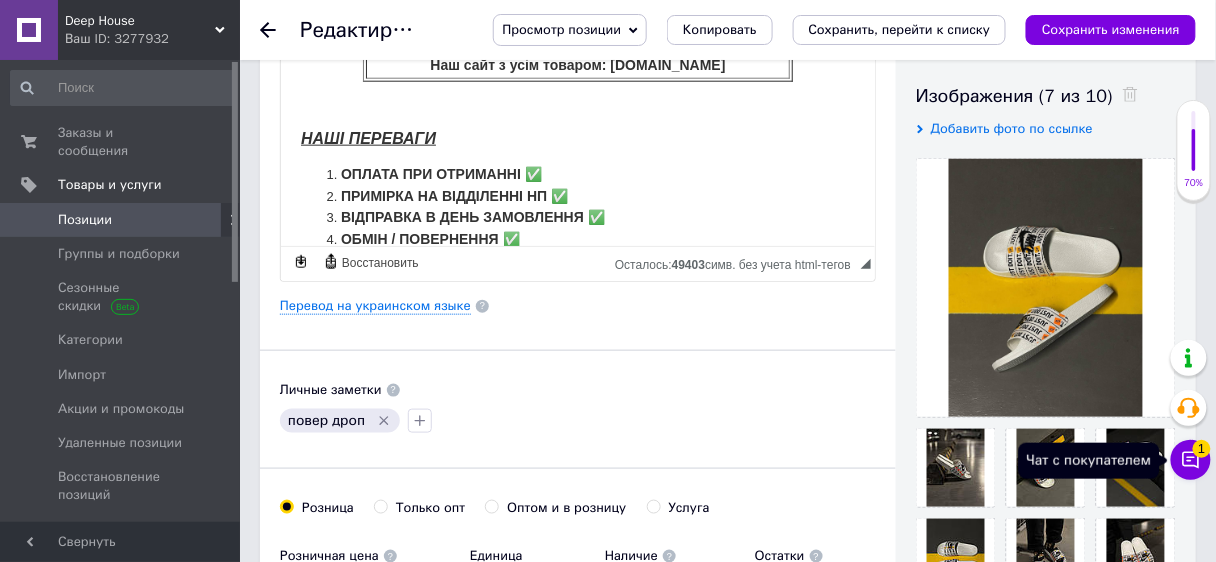 click on "1" at bounding box center [1202, 449] 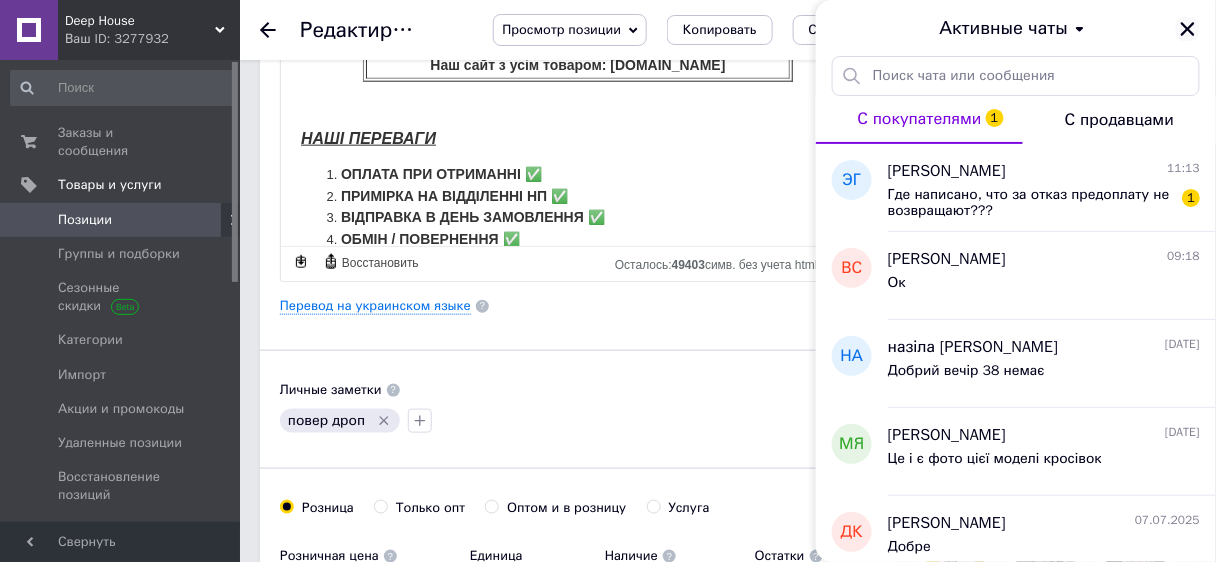click 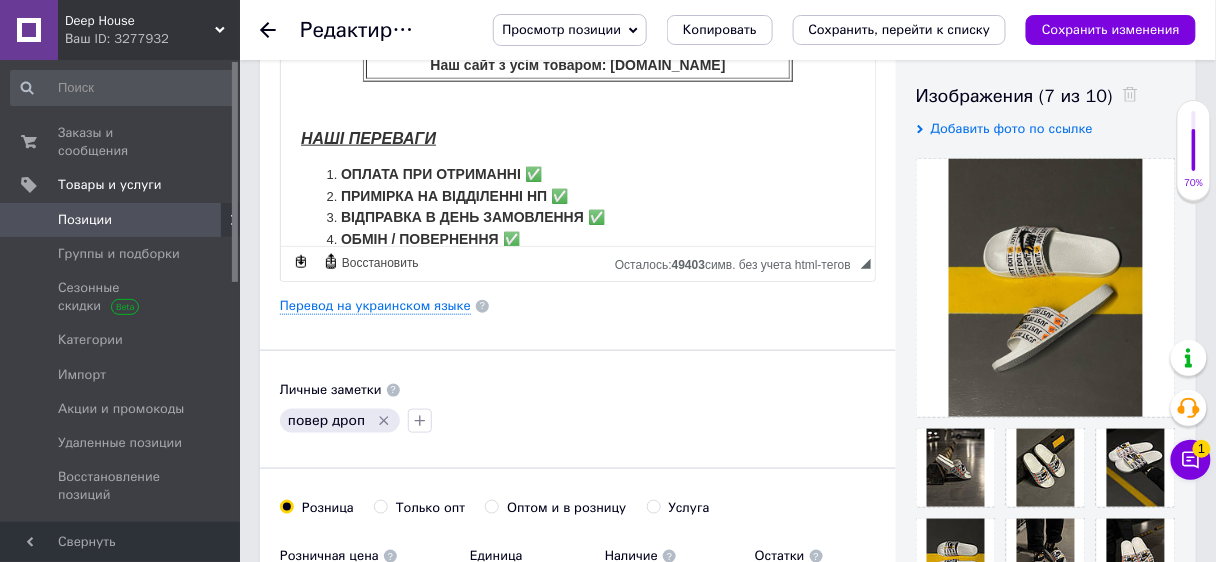 scroll, scrollTop: 539, scrollLeft: 0, axis: vertical 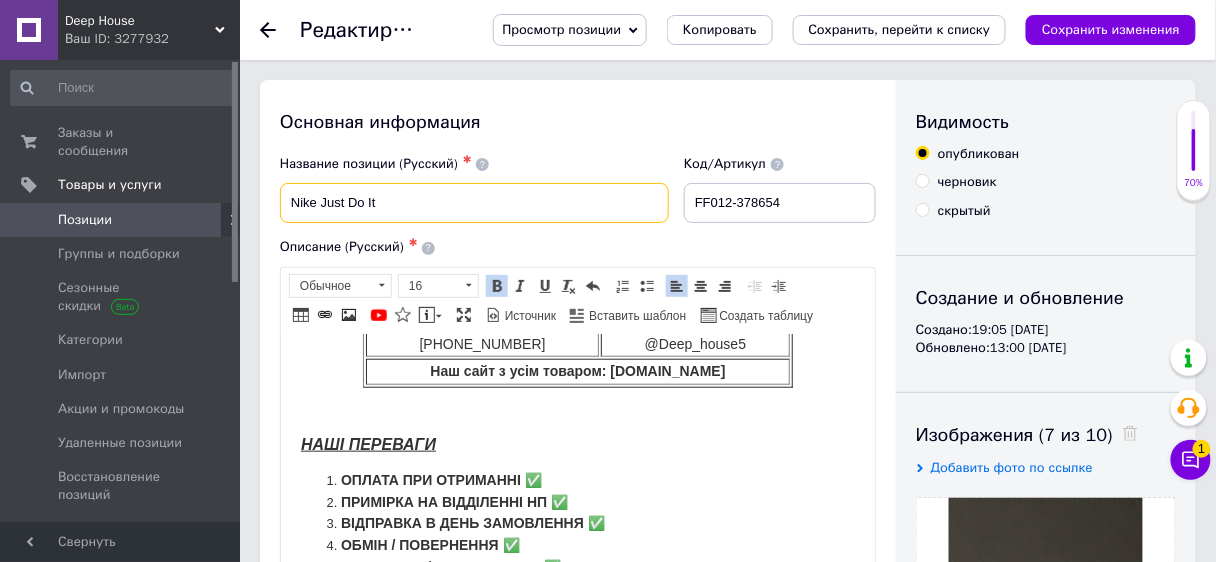 click on "Nike Just Do It" at bounding box center (474, 203) 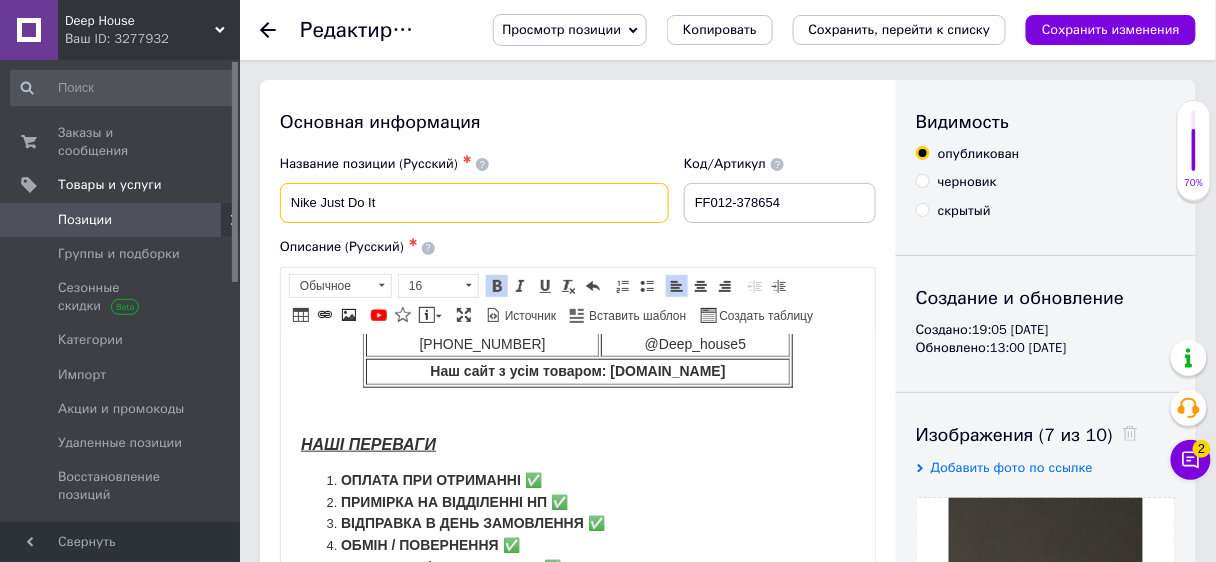 drag, startPoint x: 289, startPoint y: 204, endPoint x: 405, endPoint y: 181, distance: 118.258194 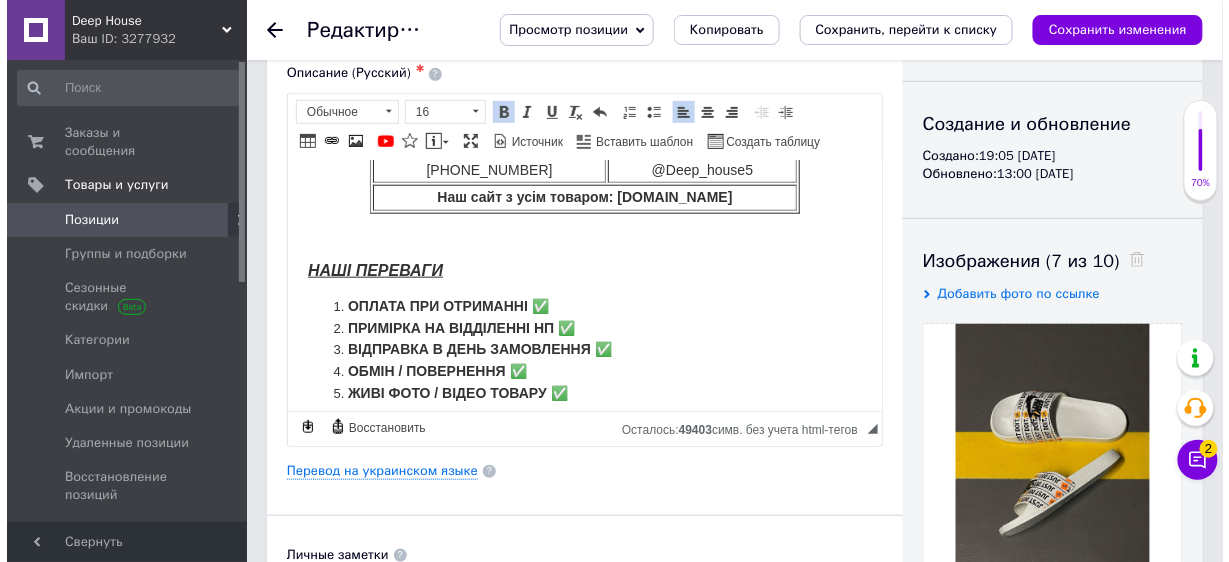 scroll, scrollTop: 240, scrollLeft: 0, axis: vertical 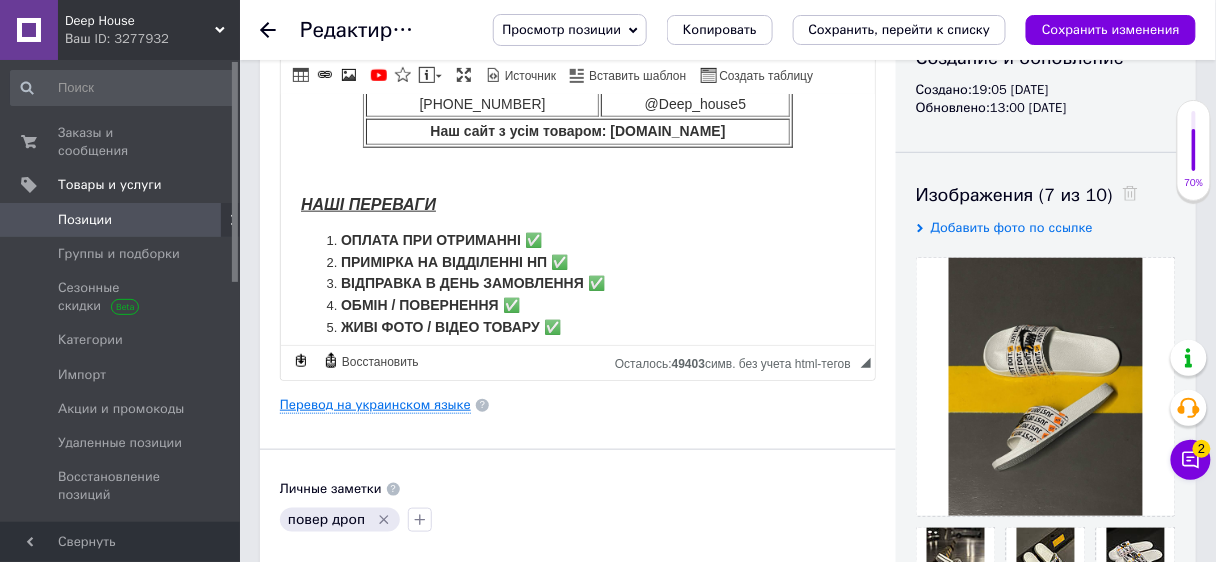 click on "Перевод на украинском языке" at bounding box center [375, 405] 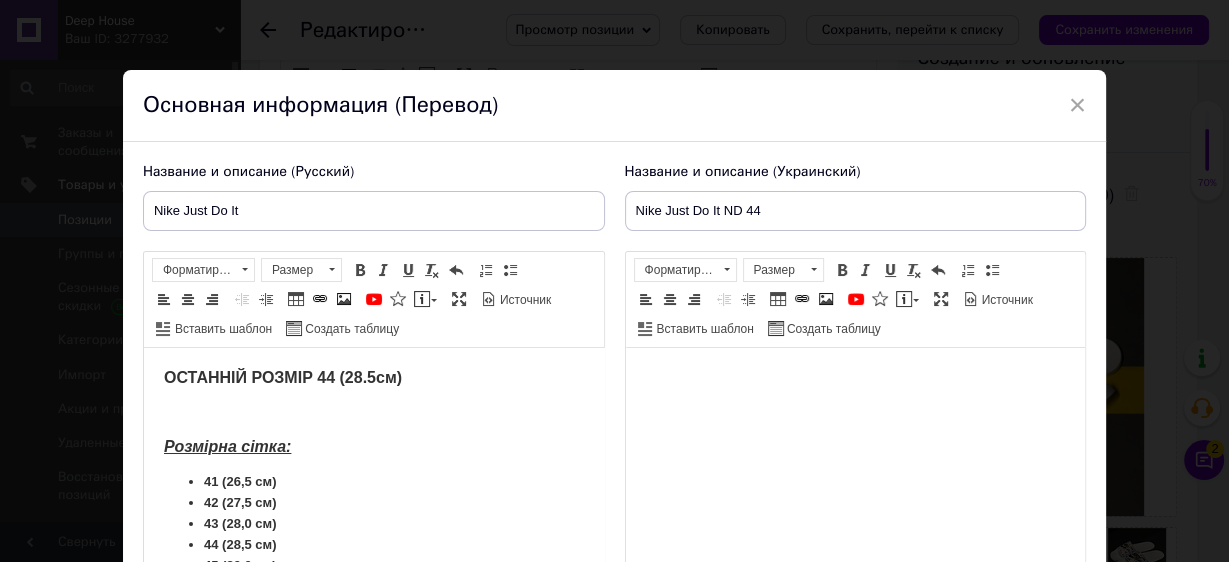 scroll, scrollTop: 0, scrollLeft: 0, axis: both 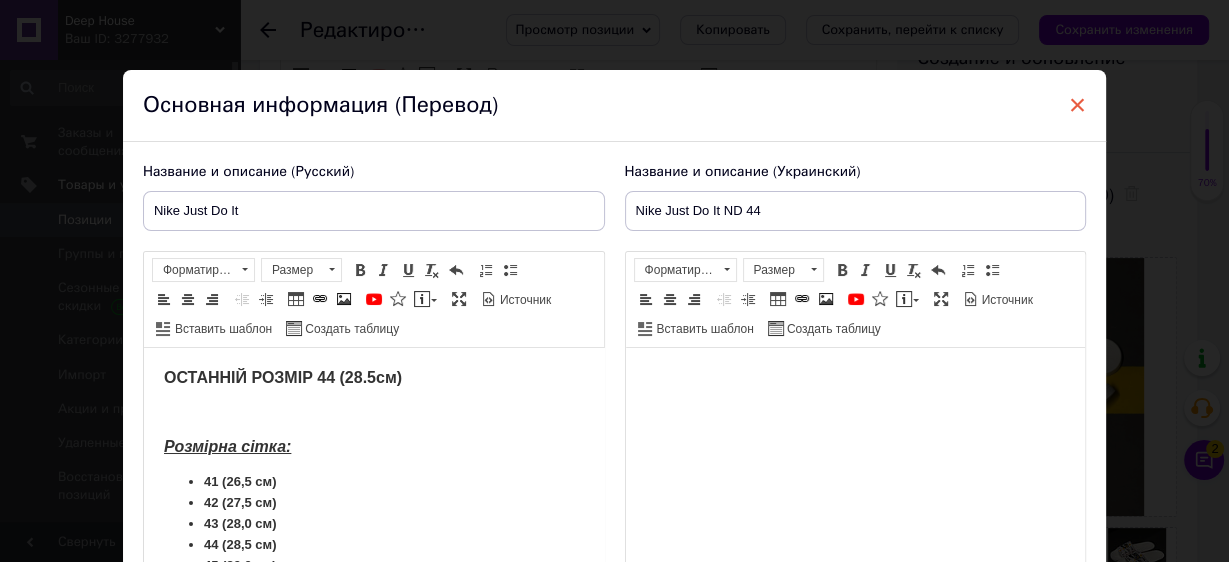 click on "×" at bounding box center [1078, 105] 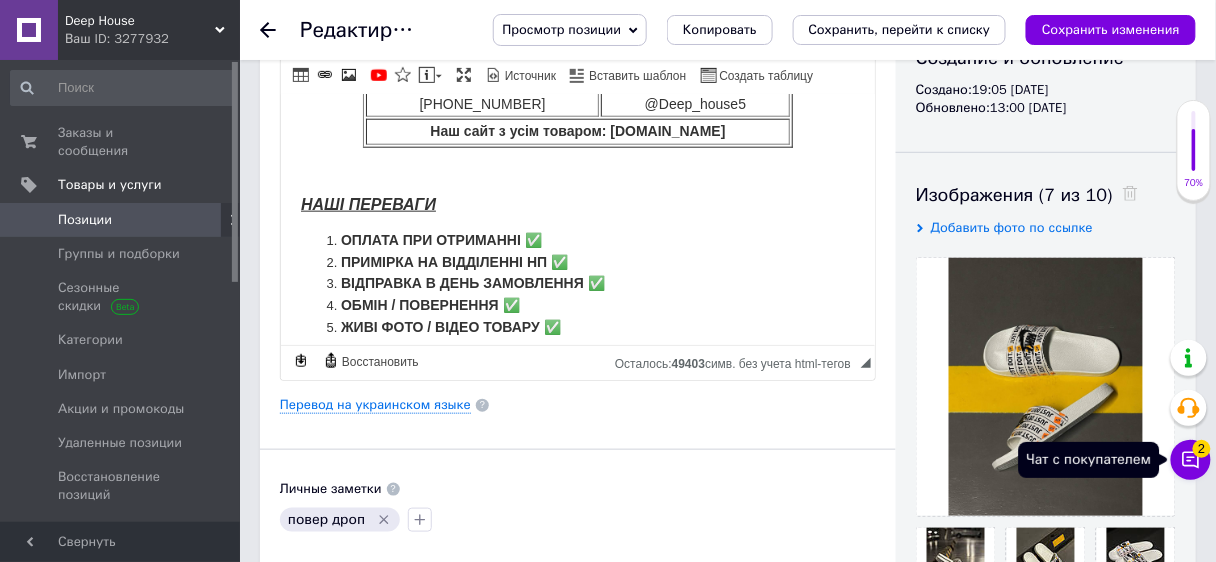 click on "2" at bounding box center (1202, 449) 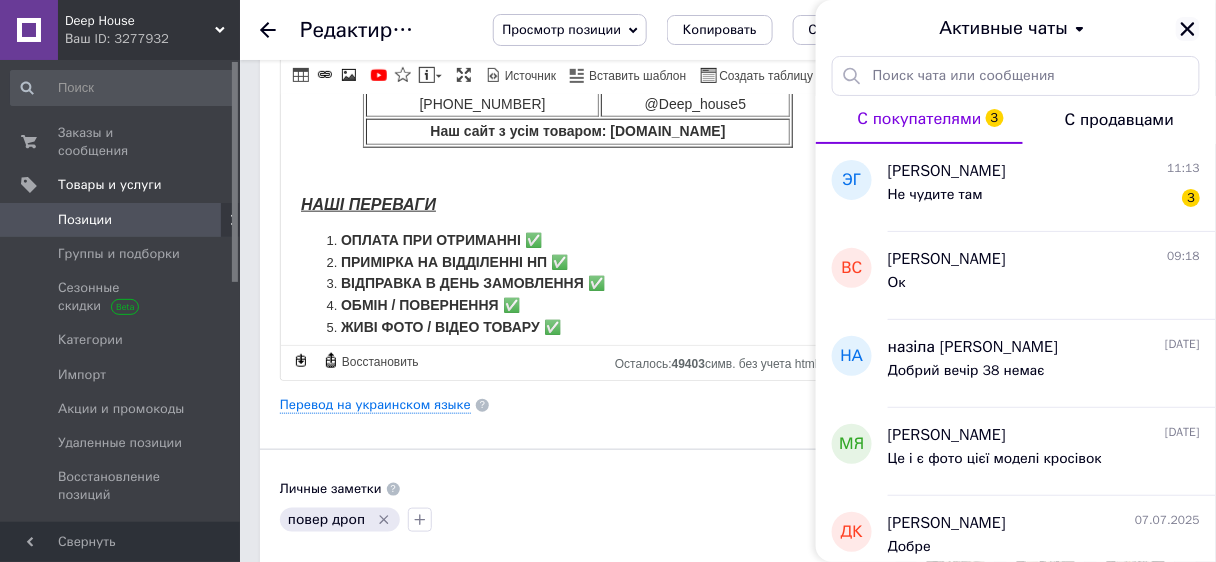 click 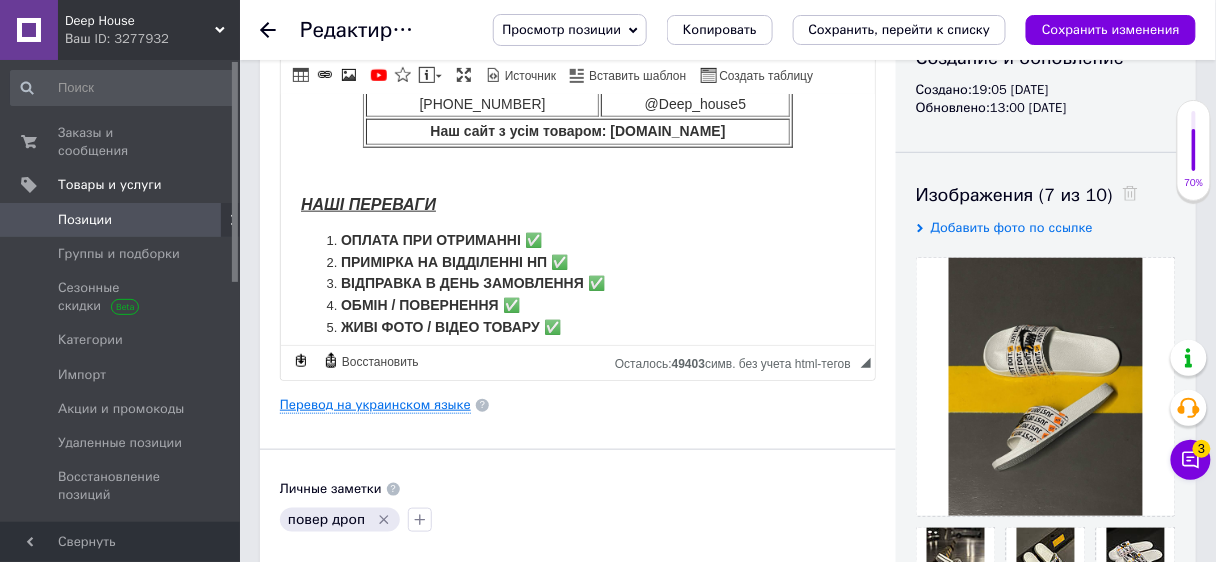 click on "Перевод на украинском языке" at bounding box center (375, 405) 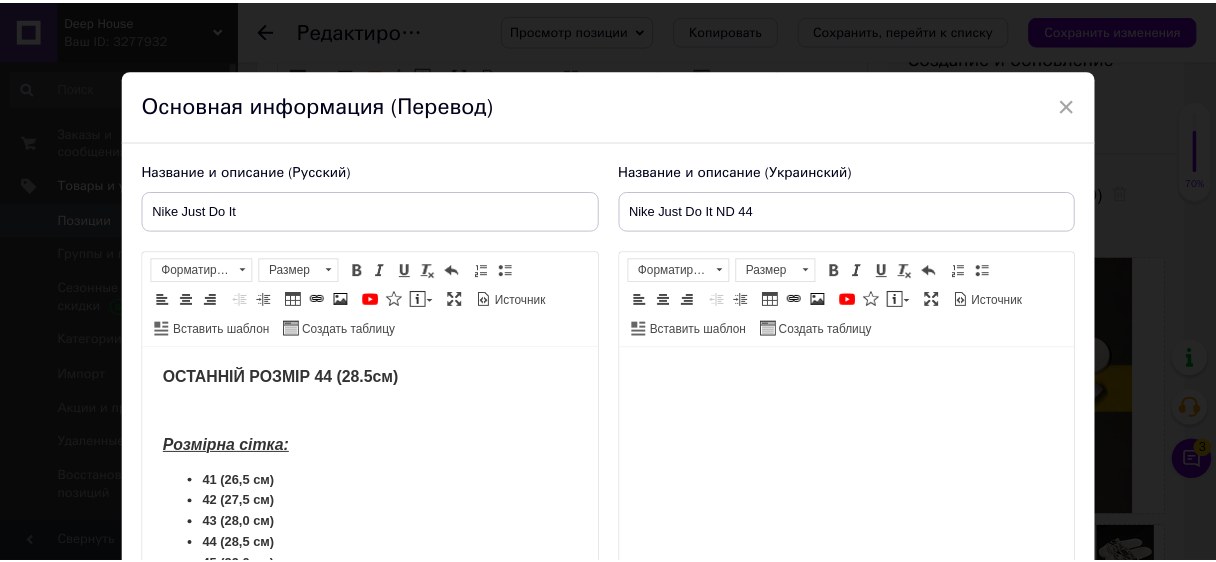 scroll, scrollTop: 0, scrollLeft: 0, axis: both 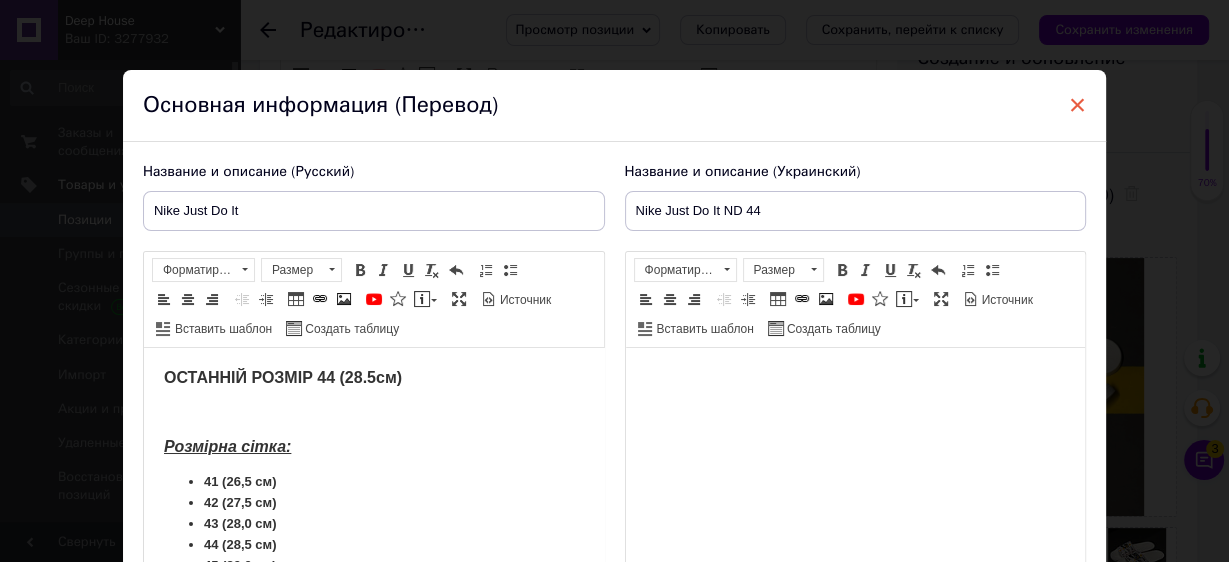 click on "×" at bounding box center (1078, 105) 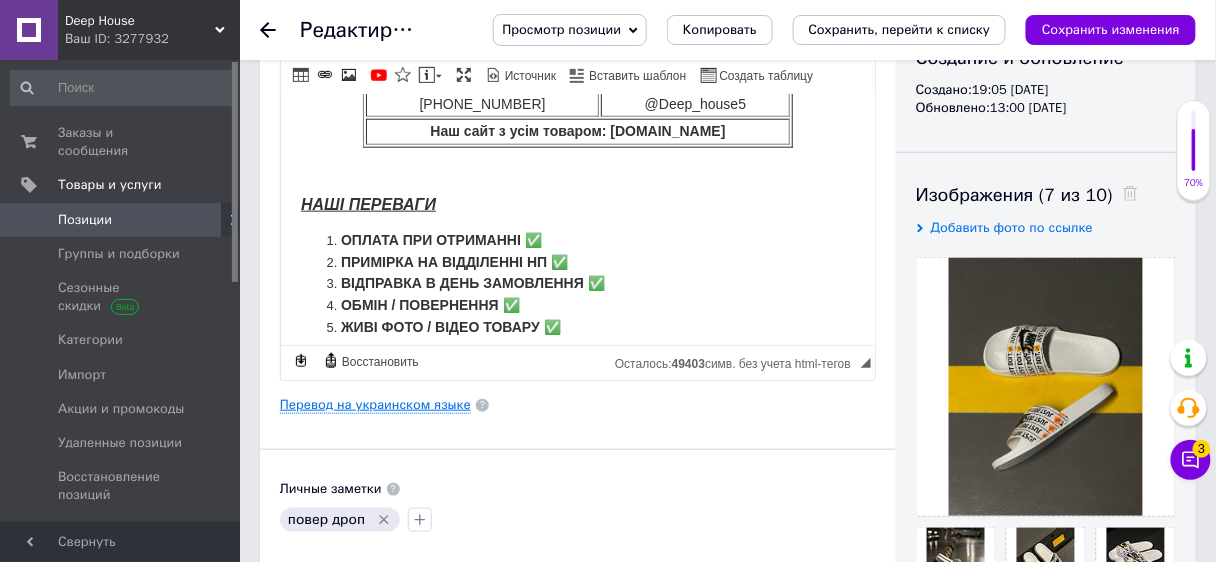 click on "Перевод на украинском языке" at bounding box center (375, 405) 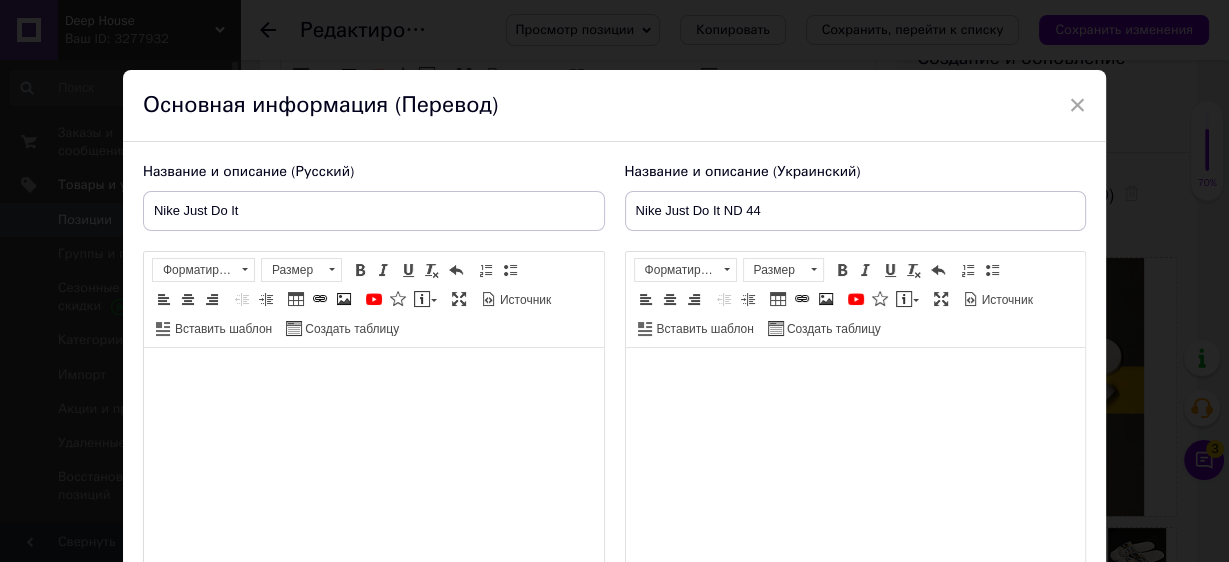 click on "Основная информация (Перевод)" at bounding box center [614, 106] 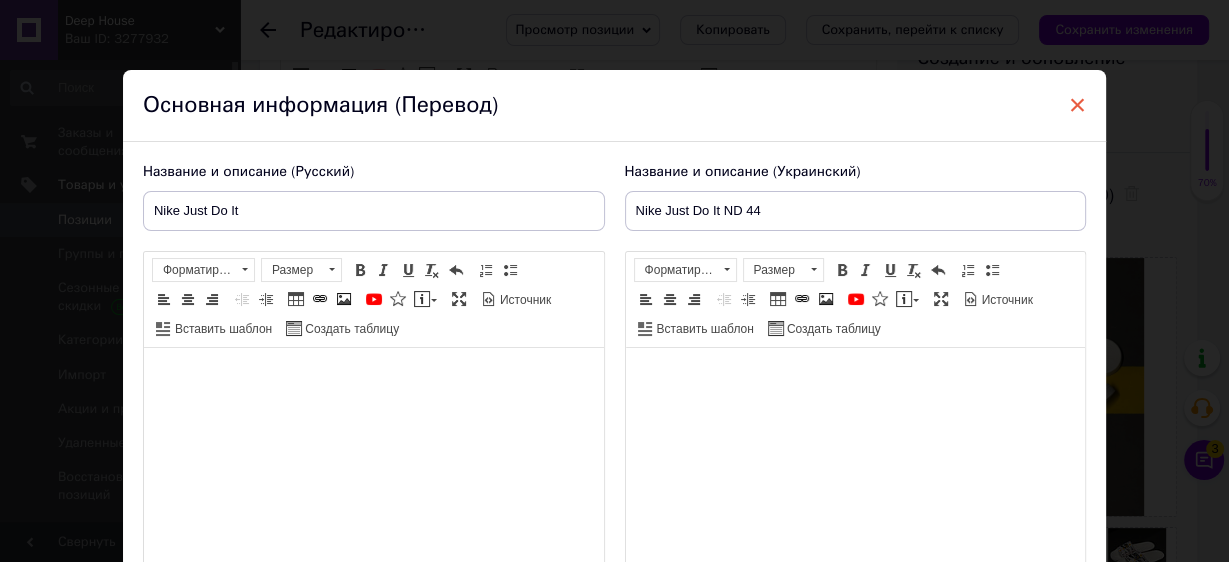 click on "×" at bounding box center [1078, 105] 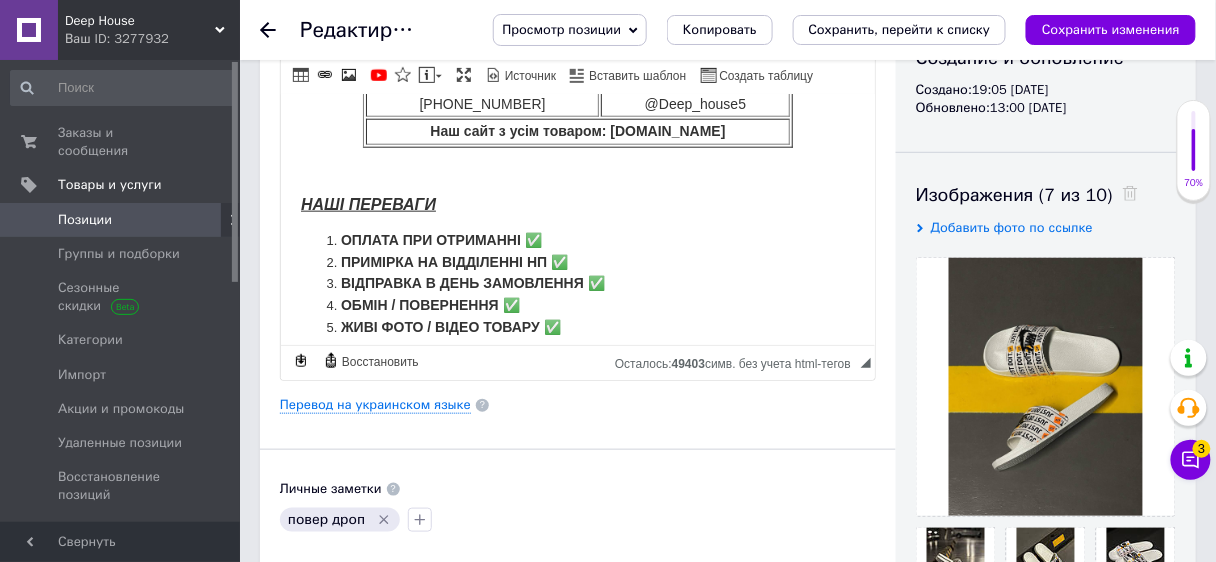 click on "3" at bounding box center (1202, 449) 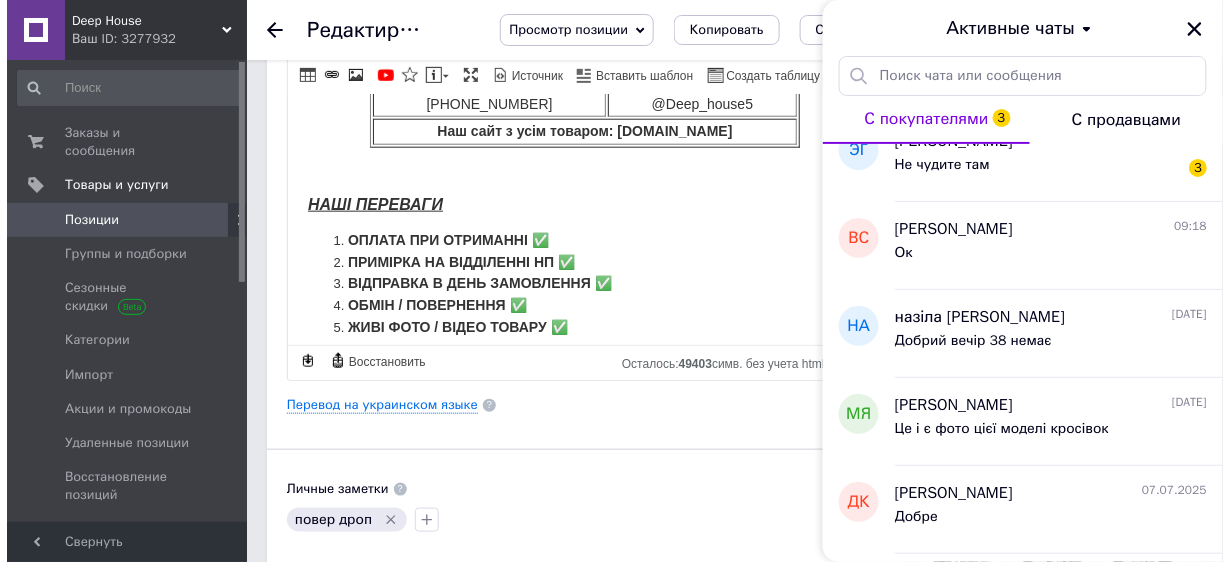 scroll, scrollTop: 0, scrollLeft: 0, axis: both 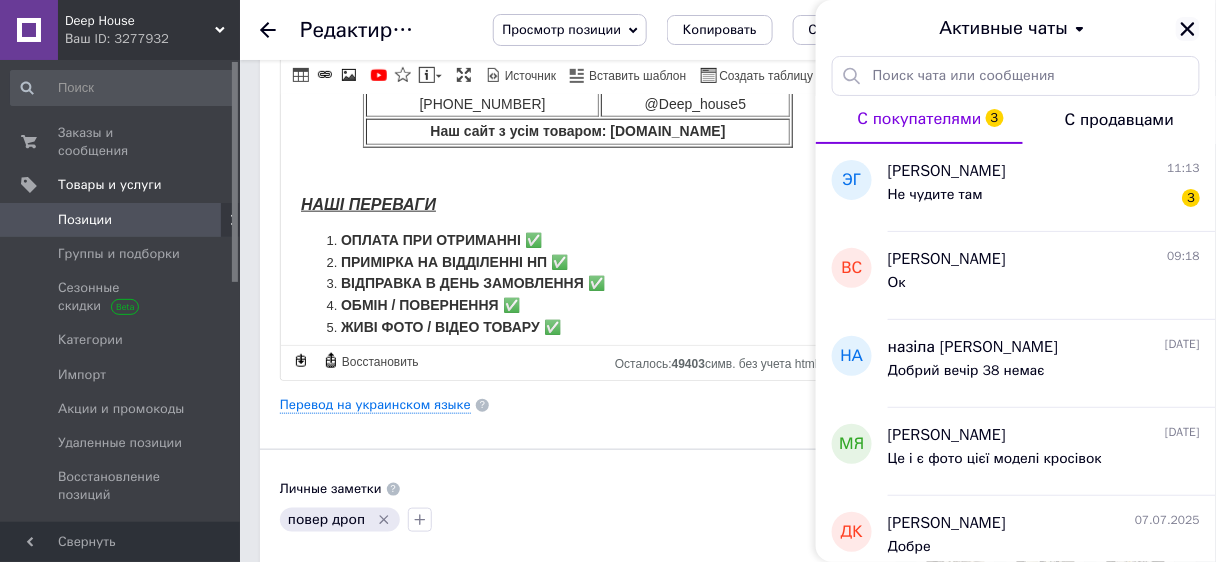 click 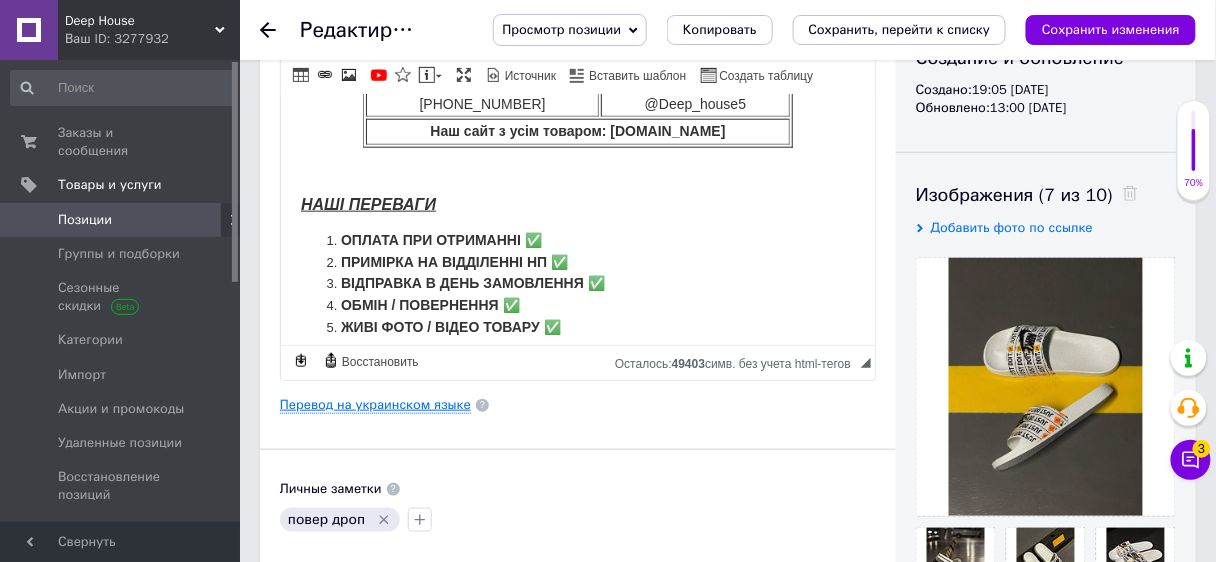 click on "Перевод на украинском языке" at bounding box center (375, 405) 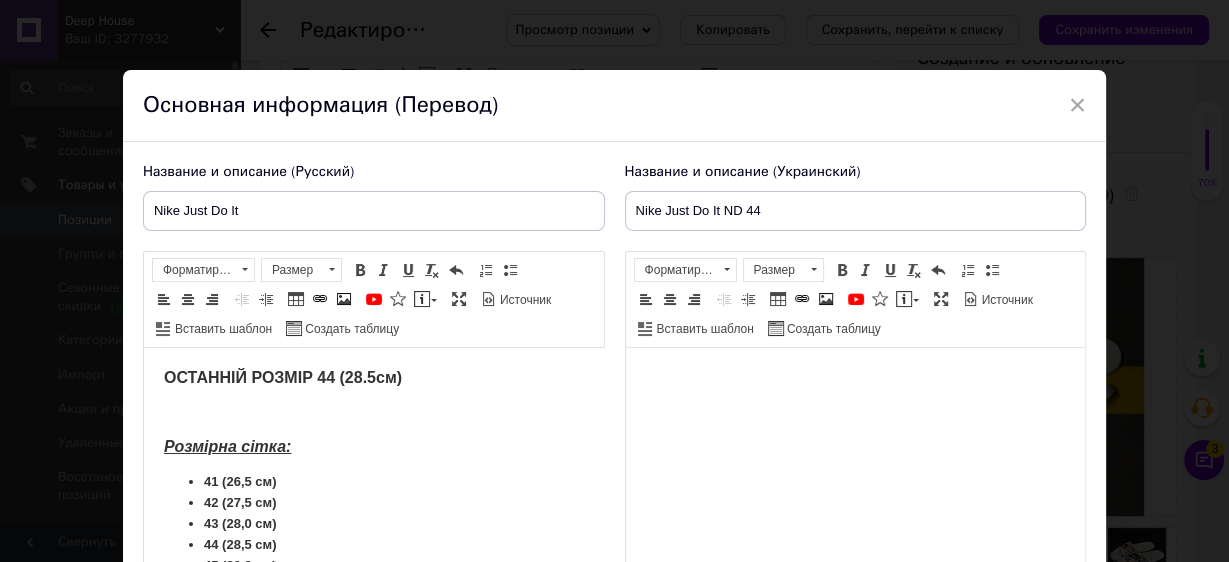 scroll, scrollTop: 0, scrollLeft: 0, axis: both 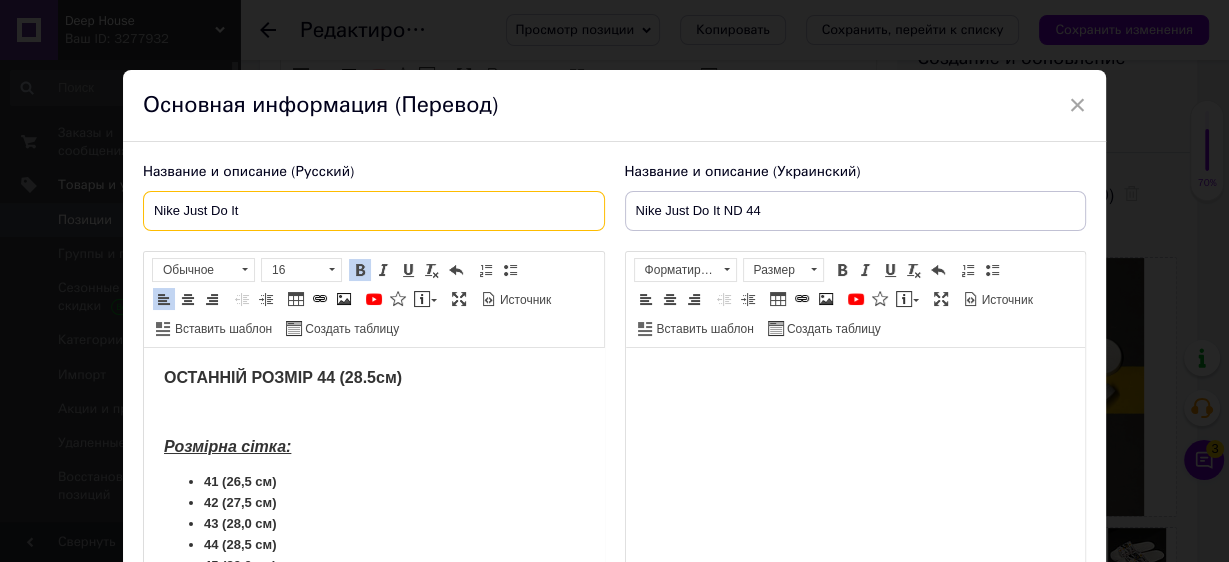 click on "Nike Just Do It" at bounding box center [374, 211] 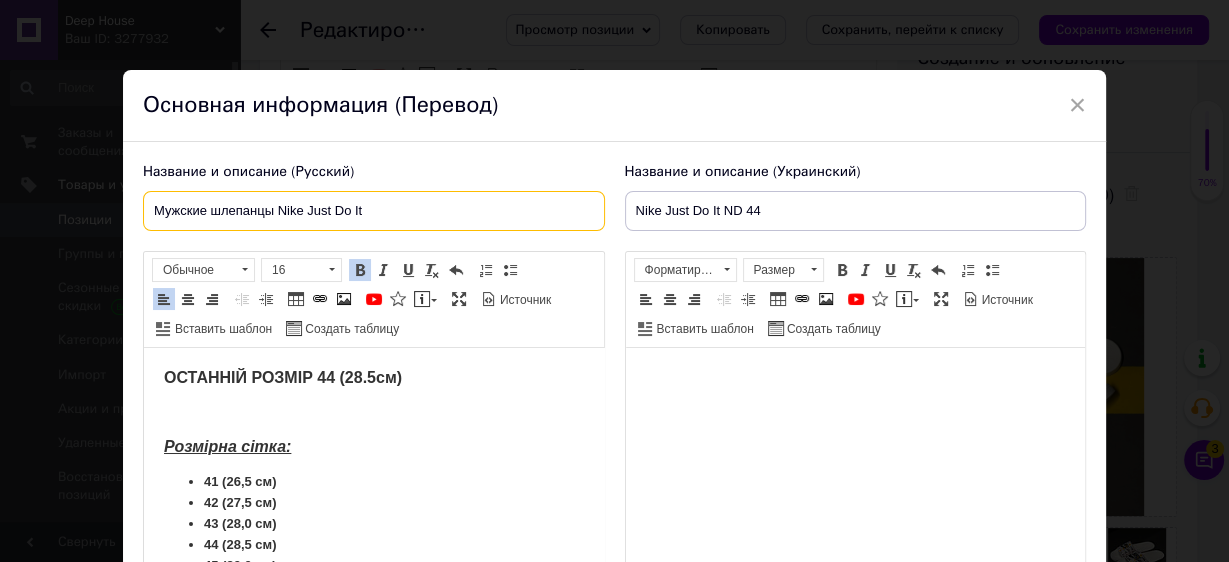 click on "Мужские шлепанцы Nike Just Do It" at bounding box center [374, 211] 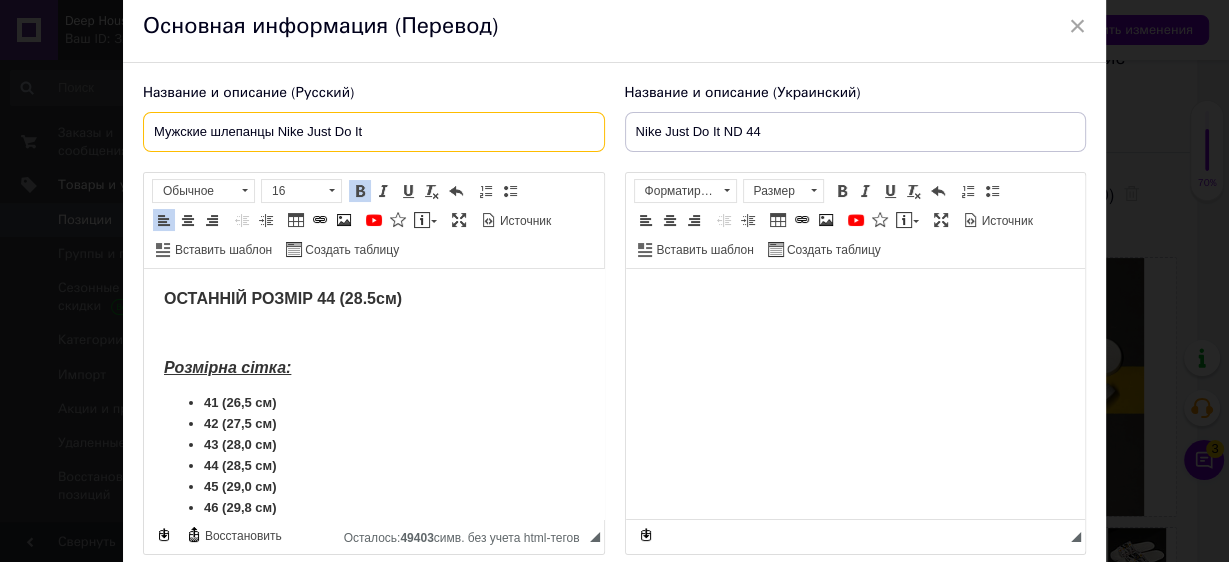 scroll, scrollTop: 80, scrollLeft: 0, axis: vertical 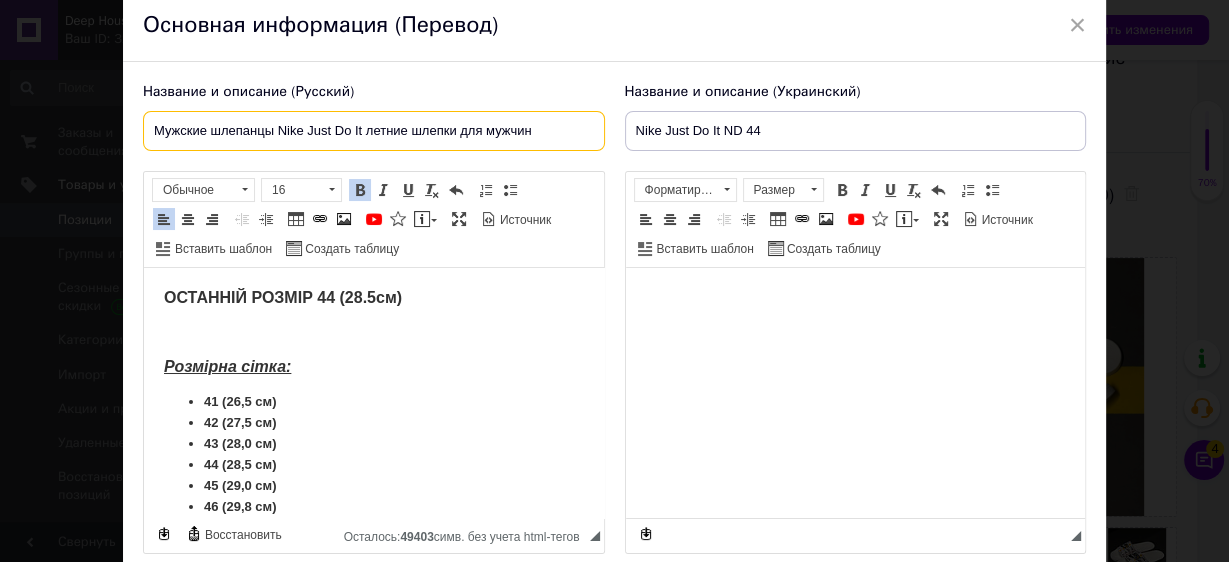 click on "Мужские шлепанцы Nike Just Do It летние шлепки для мужчин" at bounding box center (374, 131) 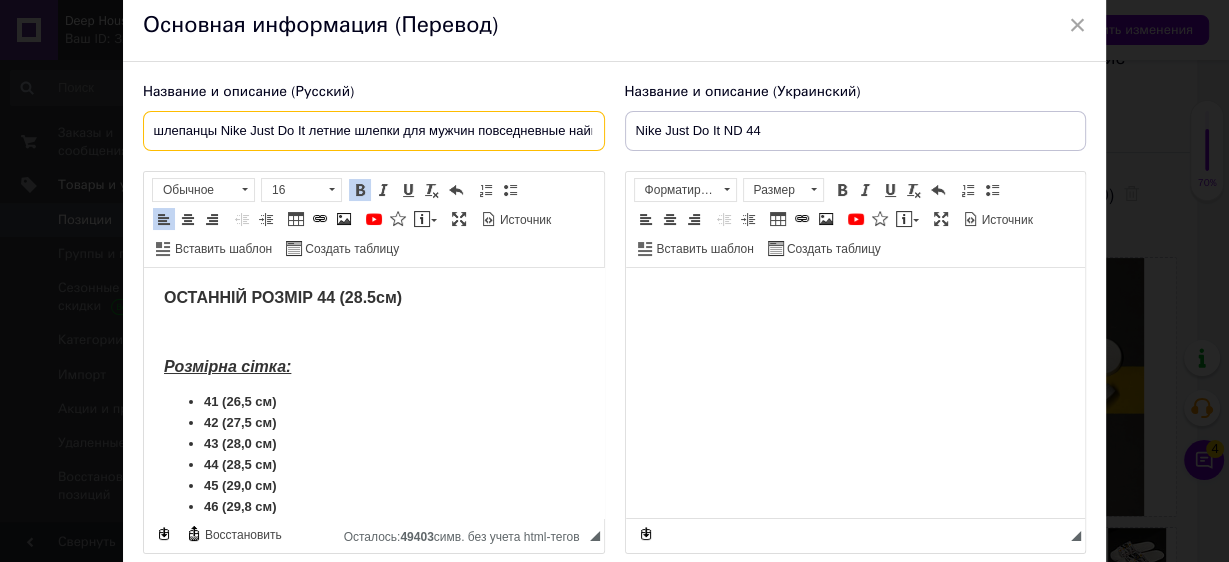 scroll, scrollTop: 0, scrollLeft: 63, axis: horizontal 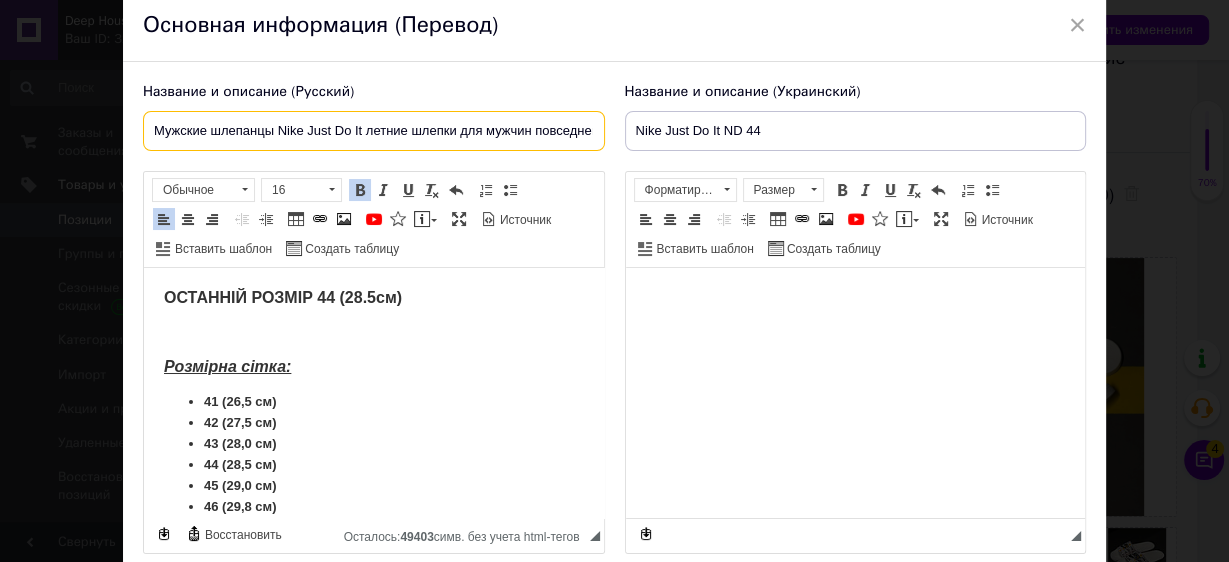drag, startPoint x: 593, startPoint y: 131, endPoint x: 146, endPoint y: 123, distance: 447.0716 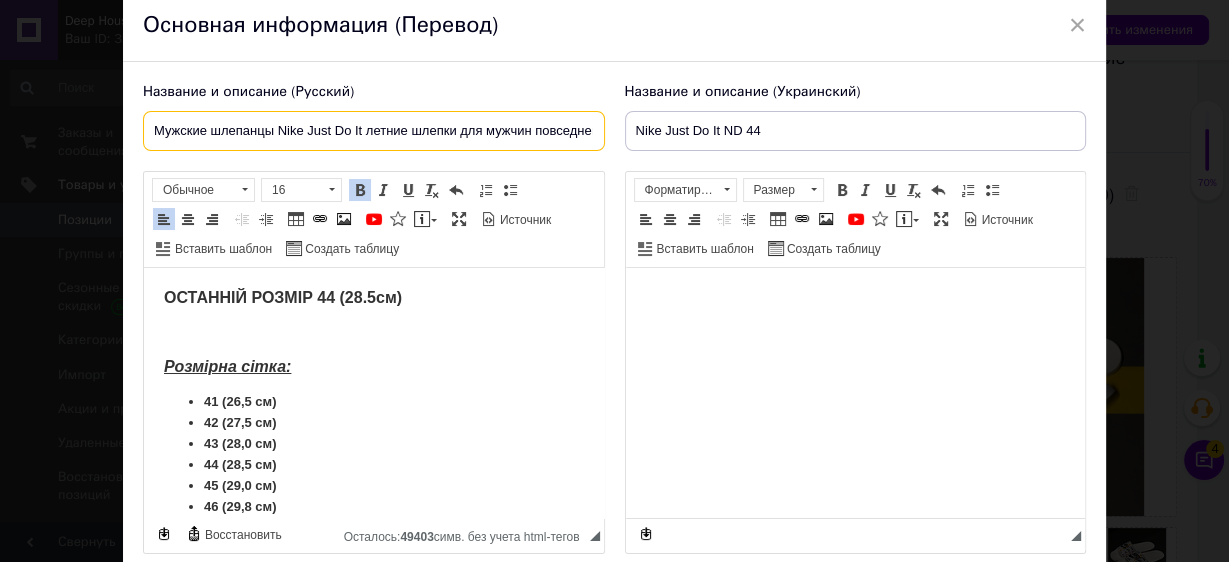 type on "Мужские шлепанцы Nike Just Do It летние шлепки для мужчин повседневные найк" 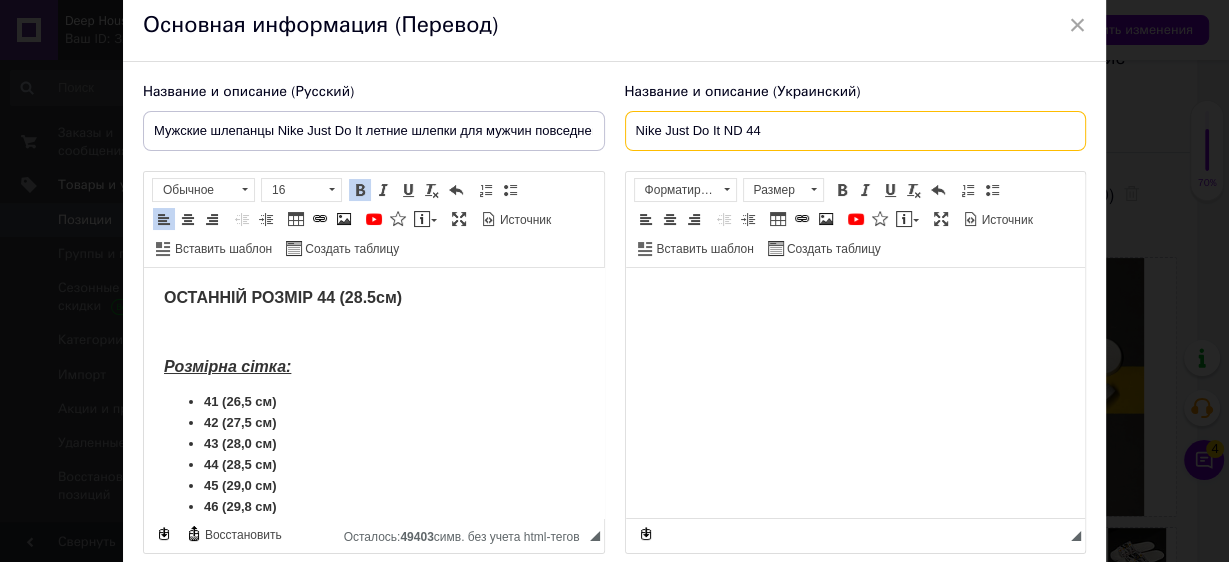 click on "Nike Just Do It ND 44" at bounding box center [856, 131] 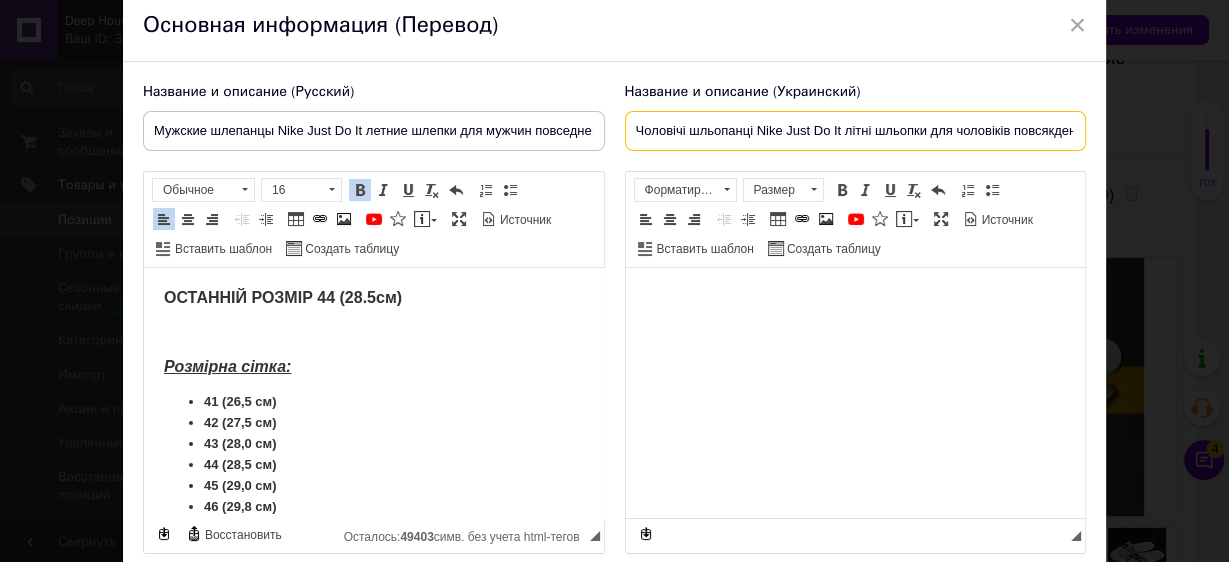 scroll, scrollTop: 0, scrollLeft: 45, axis: horizontal 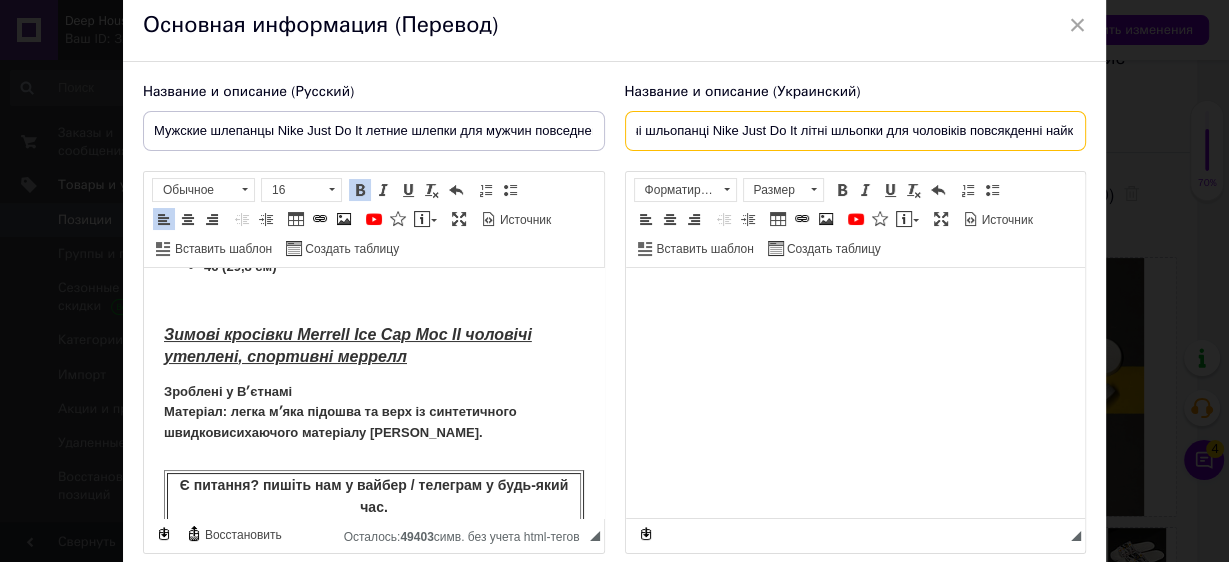 type on "Чоловічі шльопанці Nike Just Do It літні шльопки для чоловіків повсякденні найк" 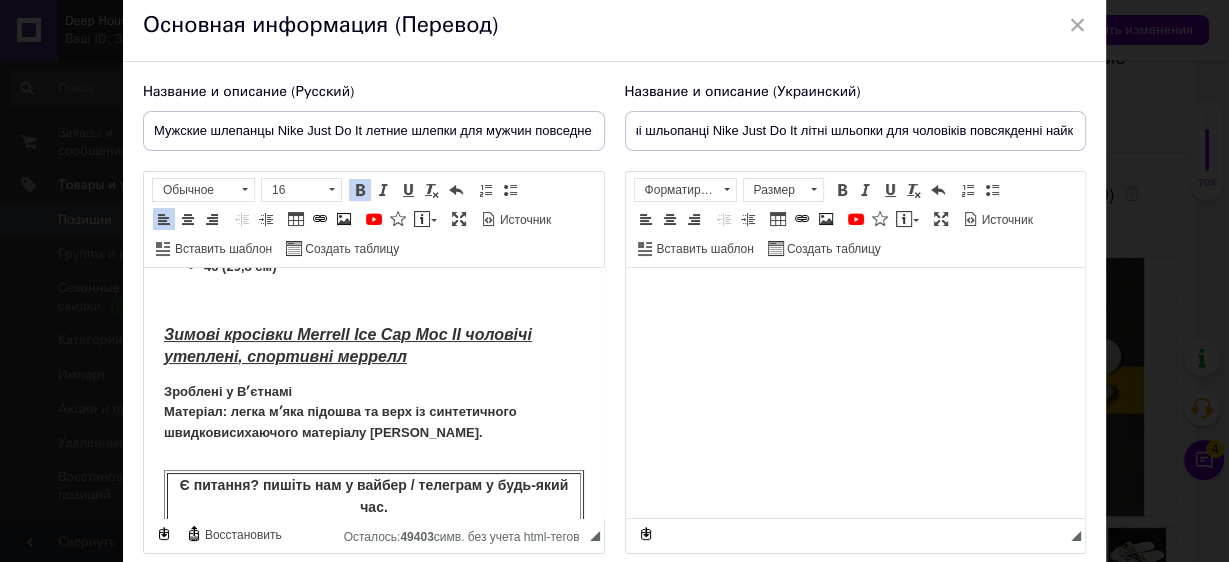 click on "Зимові кросівки Merrell Ice Cap Moc II чоловічі утеплені, спортивні меррелл" at bounding box center (373, 347) 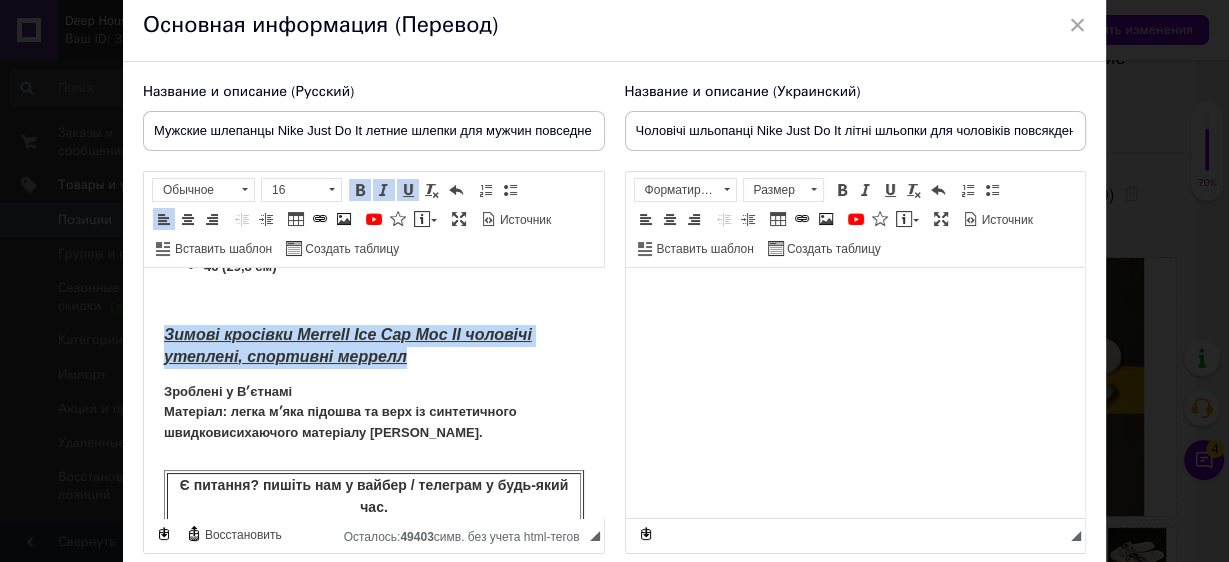 drag, startPoint x: 427, startPoint y: 358, endPoint x: 157, endPoint y: 324, distance: 272.13232 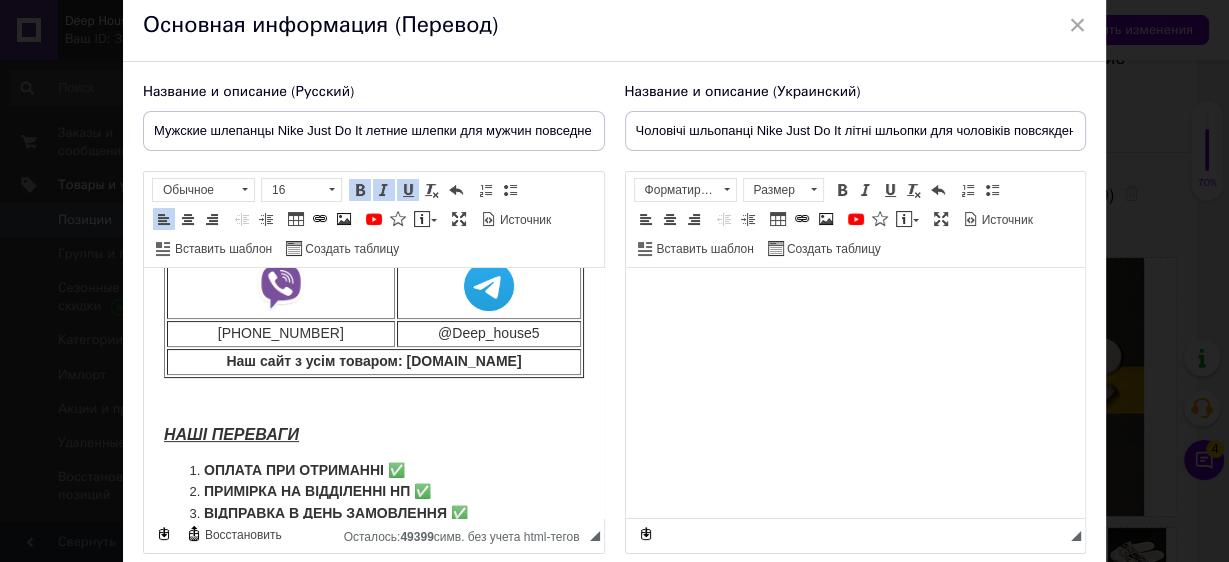 scroll, scrollTop: 560, scrollLeft: 0, axis: vertical 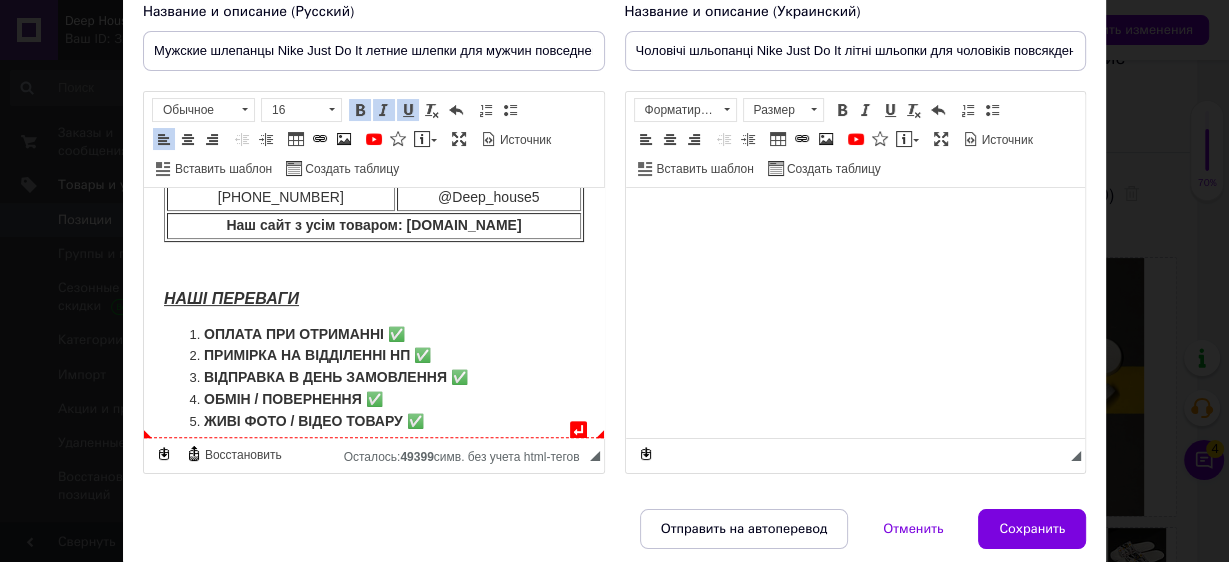 click on "ЖИВІ ФОТО / ВІДЕО ТОВАРУ ✅" at bounding box center [373, 422] 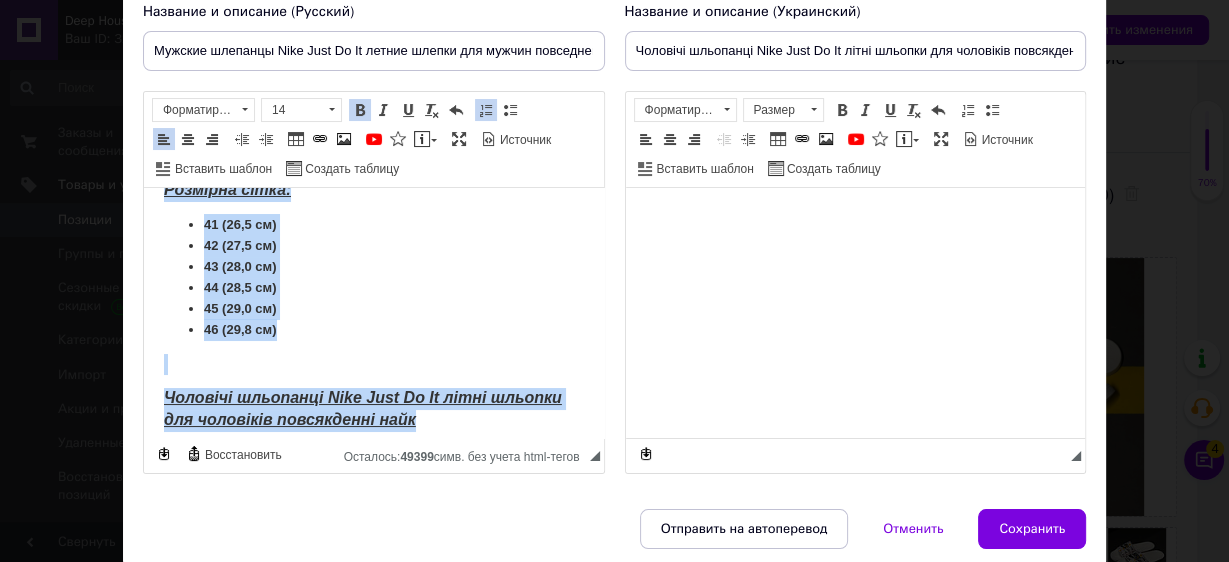 scroll, scrollTop: 0, scrollLeft: 0, axis: both 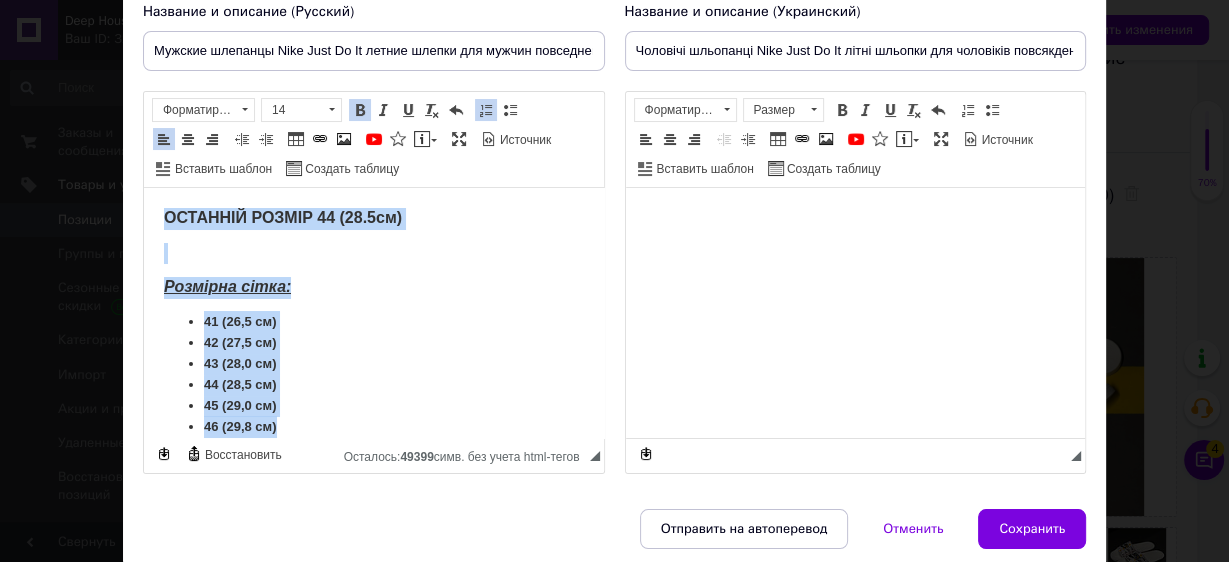 drag, startPoint x: 389, startPoint y: 372, endPoint x: 101, endPoint y: 99, distance: 396.82867 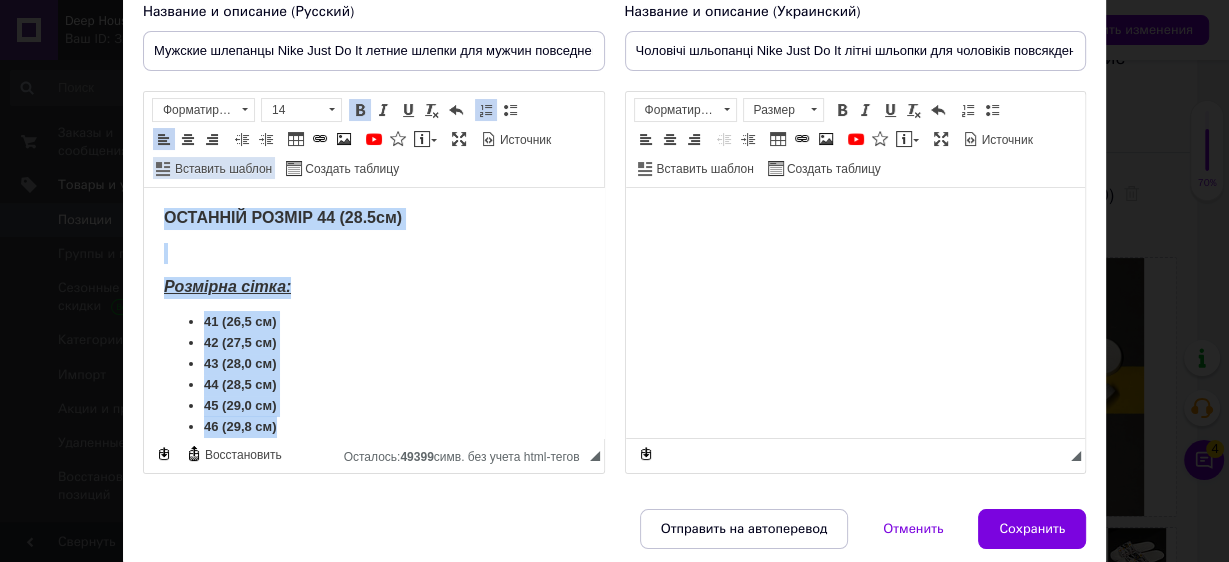 copy on "ОСТАННІЙ РОЗМІР 44 (28.5см) Розмірна сітка: 41 (26,5 см) 42 (27,5 см) 43 (28,0 см) 44 (28,5 см) 45 (29,0 см) 46 (29,8 см) Чоловічі шльопанці Nike Just Do It літні шльопки для чоловіків повсякденні найк Зроблені у Вʼєтнамі  Матеріал: легка мʼяка підошва та верх із синтетичного швидковисихаючого матеріалу [PERSON_NAME]. Є питання? пишіть нам у вайбер / телеграм у будь-який час. [PHONE_NUMBER] @Deep_house5 Наш сайт з усім товаром: [DOMAIN_NAME] НАШІ ПЕРЕВАГИ ОПЛАТА ПРИ ОТРИМАННІ ✅ ПРИМІРКА НА ВІДДІЛЕННІ НП ✅ ВІДПРАВКА В ДЕНЬ ЗАМОВЛЕННЯ ✅ ОБМІН / ПОВЕРНЕННЯ ✅ ЖИВІ ФОТО / ВІДЕО ТОВАРУ ✅" 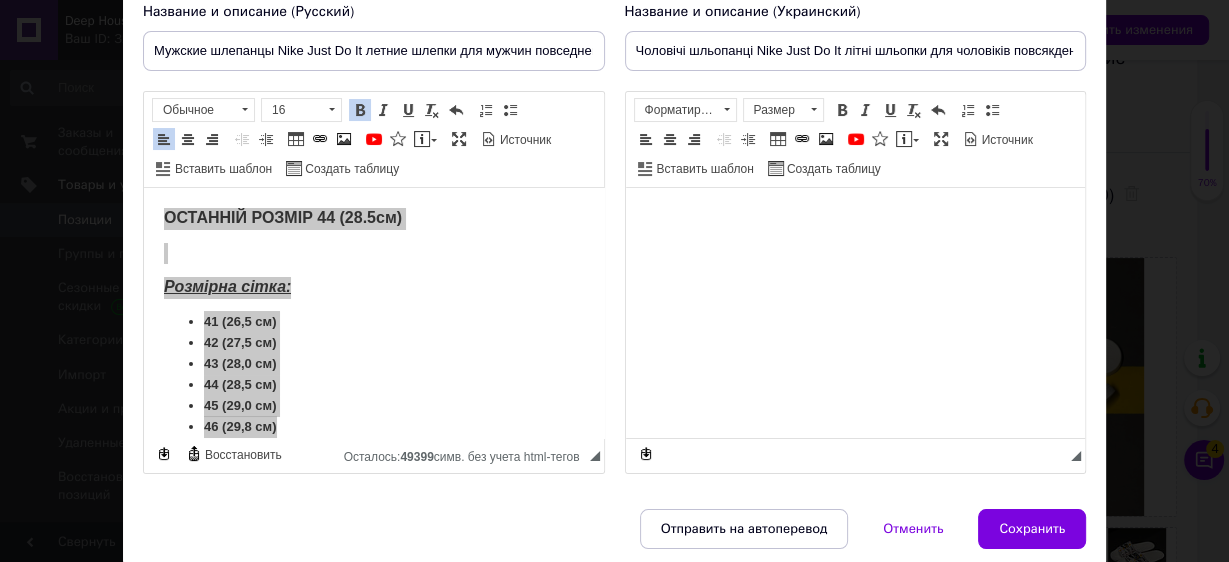click at bounding box center (855, 218) 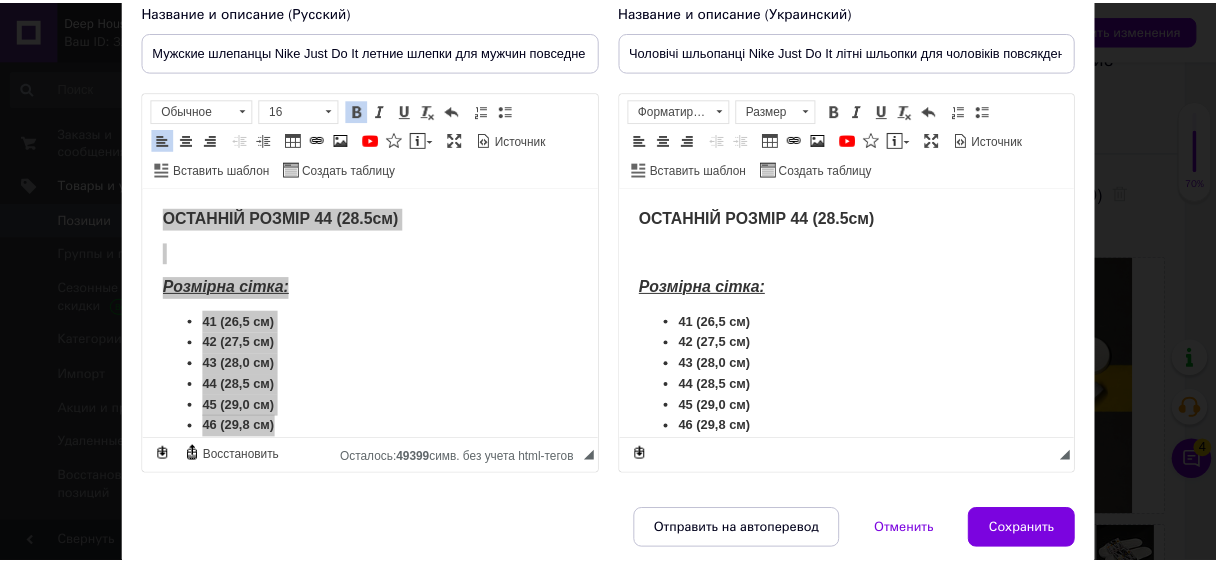 scroll, scrollTop: 537, scrollLeft: 0, axis: vertical 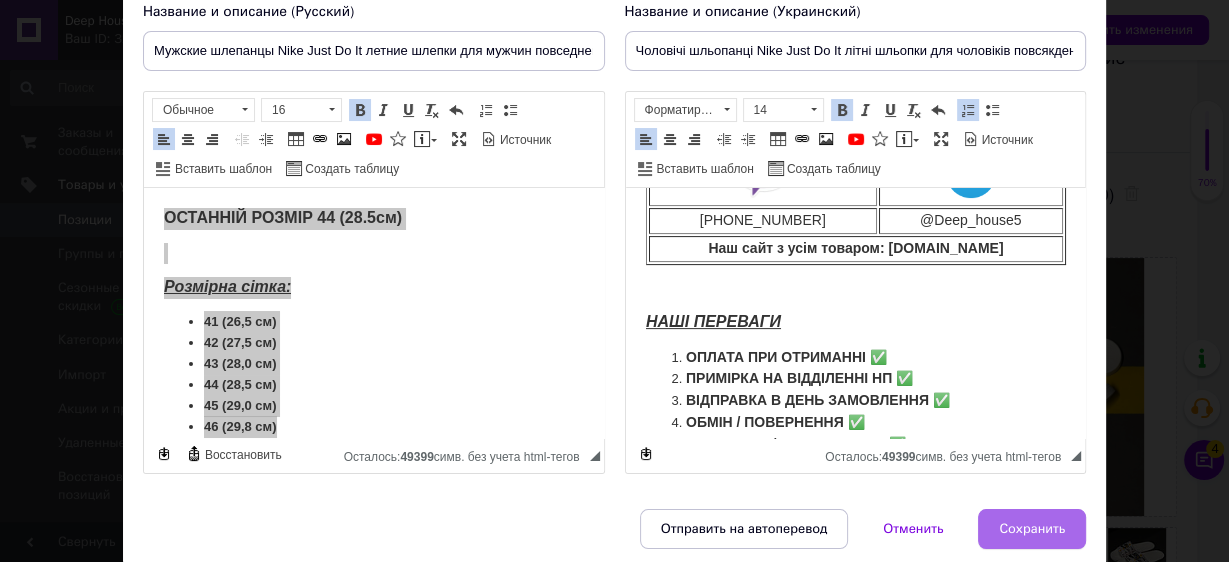 click on "Сохранить" at bounding box center [1032, 529] 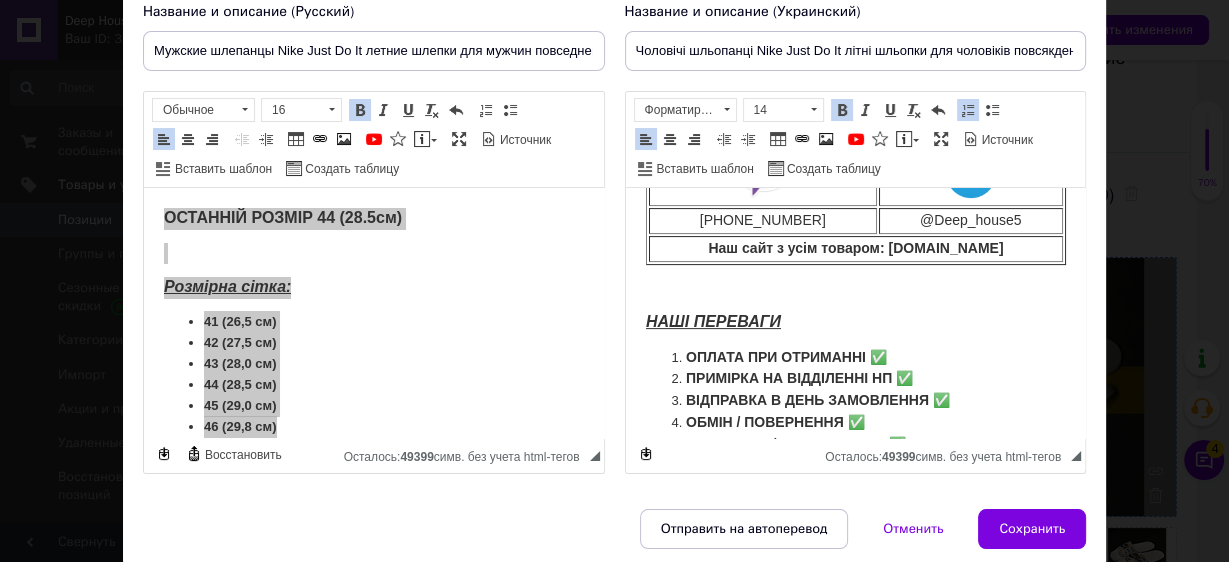 type on "Мужские шлепанцы Nike Just Do It летние шлепки для мужчин повседневные найк" 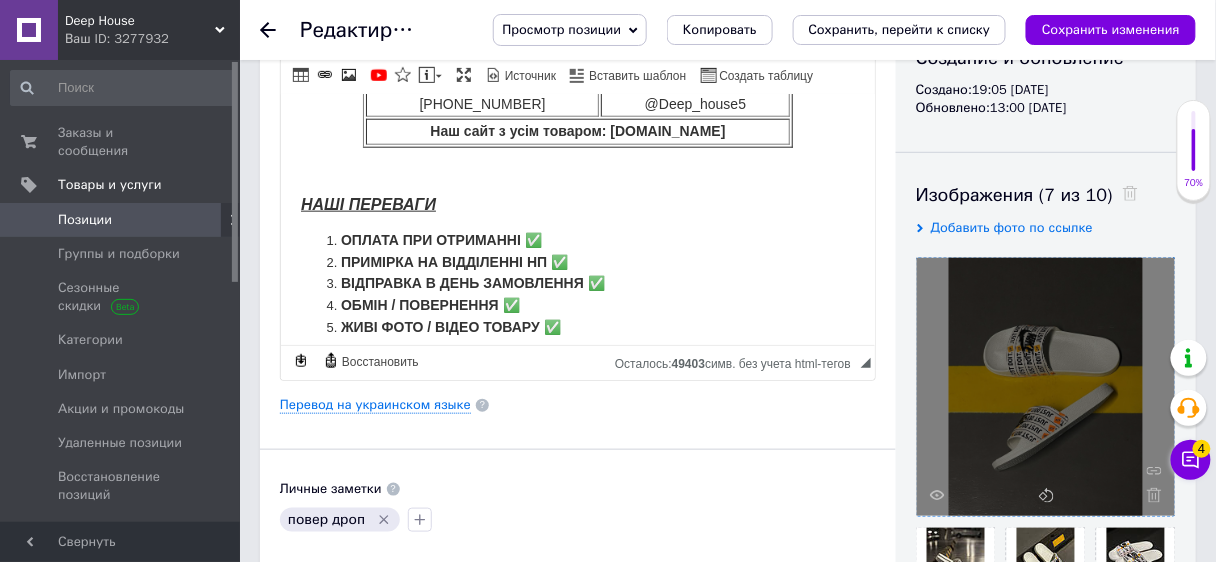 scroll, scrollTop: 506, scrollLeft: 0, axis: vertical 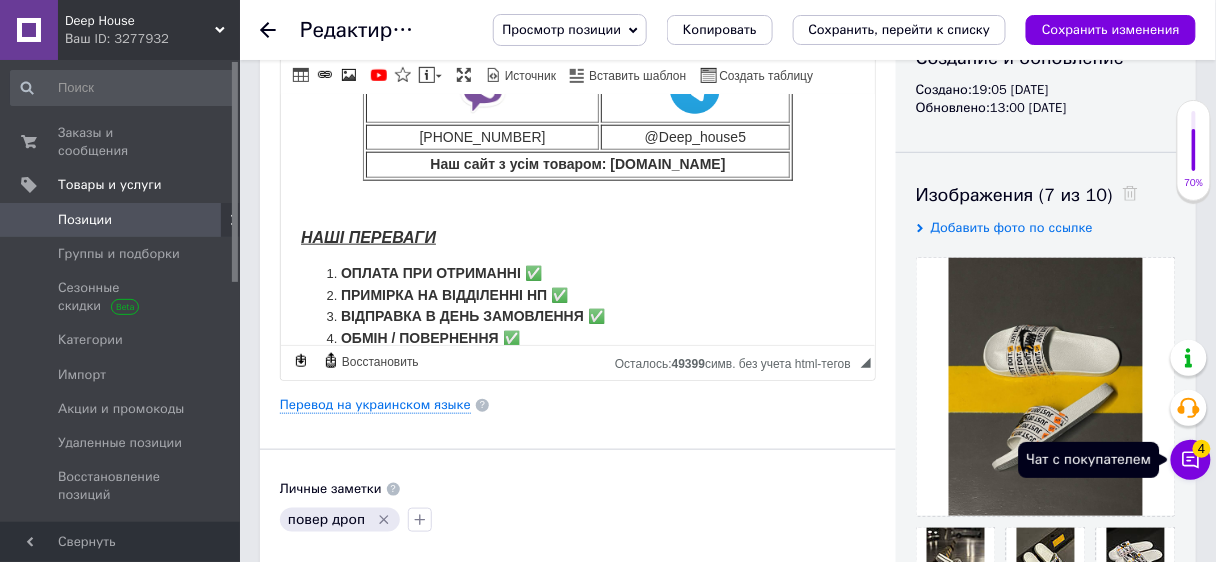 click 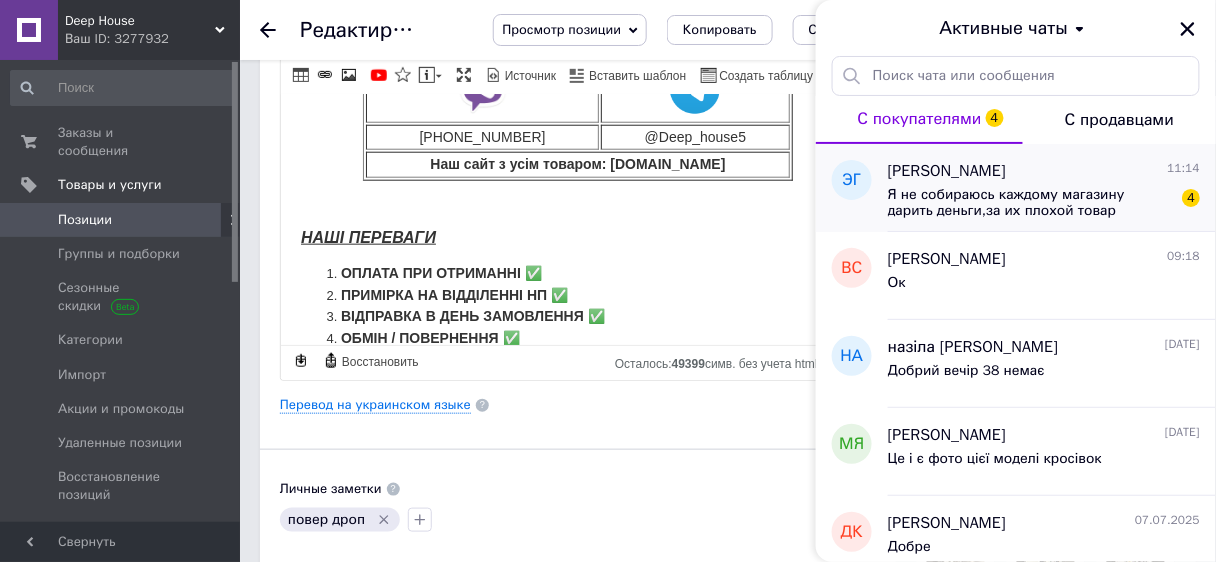 click on "Я не собираюсь каждому магазину дарить деньги,за их плохой товар" at bounding box center (1030, 203) 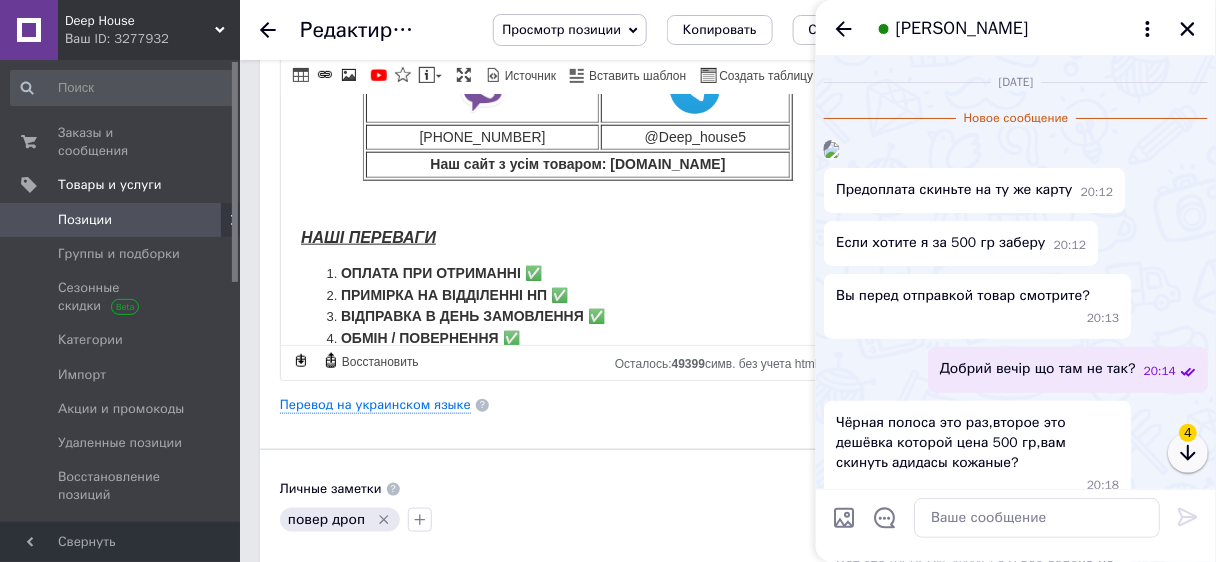 click 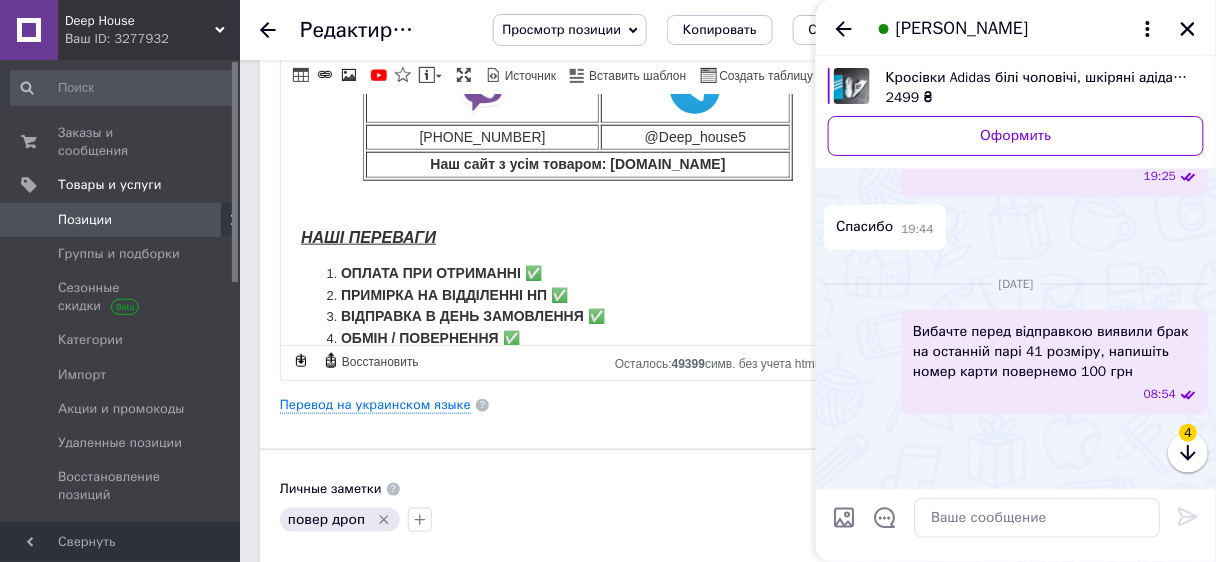 scroll, scrollTop: 3891, scrollLeft: 0, axis: vertical 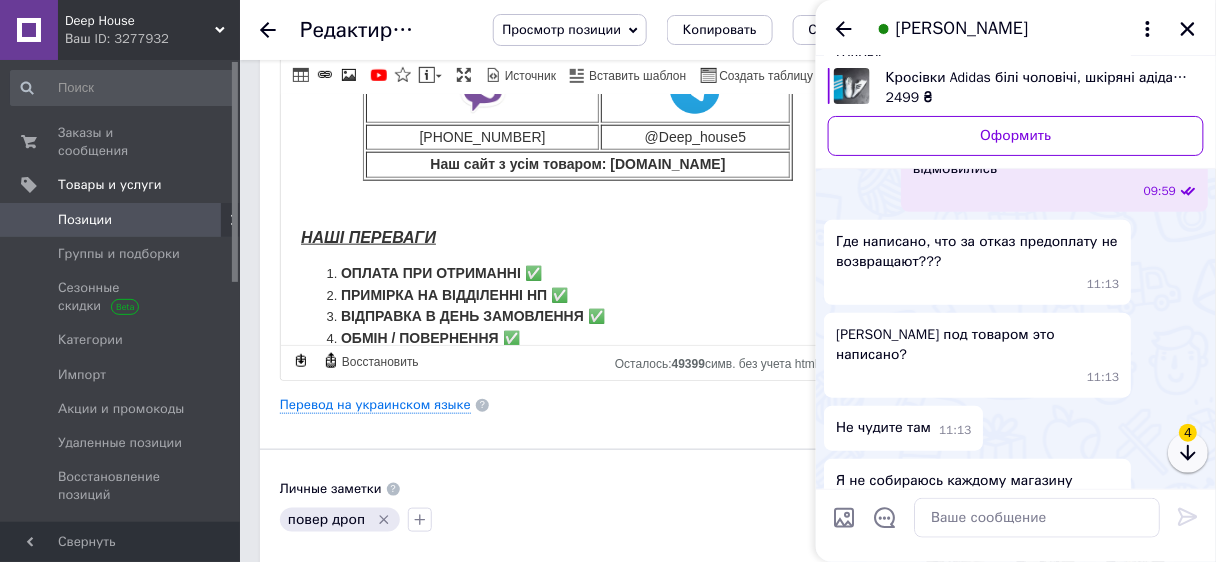click 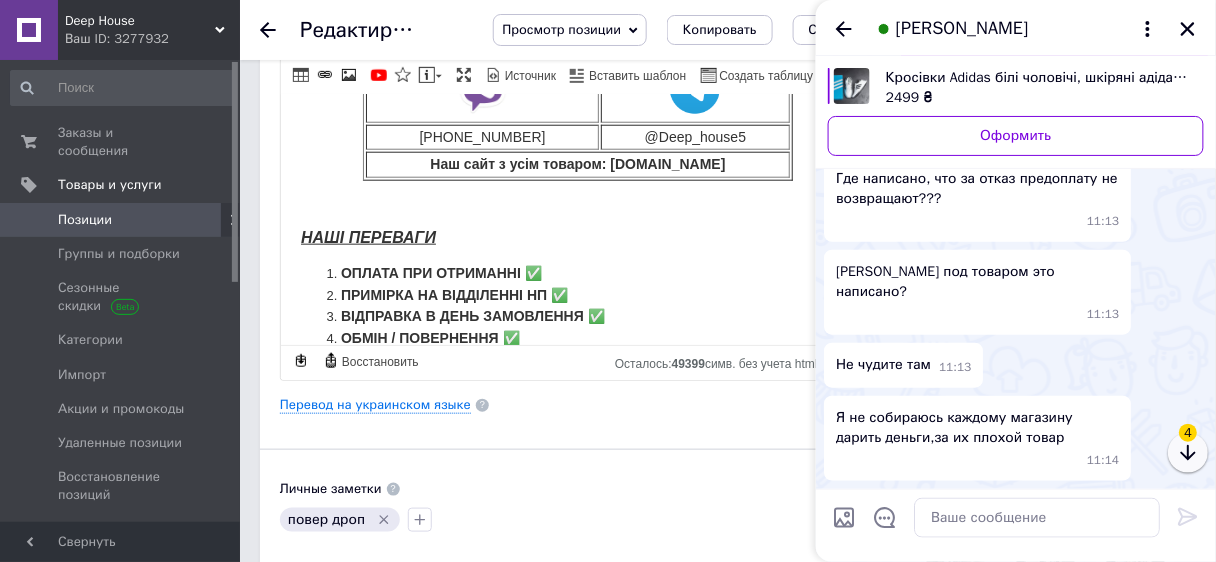 click 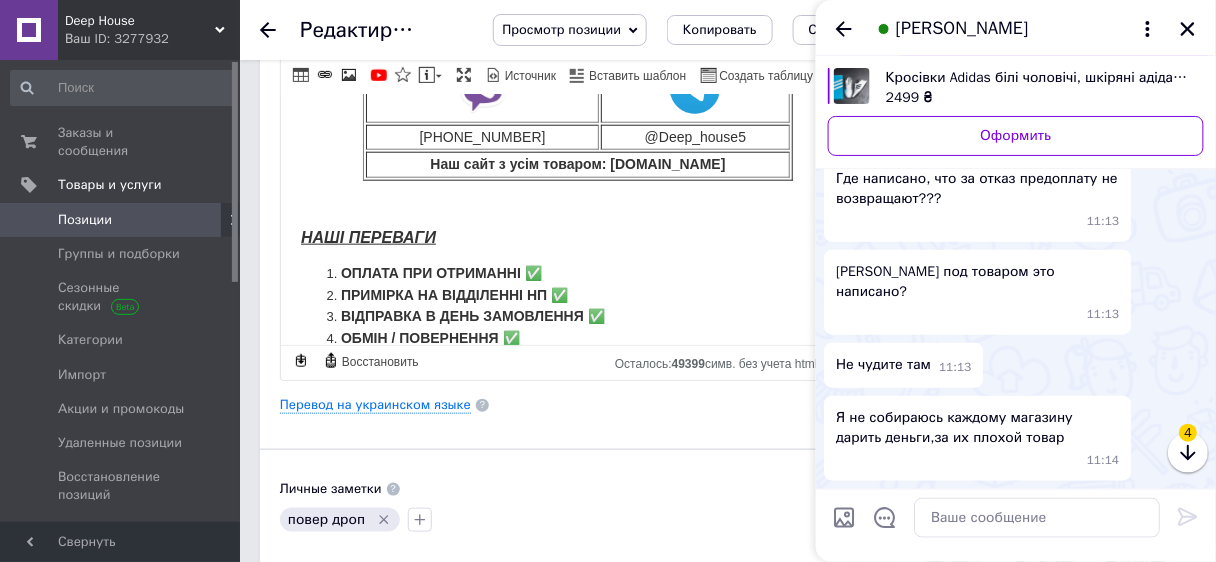 scroll, scrollTop: 5416, scrollLeft: 0, axis: vertical 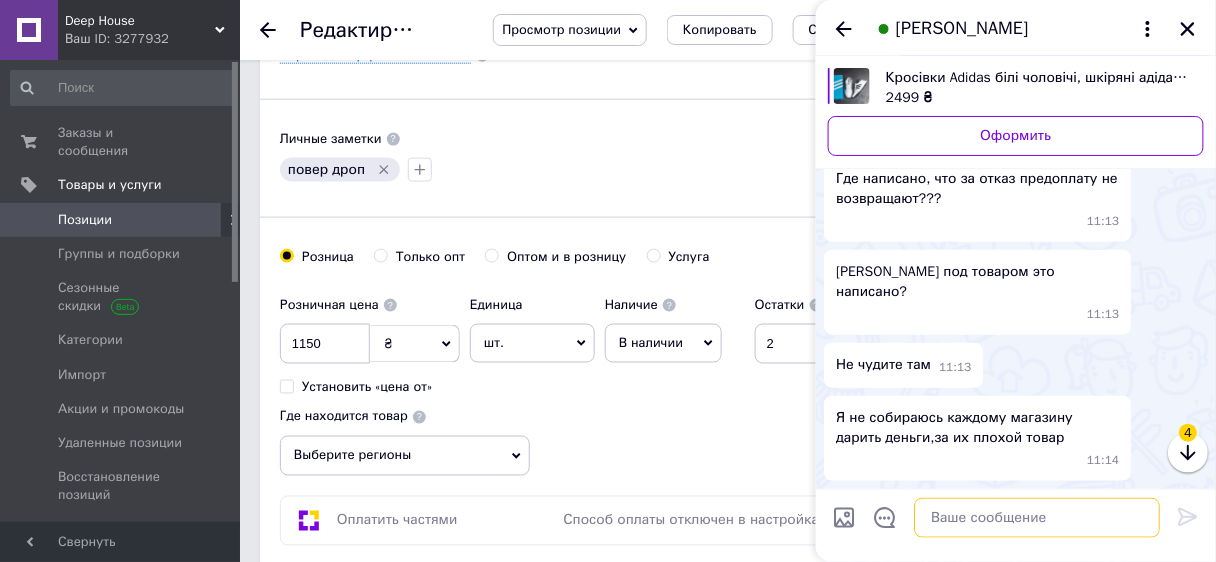 click at bounding box center (1037, 518) 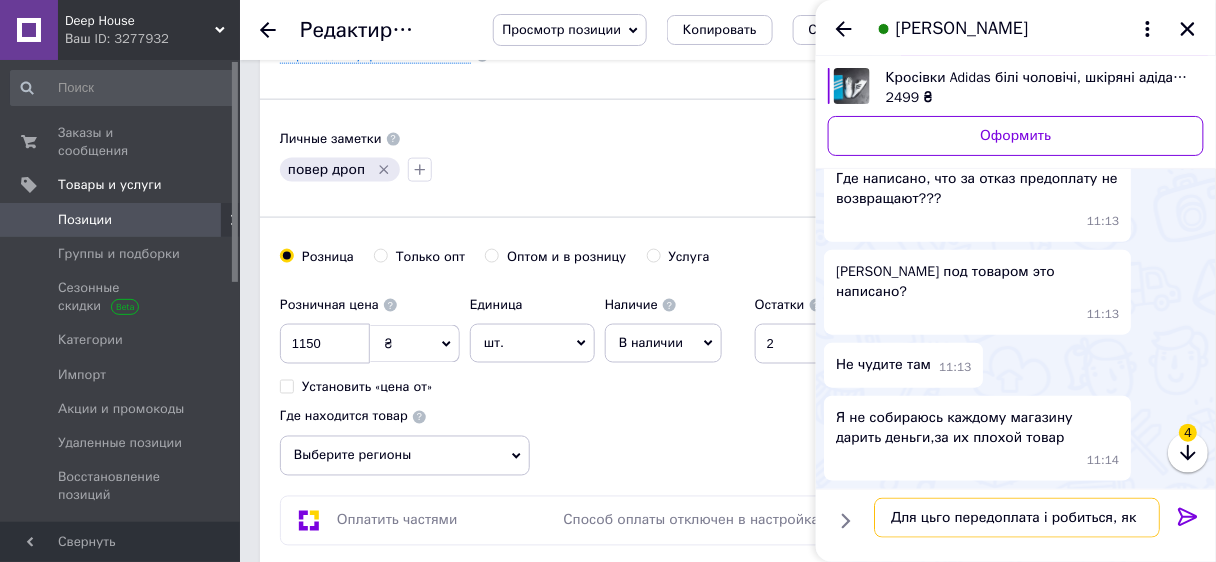 scroll, scrollTop: 0, scrollLeft: 0, axis: both 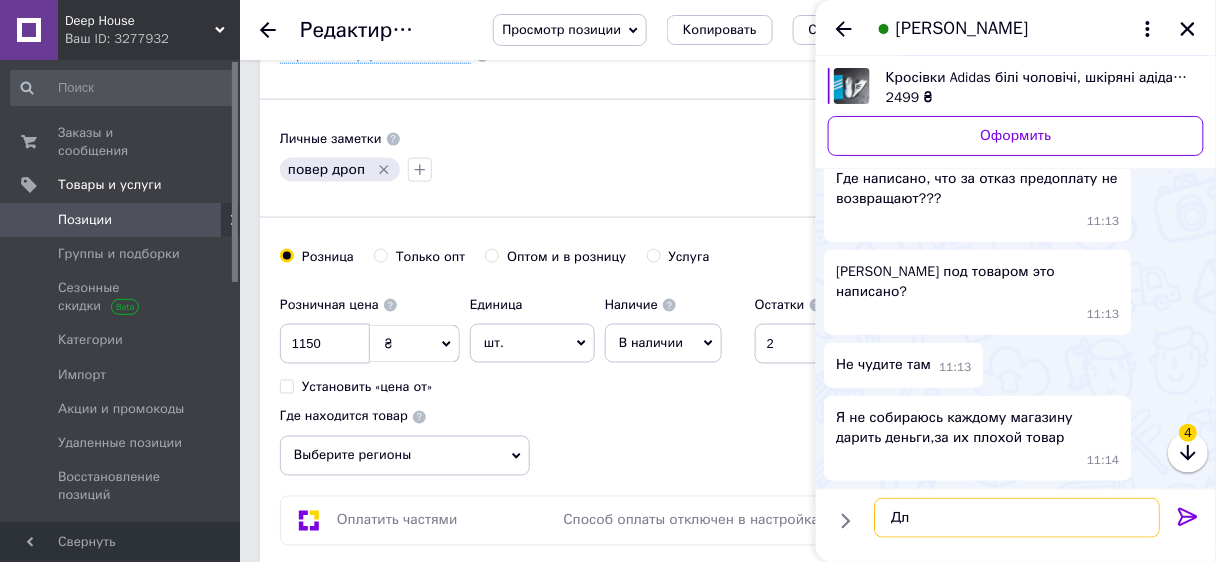 type on "Д" 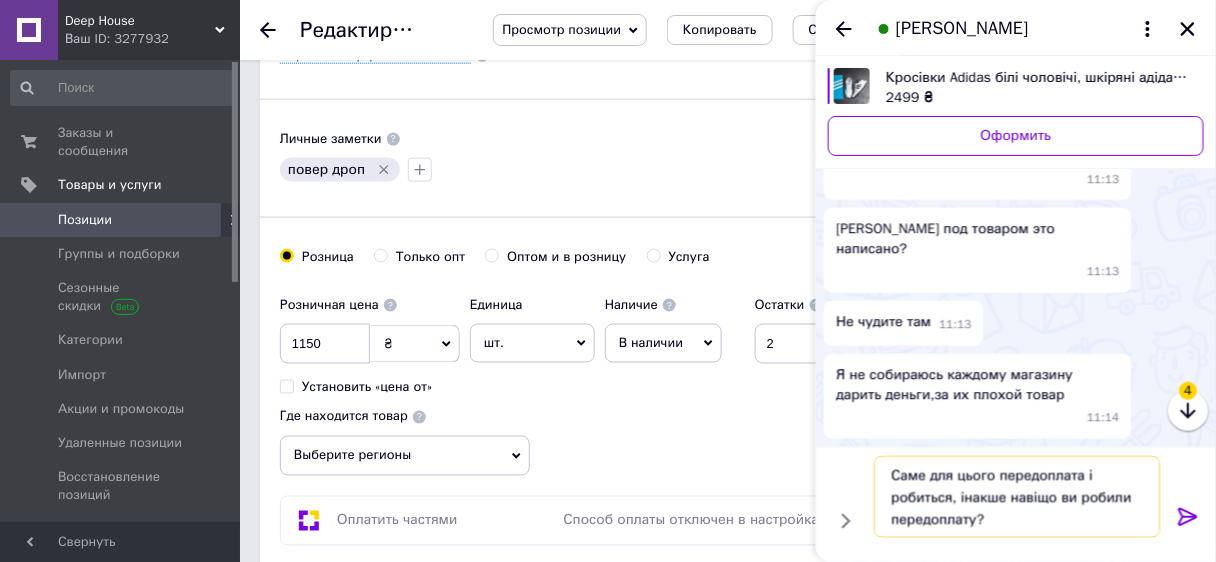 click on "Саме для цього передоплата і робиться, інакше навіщо ви робили передоплату?" at bounding box center [1017, 497] 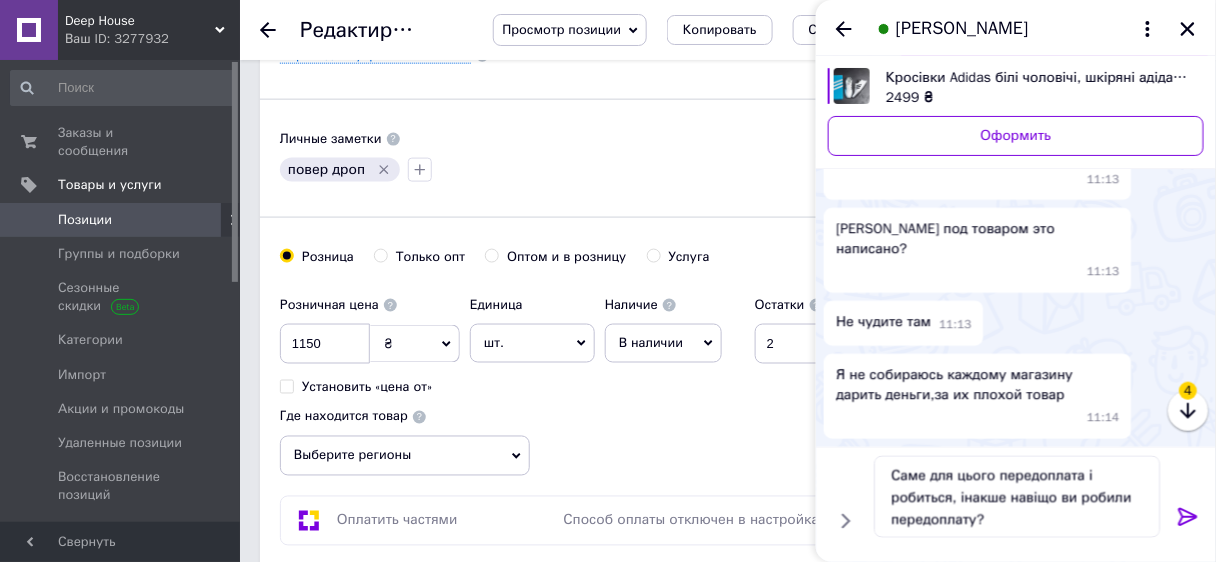 click 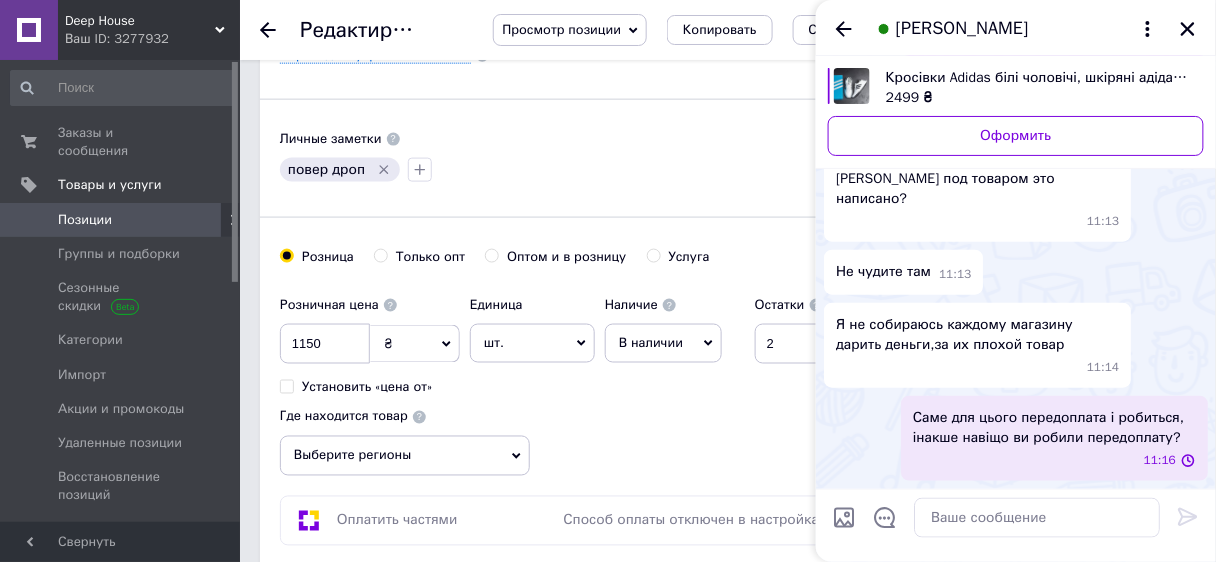 scroll, scrollTop: 6762, scrollLeft: 0, axis: vertical 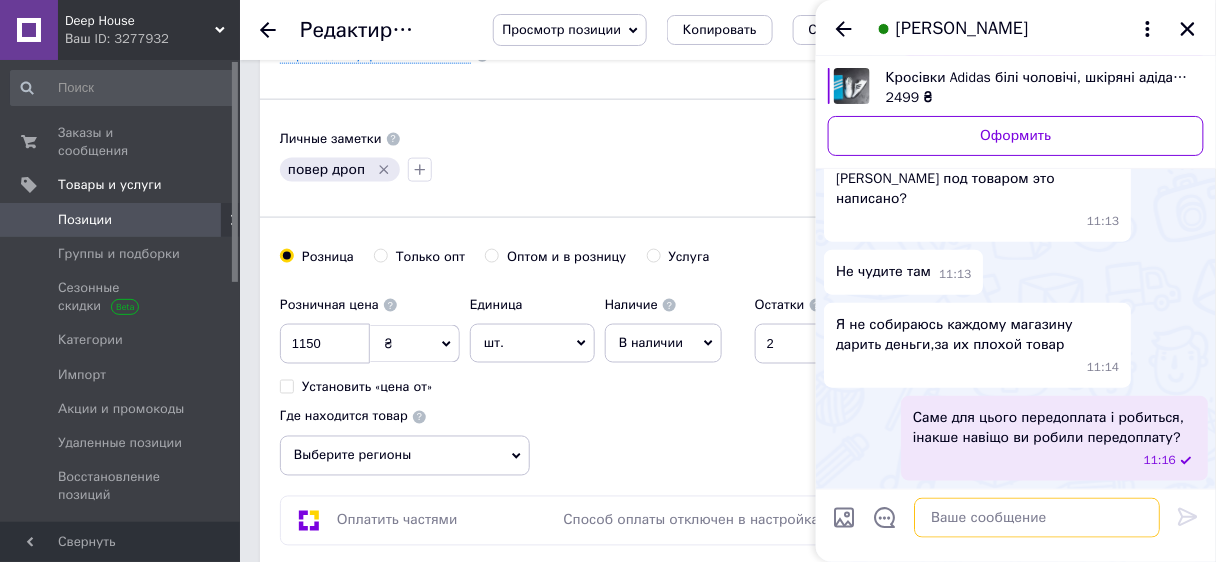 click at bounding box center (1037, 518) 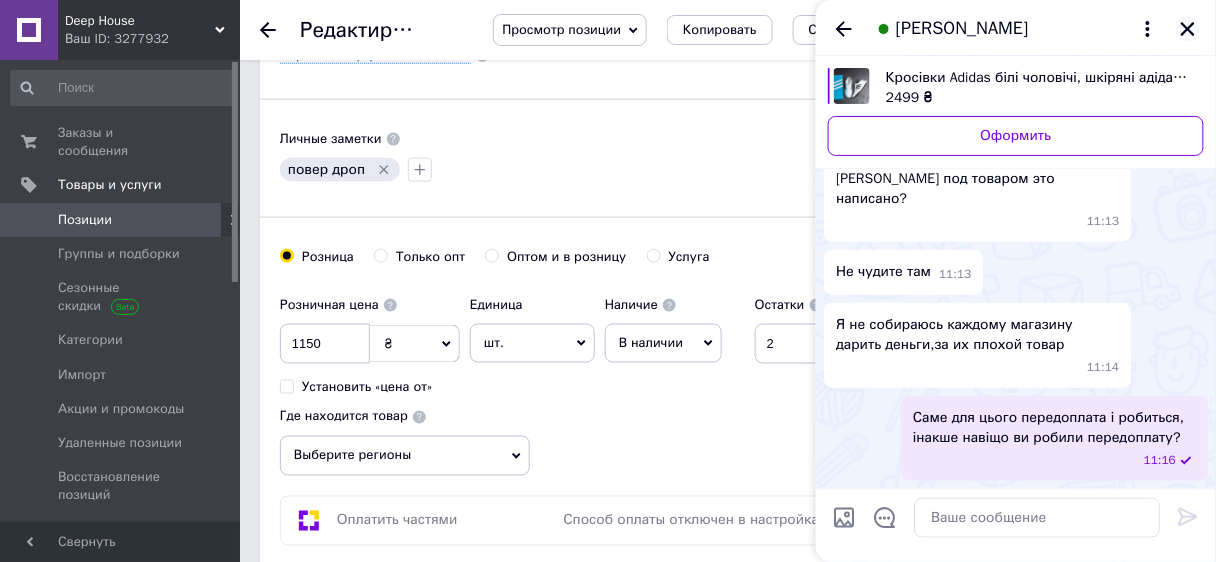 click 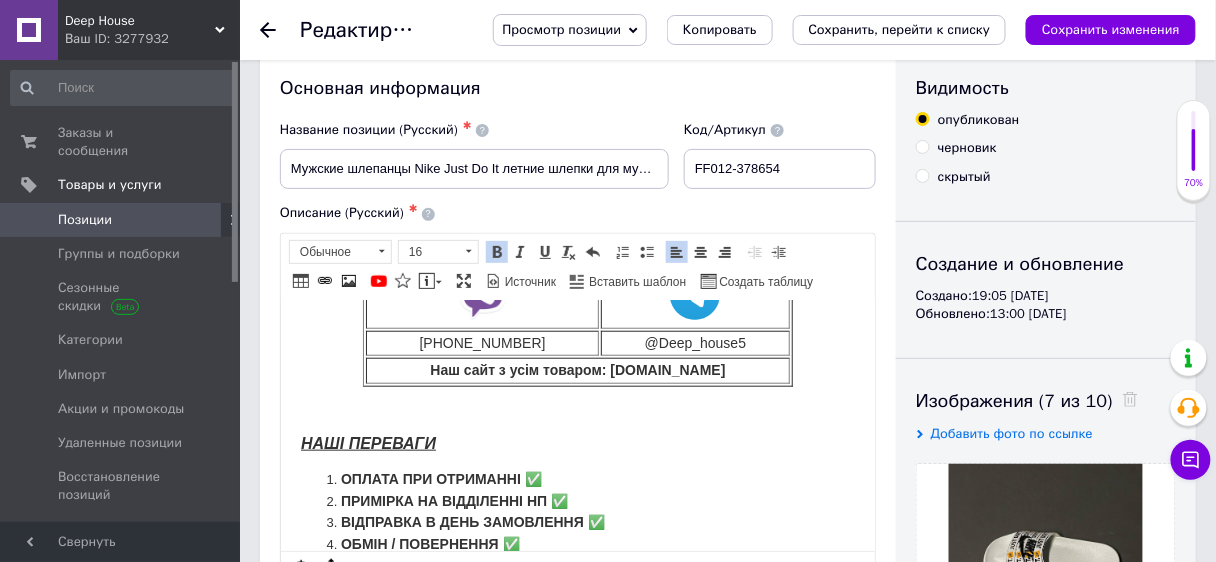 scroll, scrollTop: 0, scrollLeft: 0, axis: both 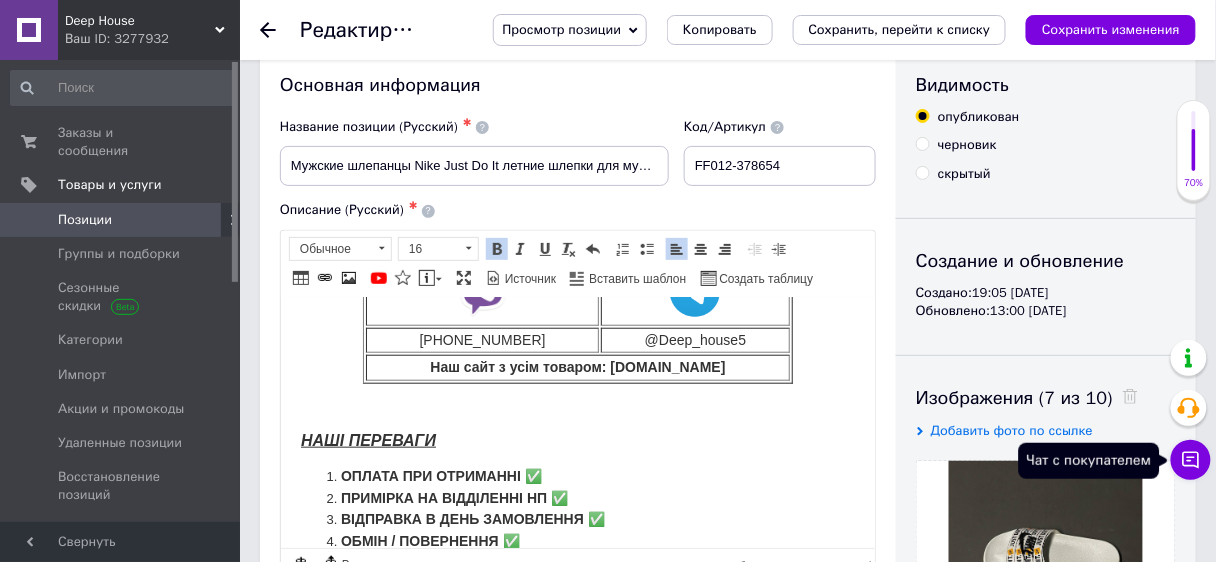 click 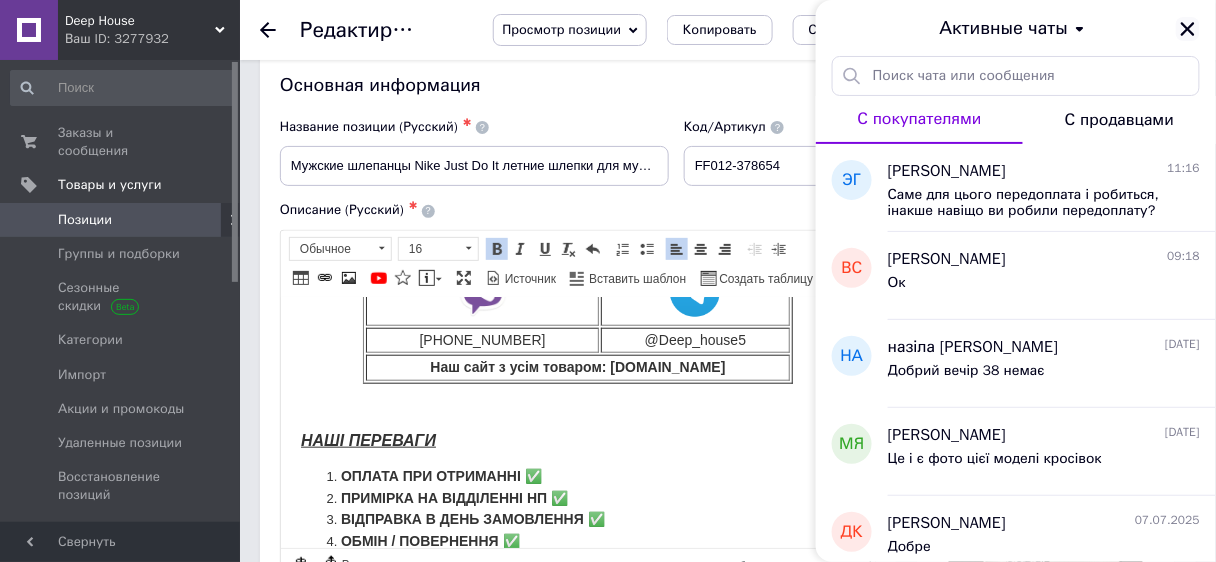 click 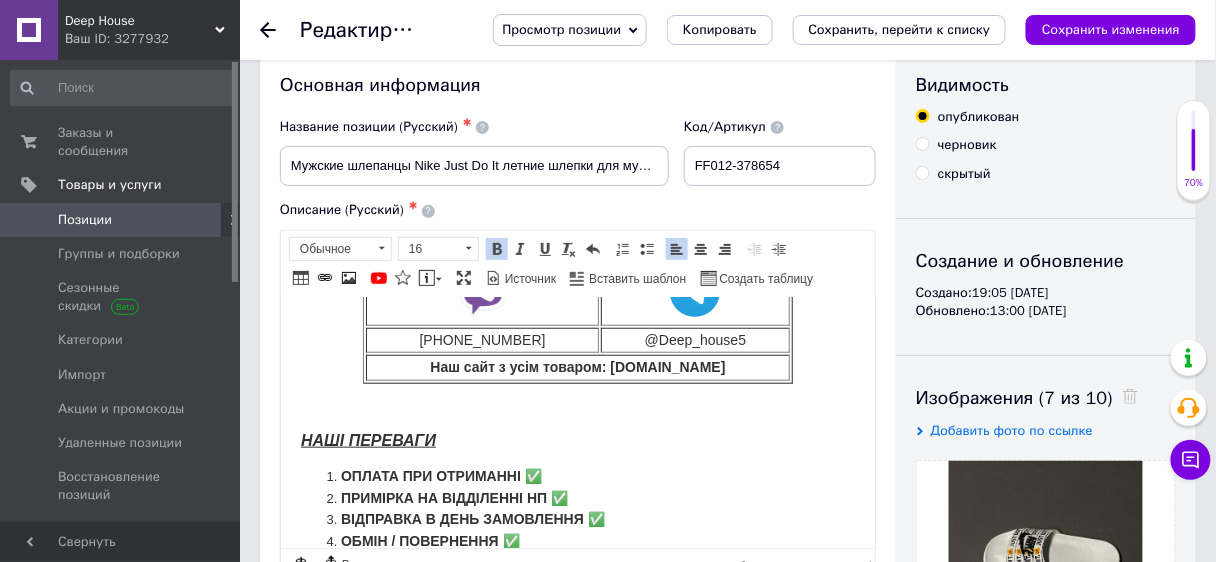 scroll, scrollTop: 0, scrollLeft: 0, axis: both 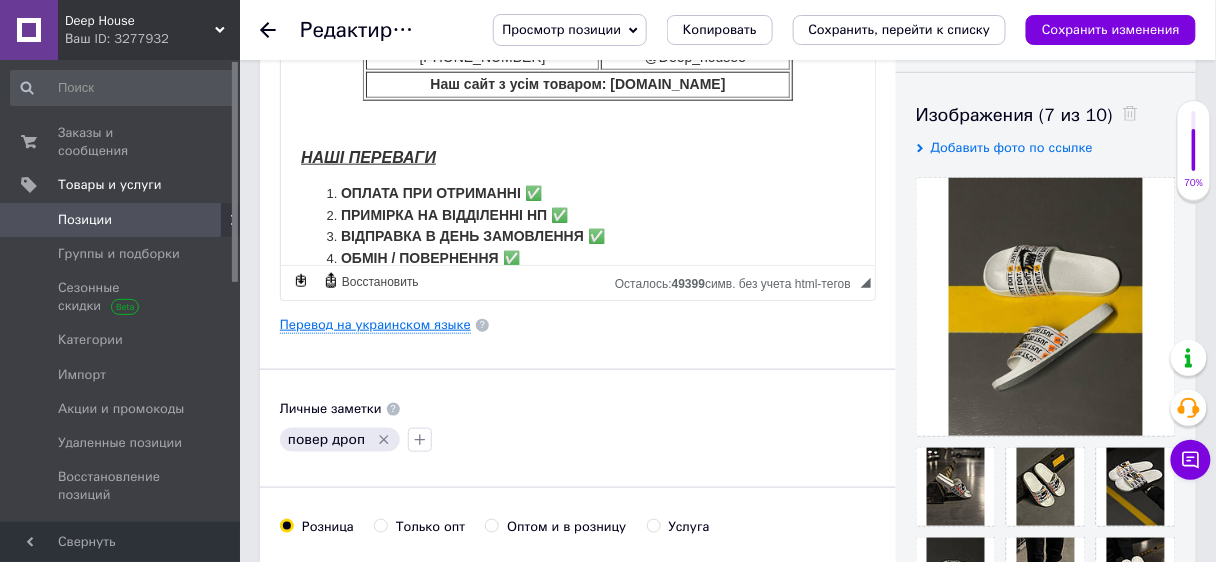 click on "Перевод на украинском языке" at bounding box center [375, 325] 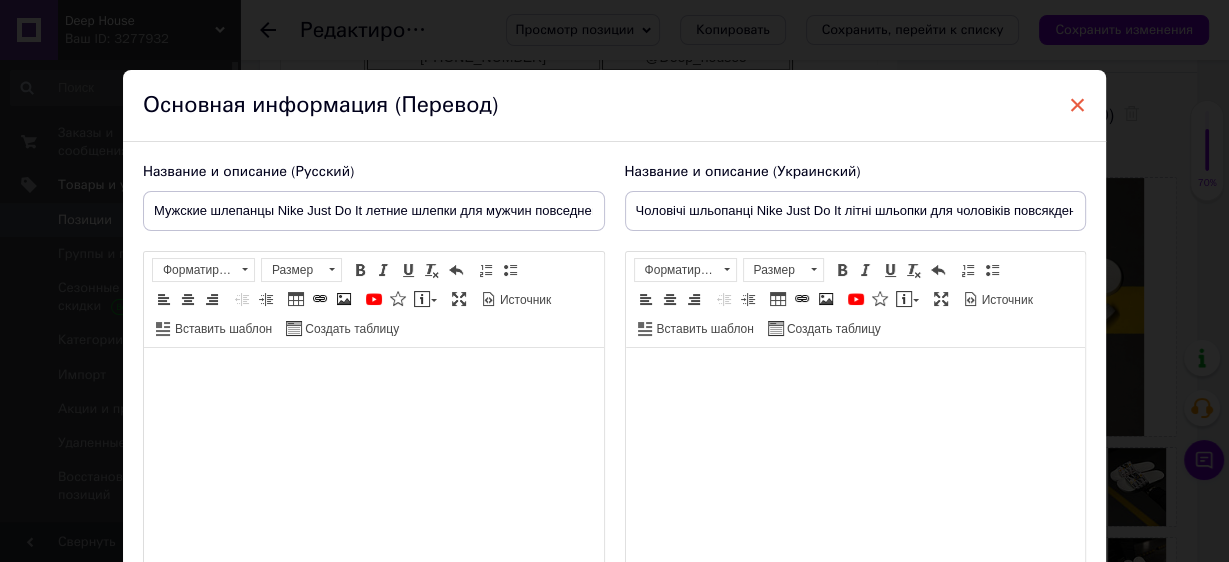 click on "×" at bounding box center (1078, 105) 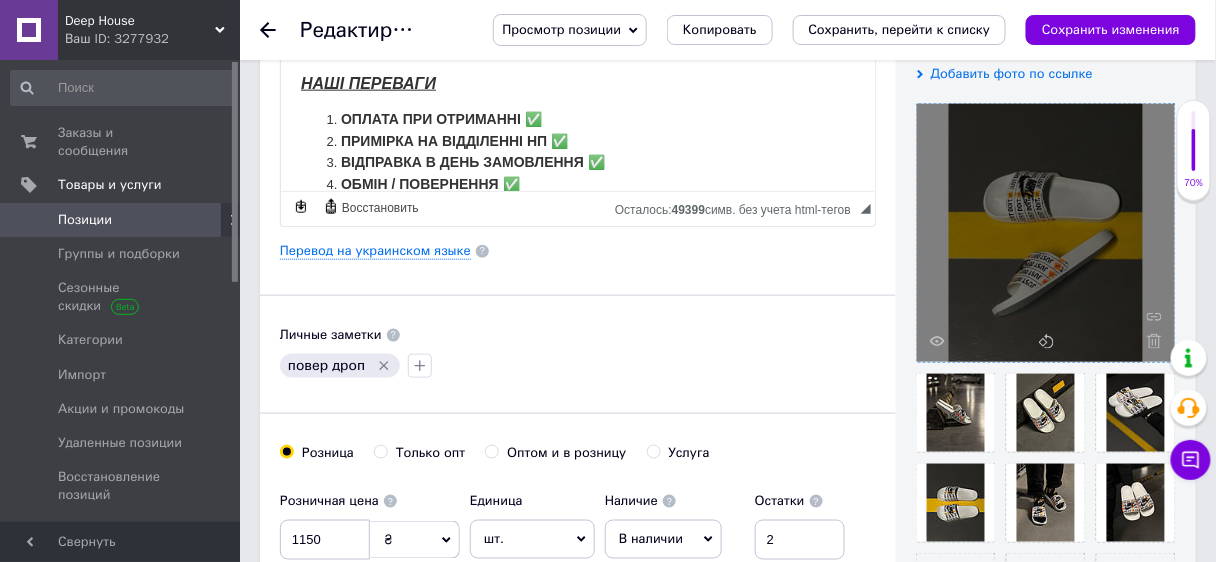 scroll, scrollTop: 400, scrollLeft: 0, axis: vertical 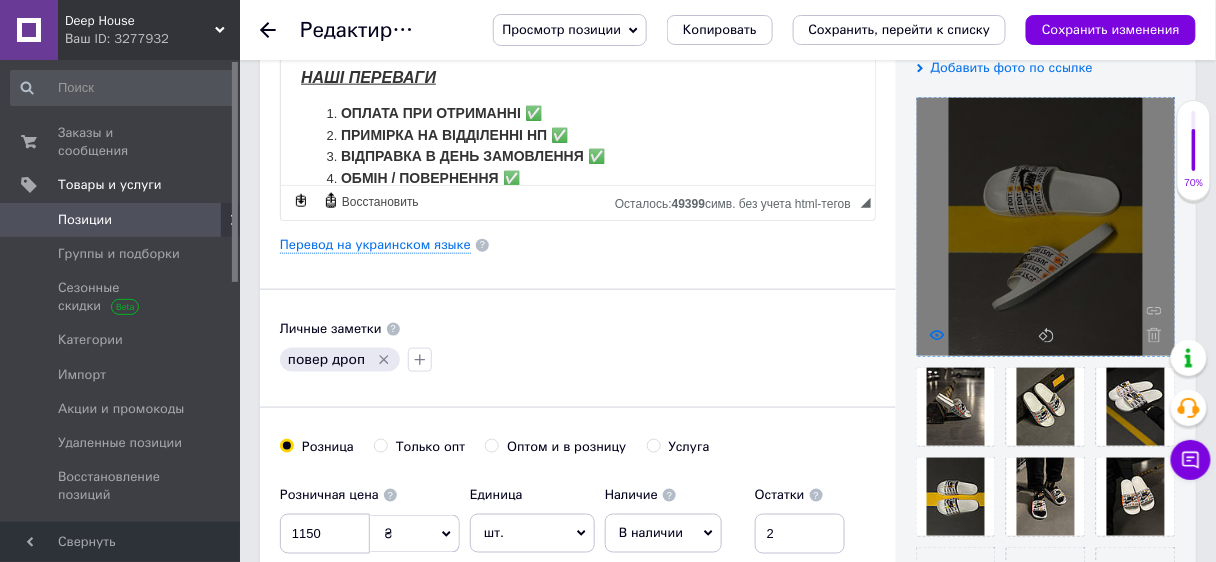 click 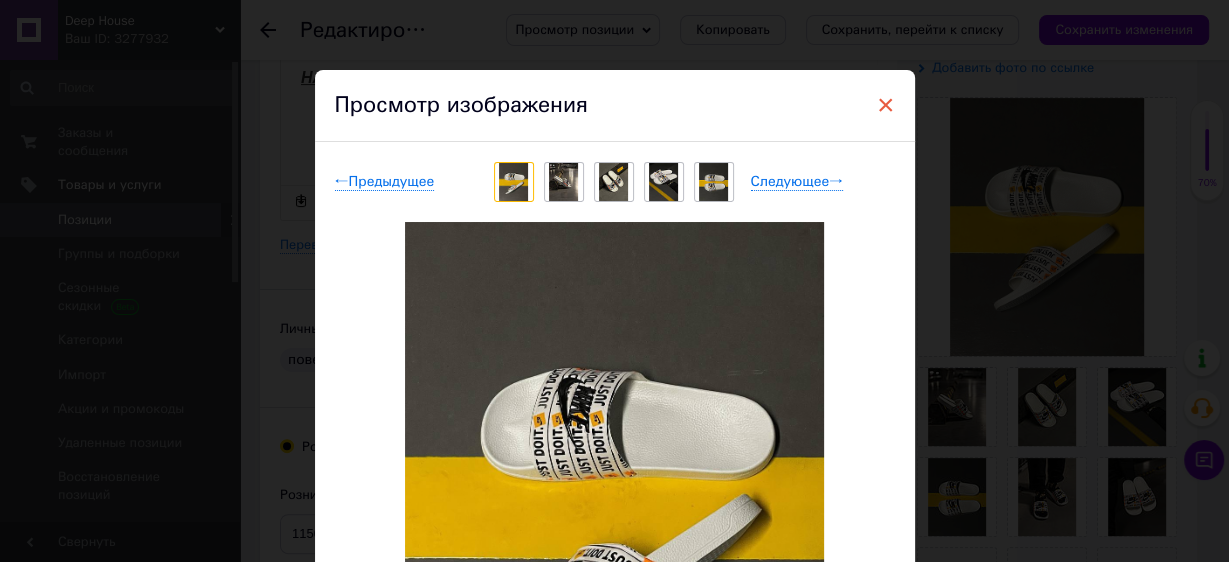 click on "×" at bounding box center (886, 105) 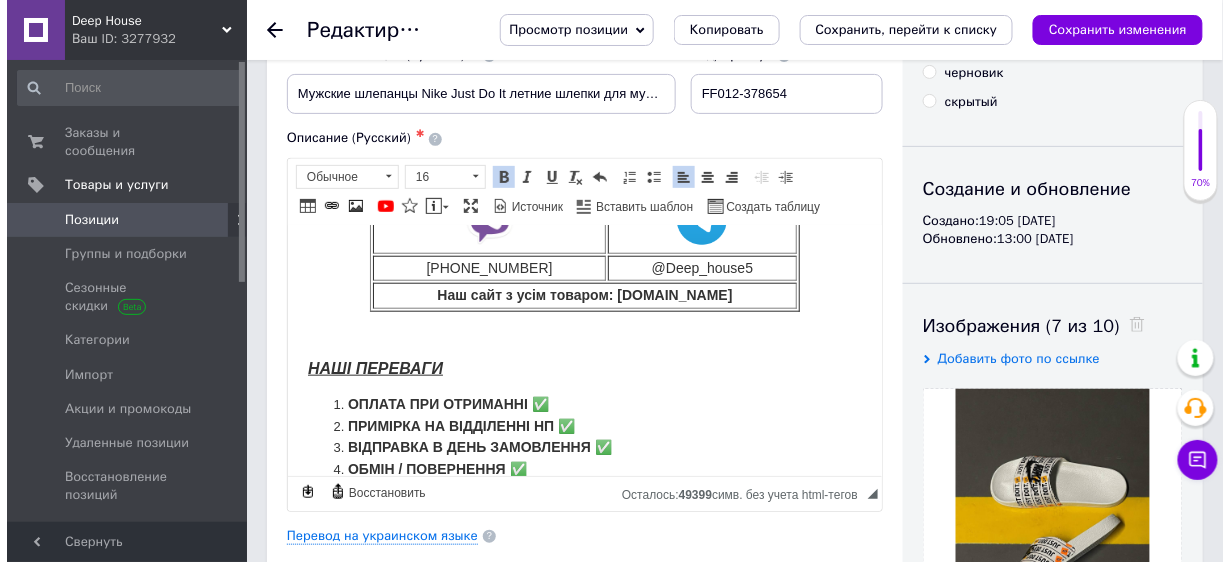 scroll, scrollTop: 381, scrollLeft: 0, axis: vertical 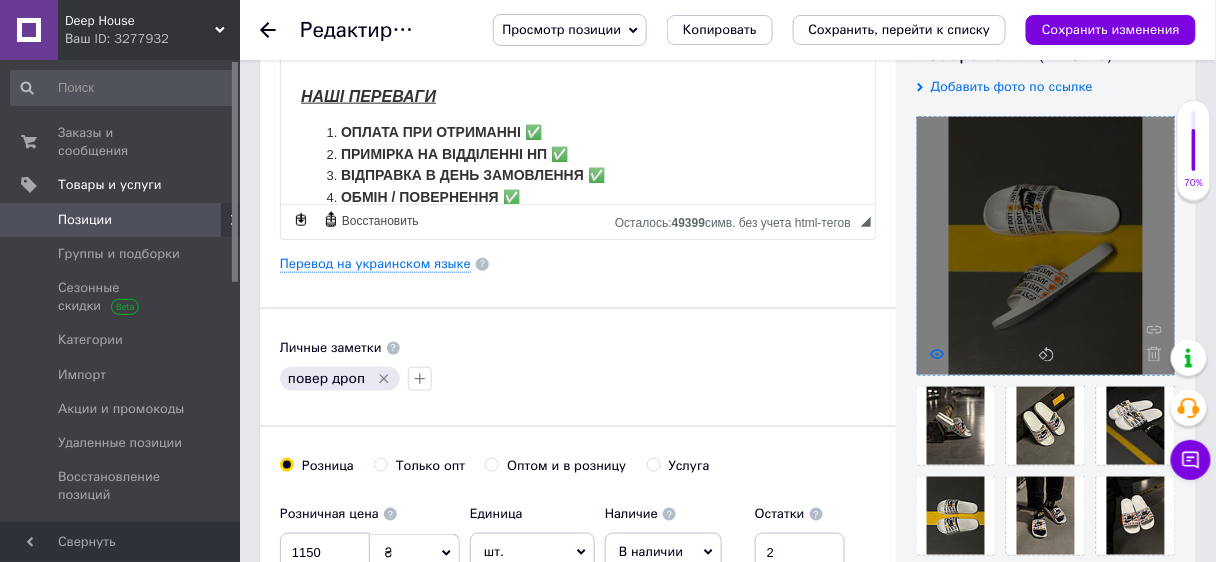 click 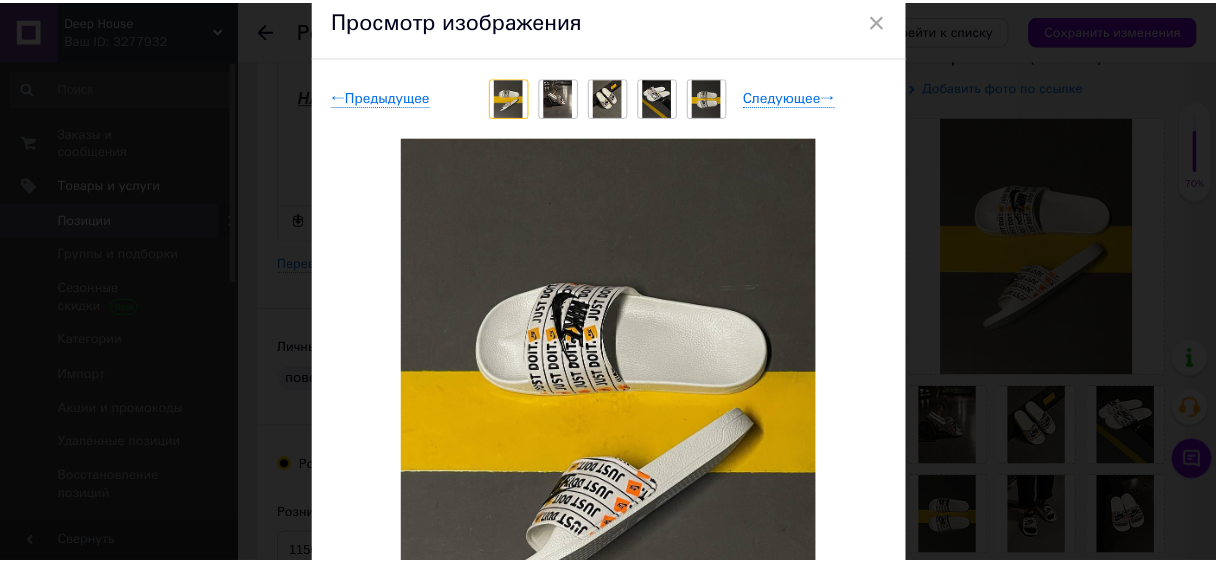 scroll, scrollTop: 80, scrollLeft: 0, axis: vertical 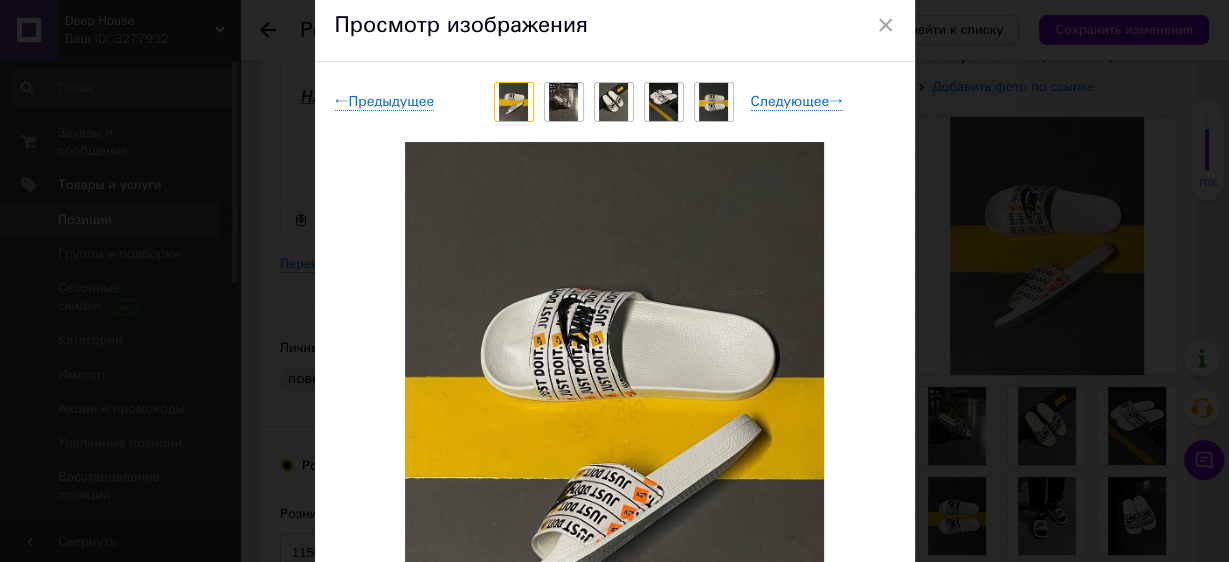 click on "×" at bounding box center (886, 25) 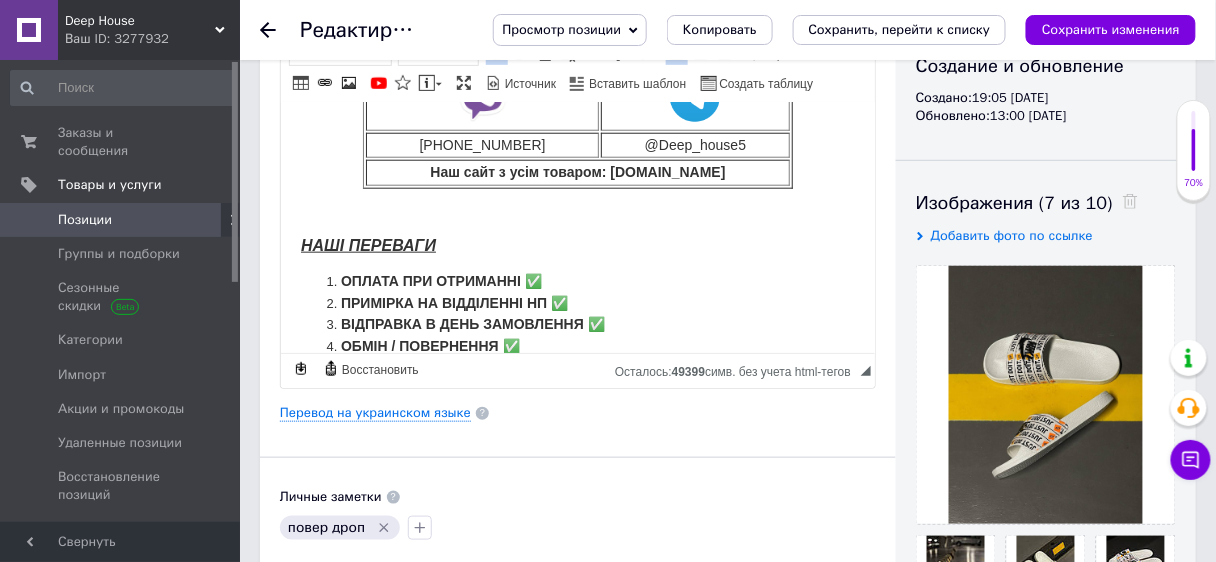 scroll, scrollTop: 221, scrollLeft: 0, axis: vertical 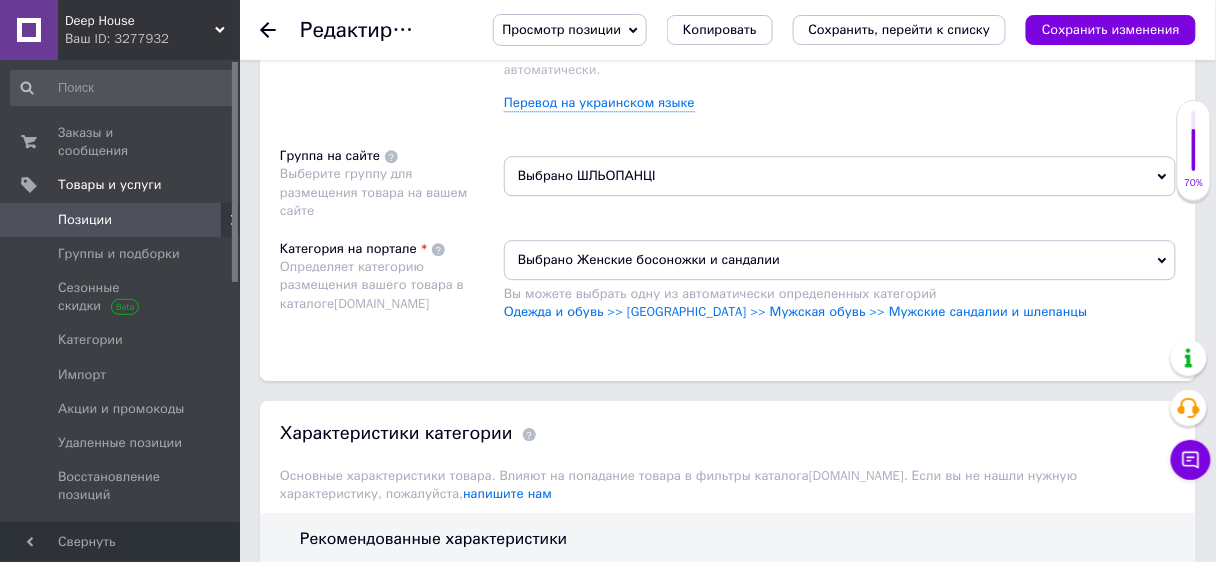 click on "Выбрано Женские босоножки и сандалии" at bounding box center [840, 260] 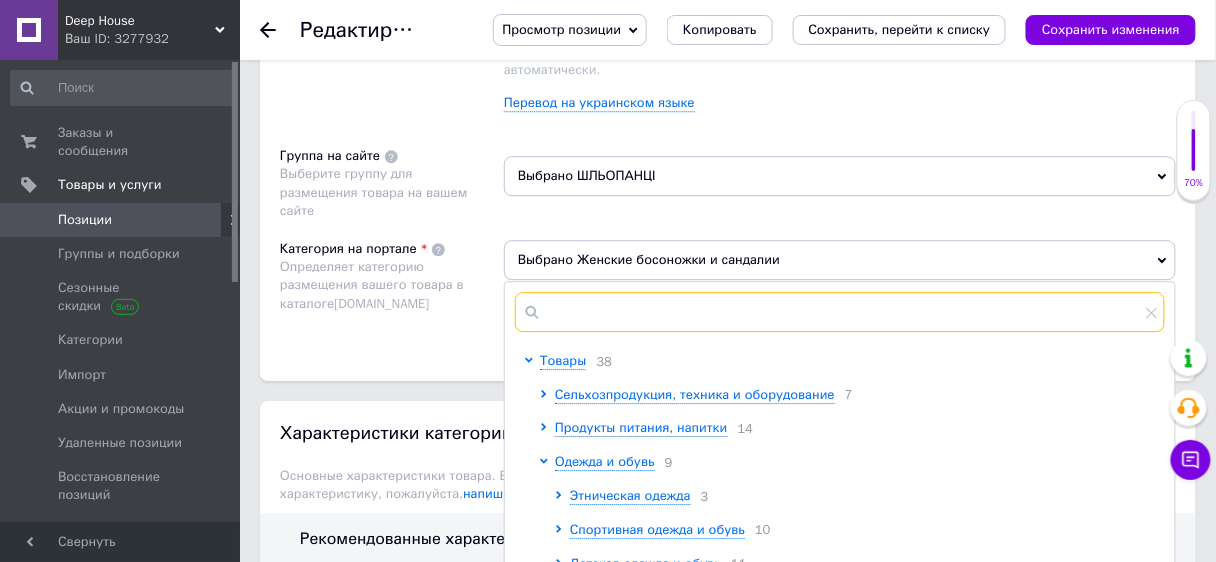 click at bounding box center [840, 312] 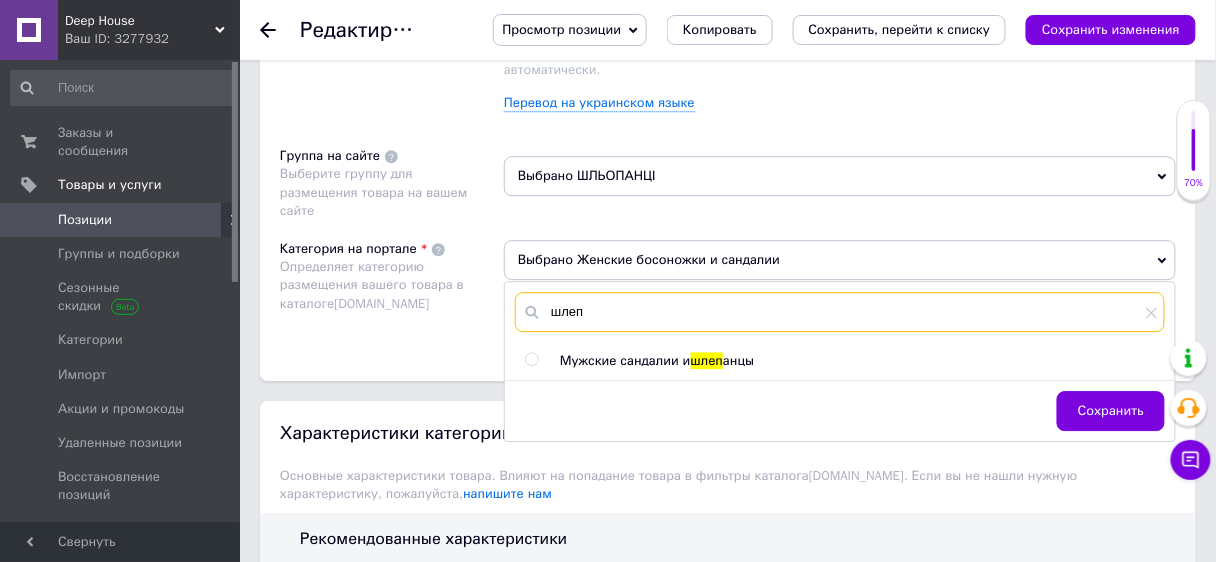 type on "шлеп" 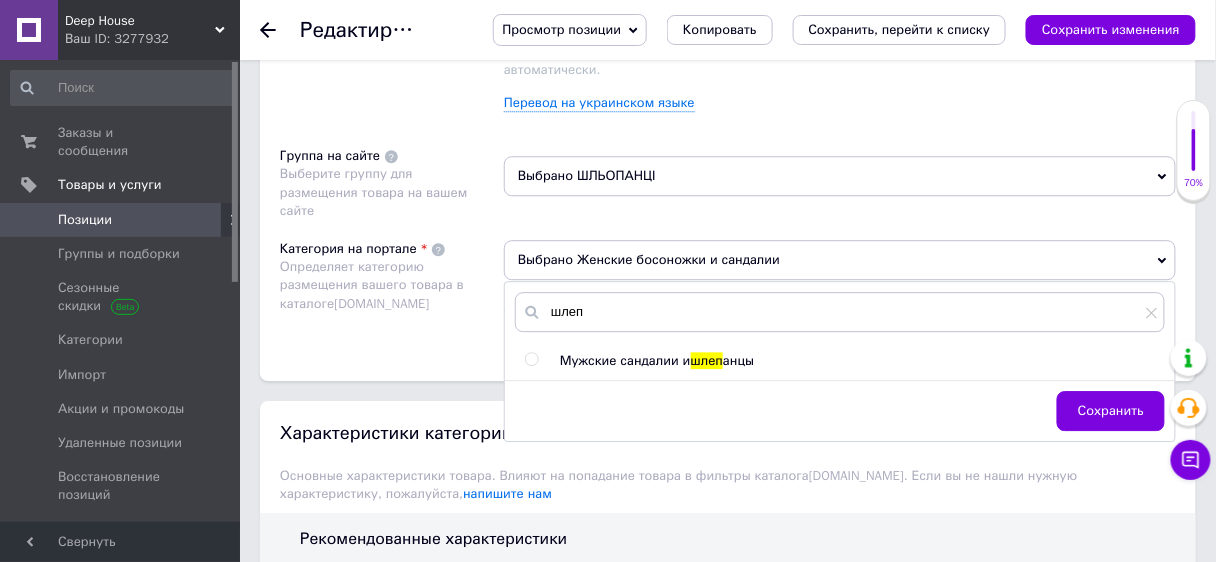 click at bounding box center (531, 359) 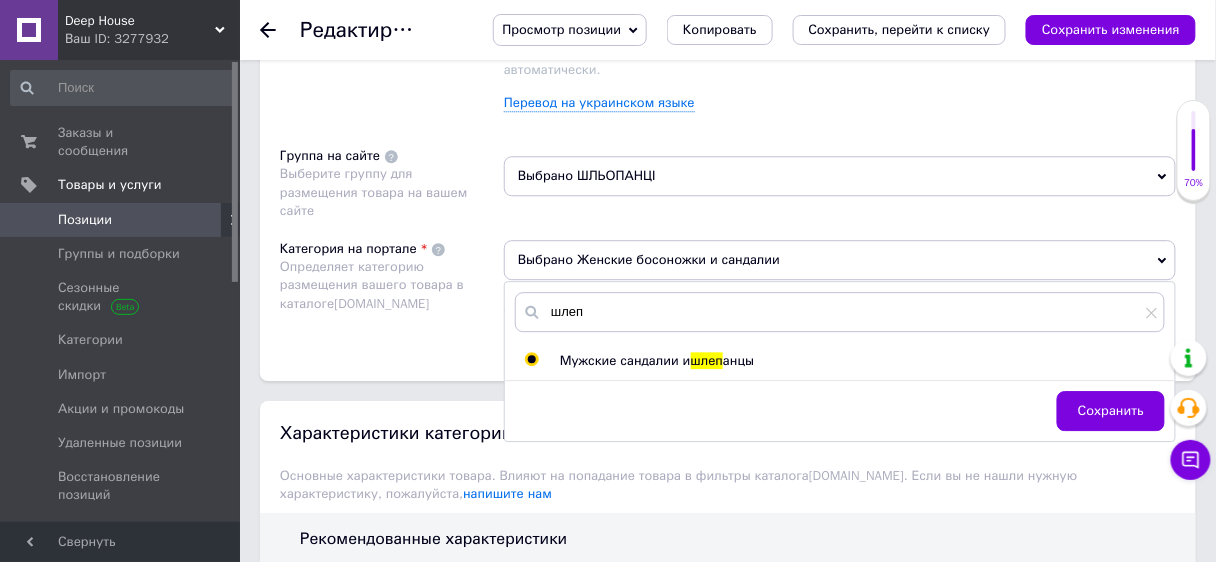 radio on "true" 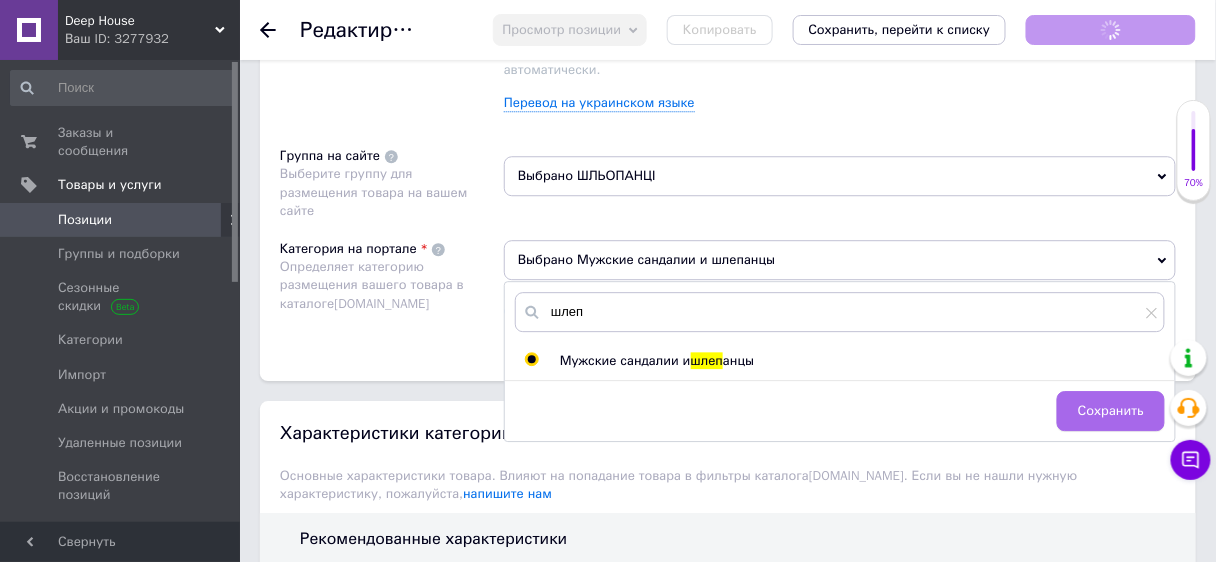 click on "Сохранить" at bounding box center [1111, 411] 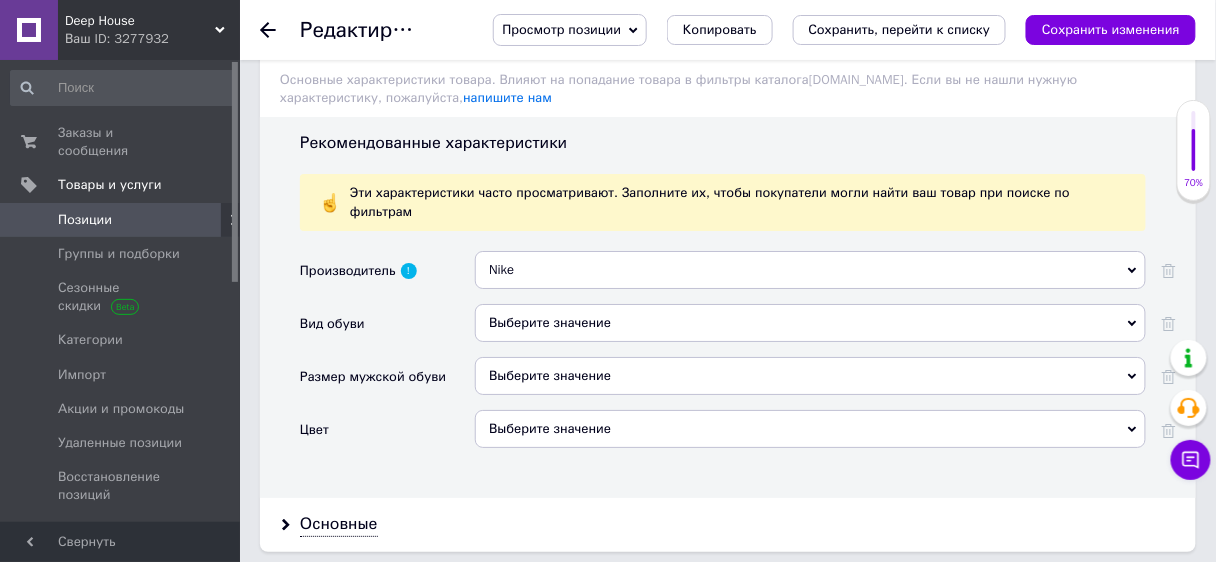 scroll, scrollTop: 1687, scrollLeft: 0, axis: vertical 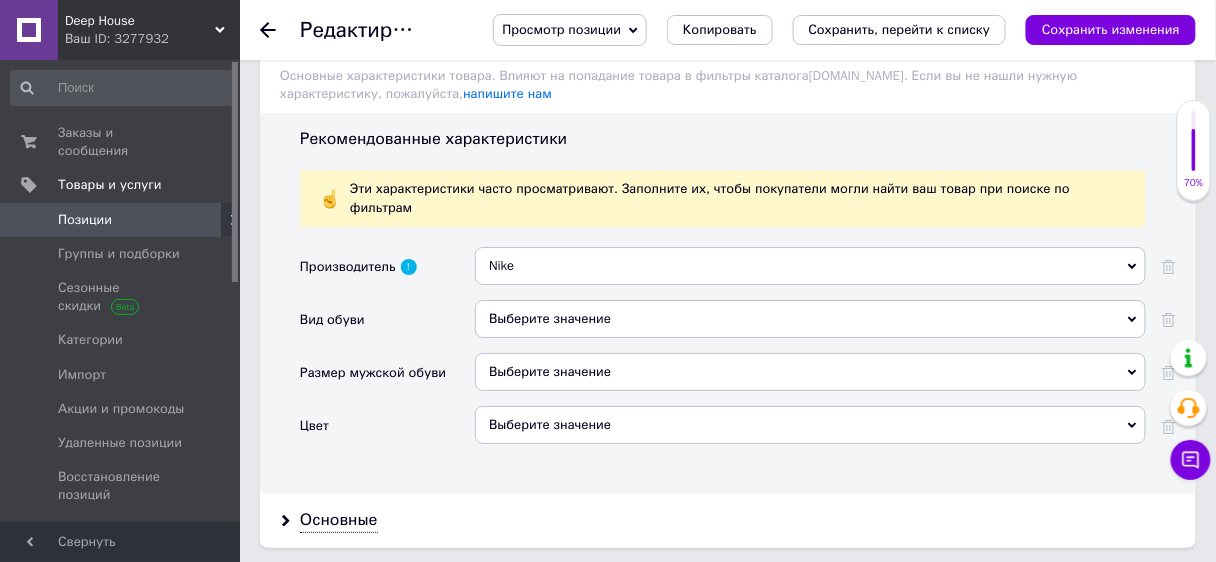 click on "Выберите значение" at bounding box center [810, 319] 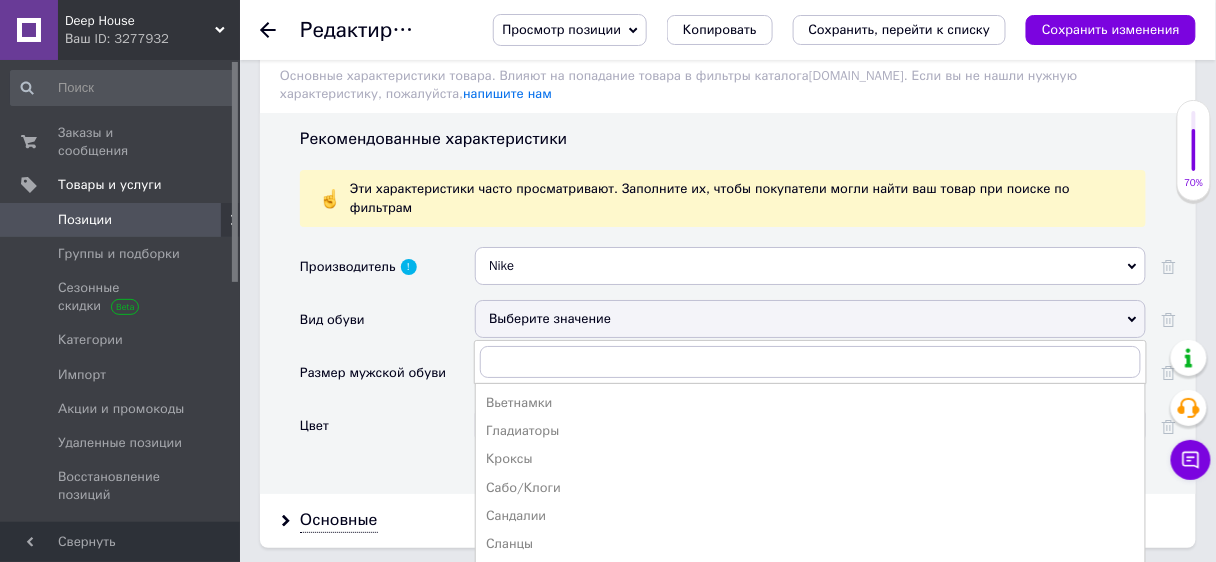click on "Шлепанцы" at bounding box center [810, 572] 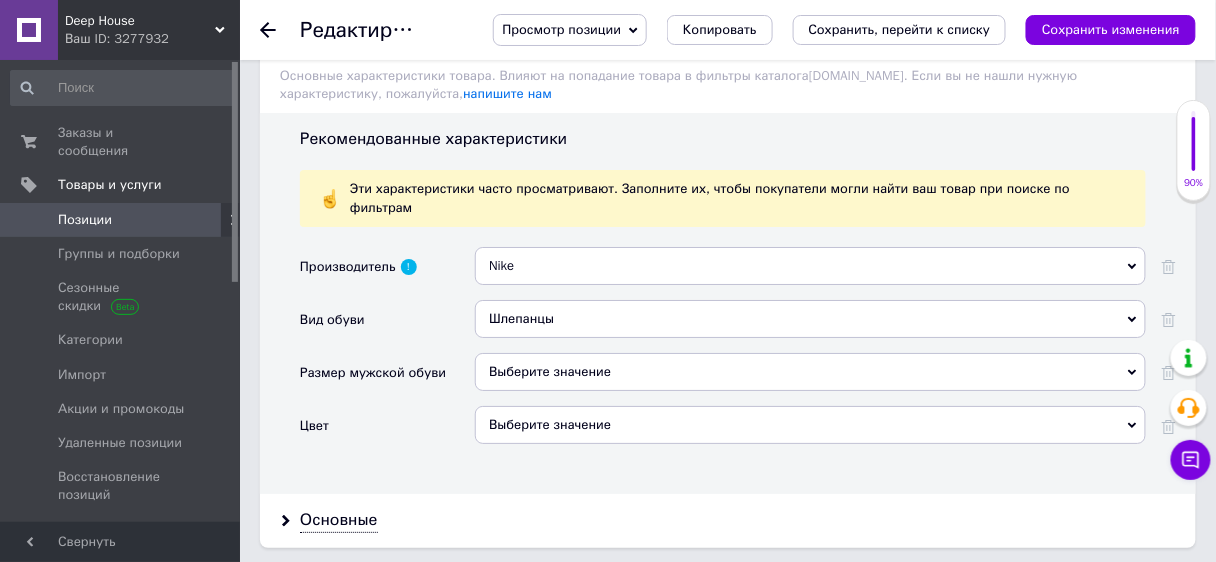 click on "Выберите значение" at bounding box center [810, 425] 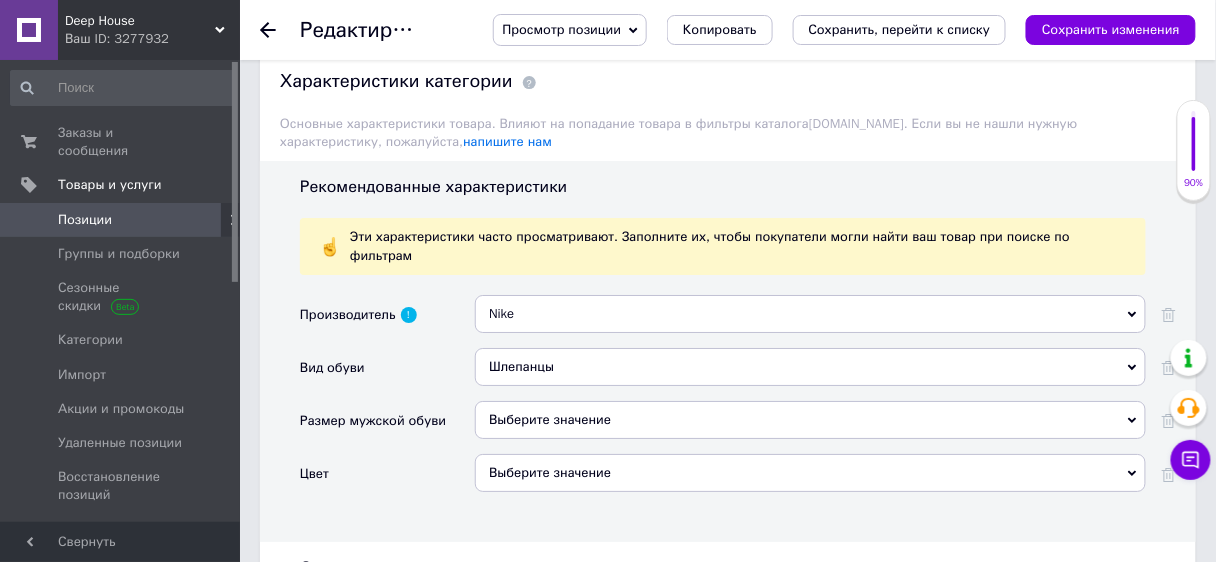 scroll, scrollTop: 1676, scrollLeft: 0, axis: vertical 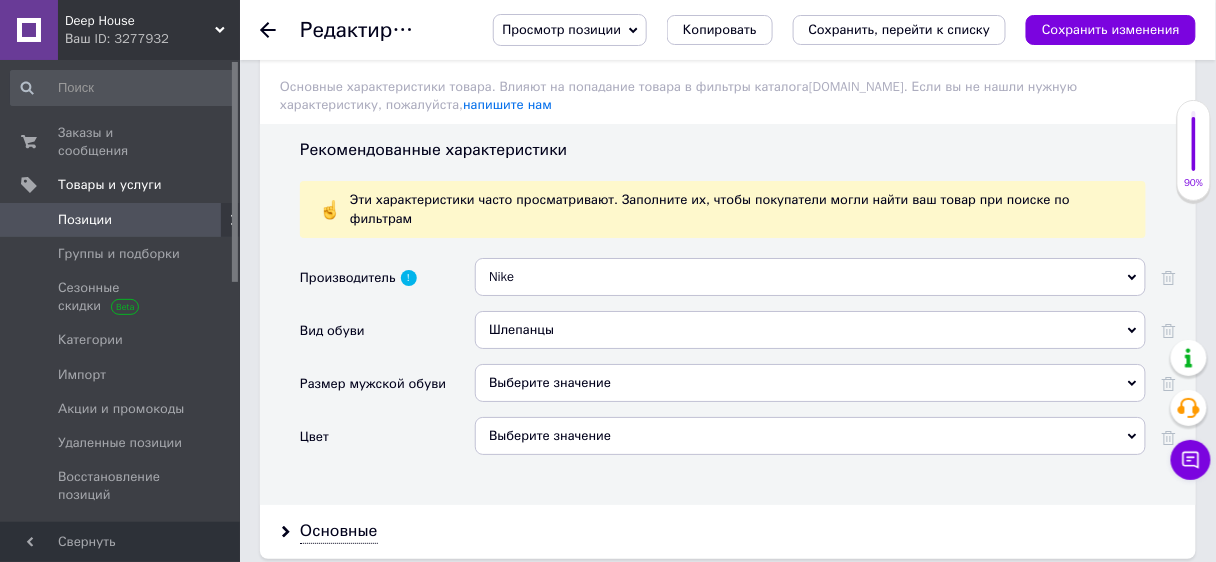click on "Выберите значение" at bounding box center (810, 436) 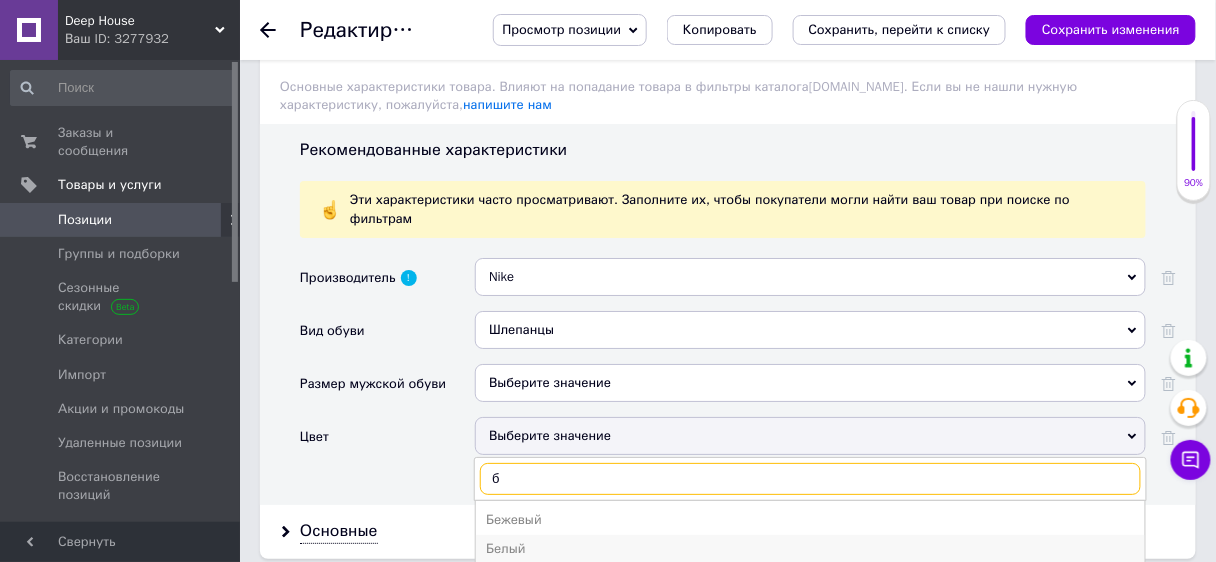 type on "б" 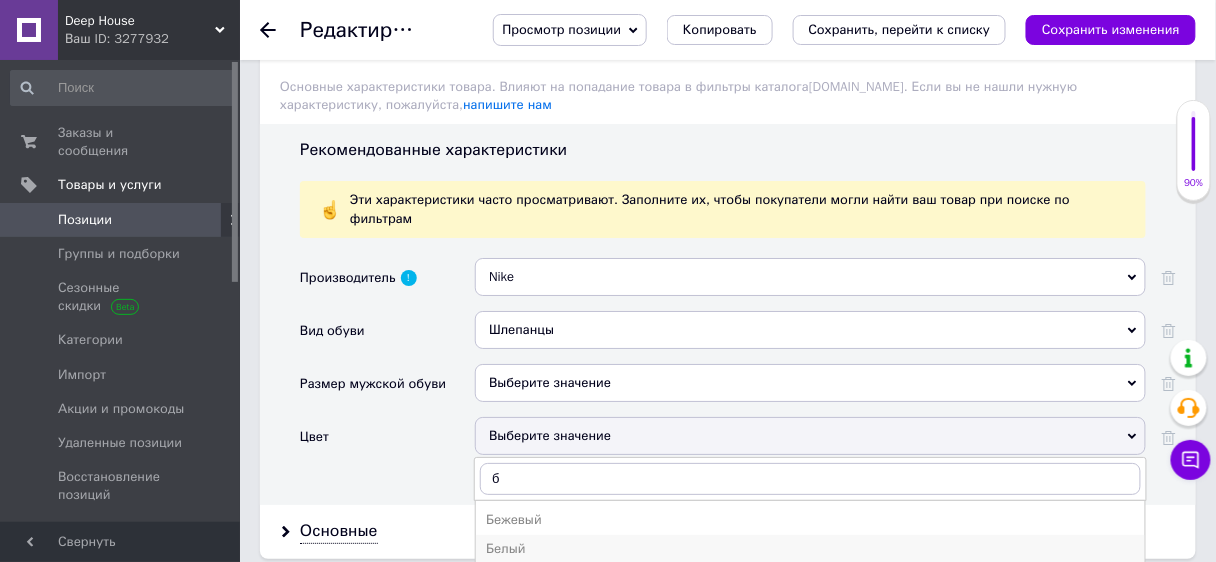 click on "Белый" at bounding box center [810, 549] 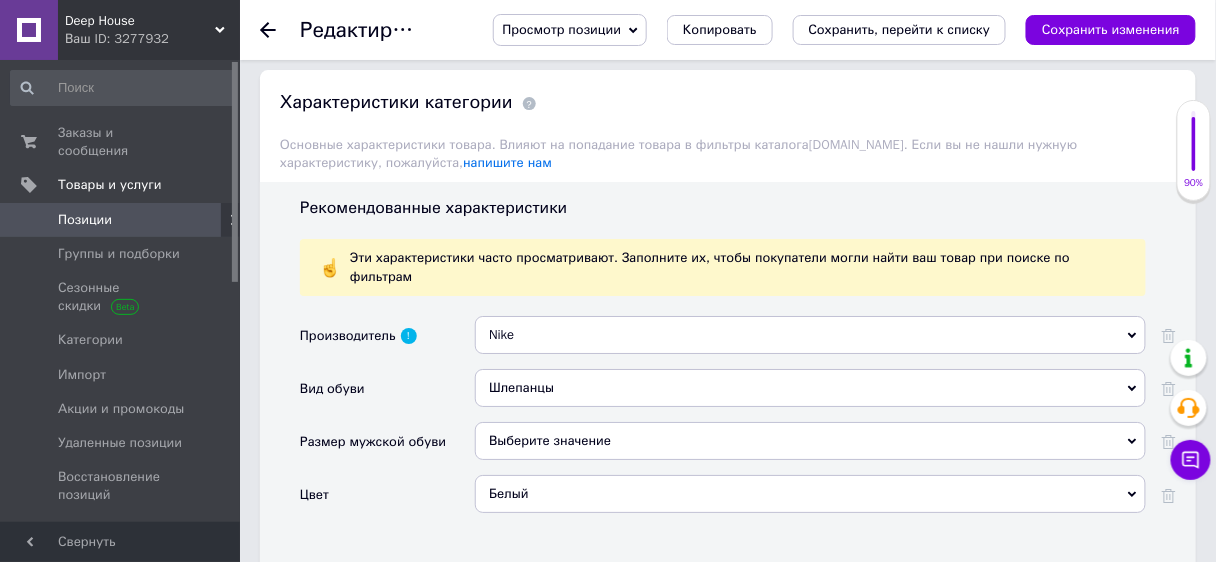scroll, scrollTop: 1736, scrollLeft: 0, axis: vertical 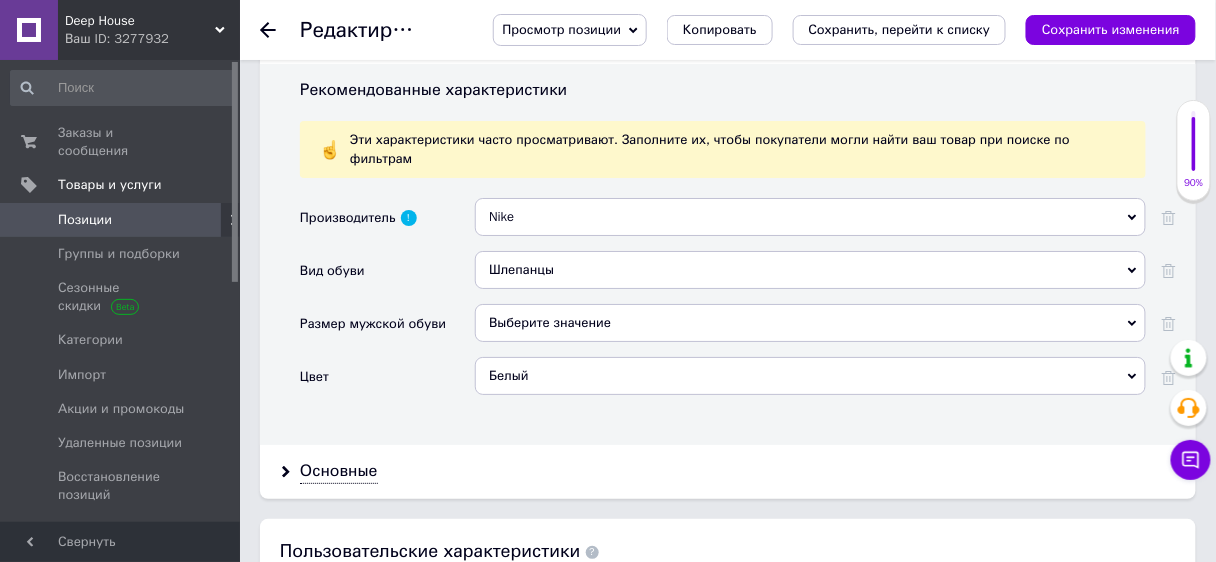 click on "Выберите значение" at bounding box center [810, 323] 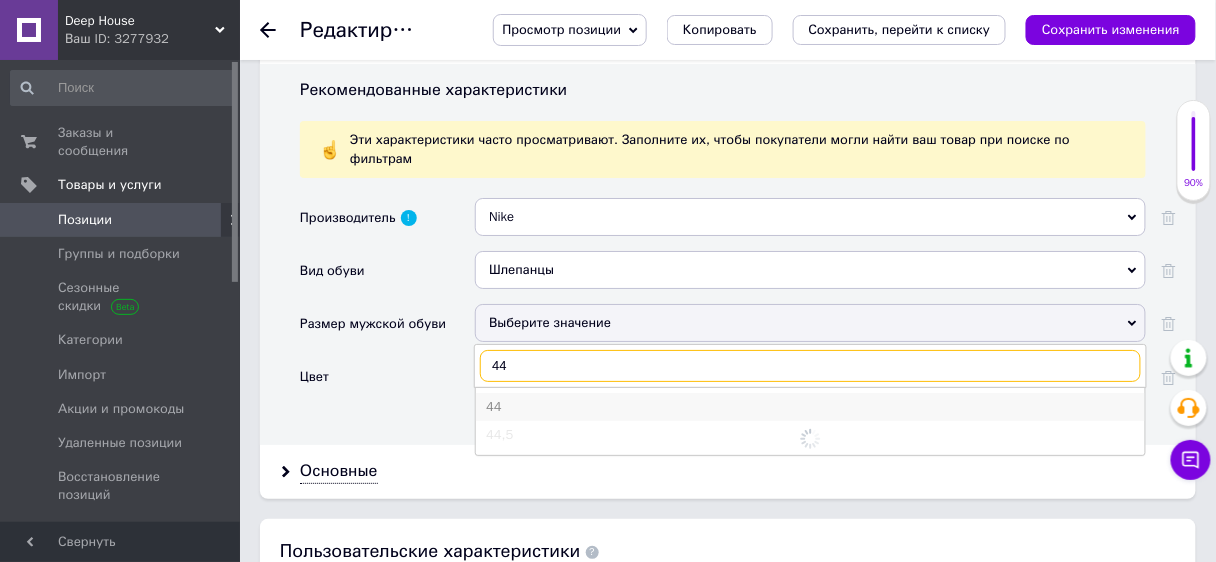 type on "44" 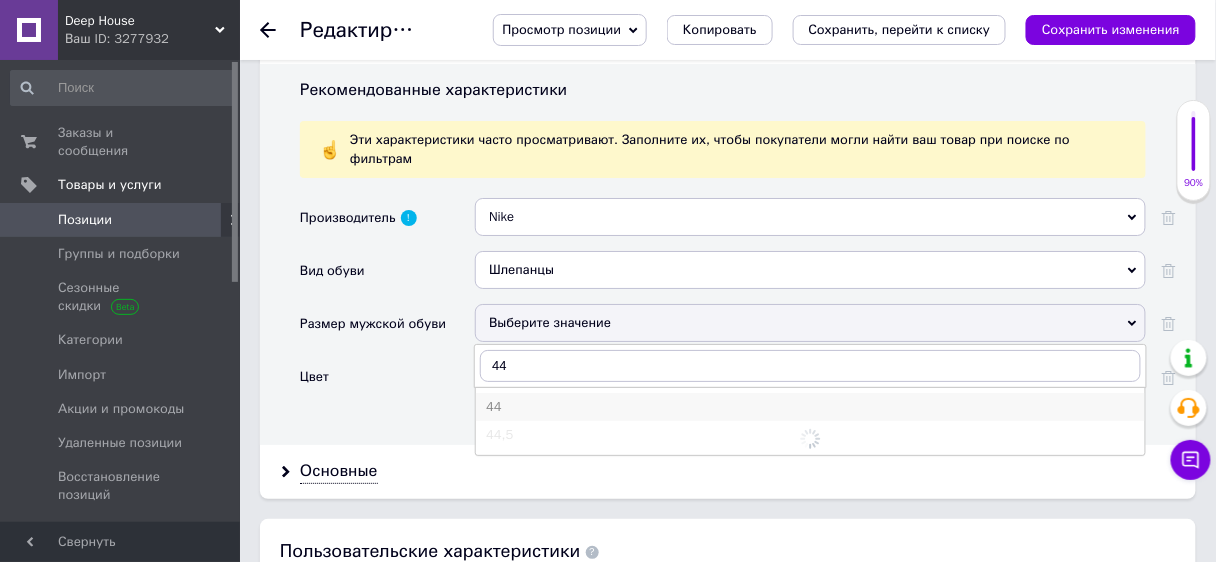 click on "44" at bounding box center [810, 407] 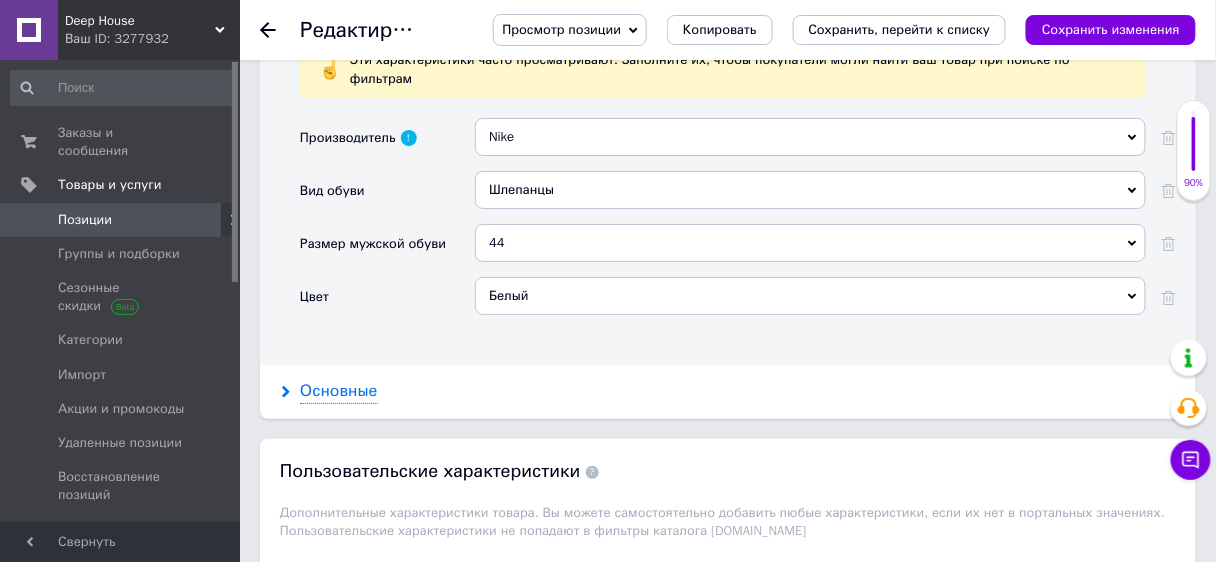 click on "Основные" at bounding box center (339, 391) 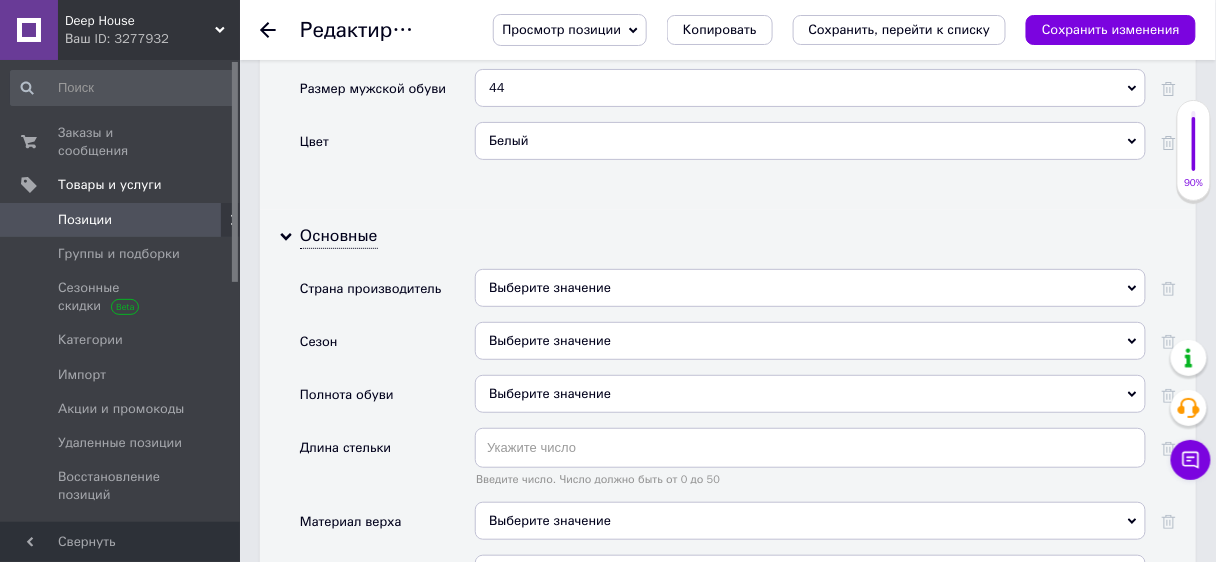 scroll, scrollTop: 2056, scrollLeft: 0, axis: vertical 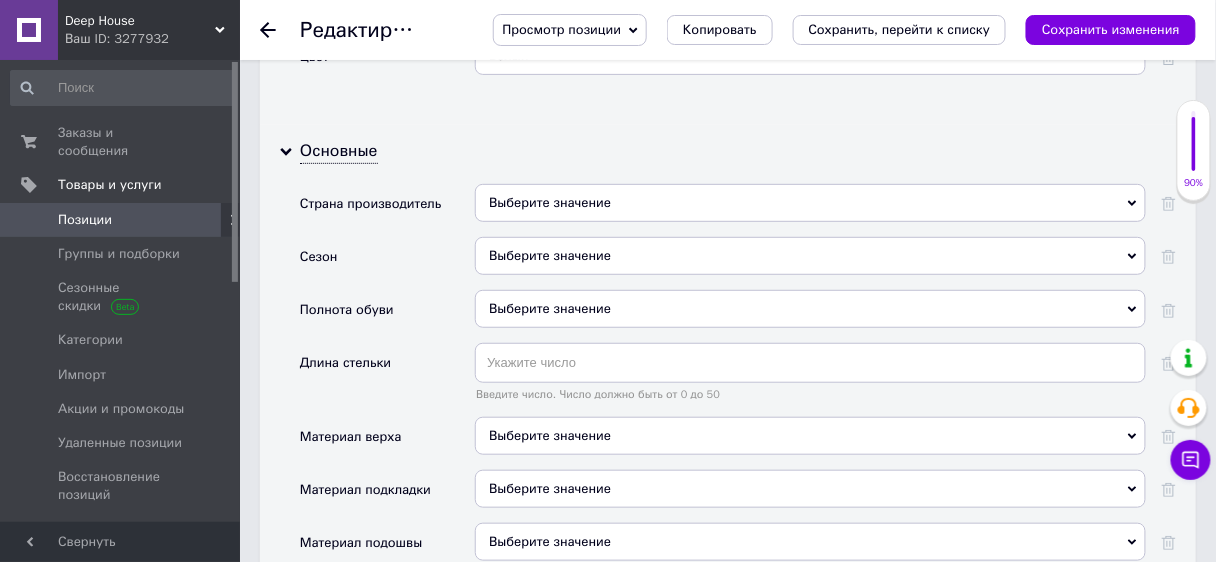 click on "Выберите значение" at bounding box center (810, 203) 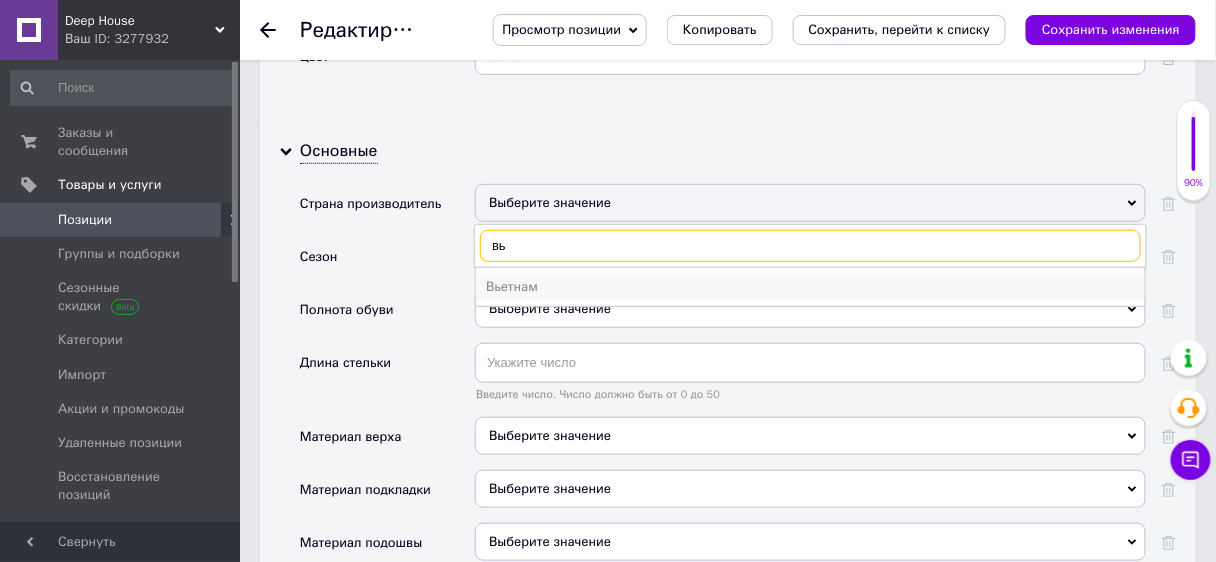 type on "вь" 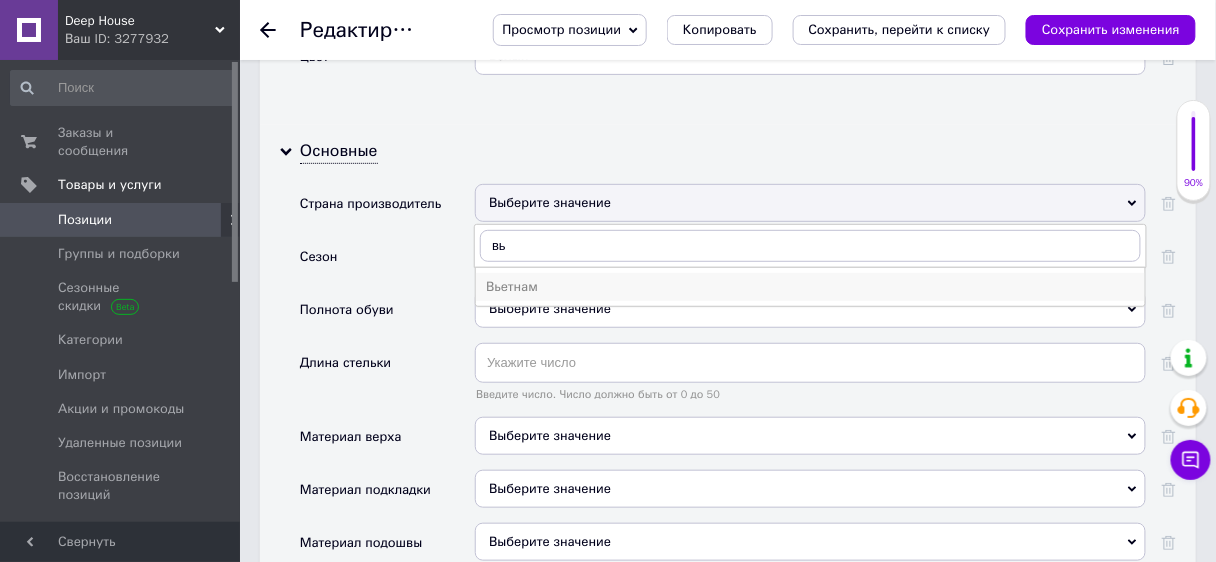 click on "Вьетнам" at bounding box center (810, 287) 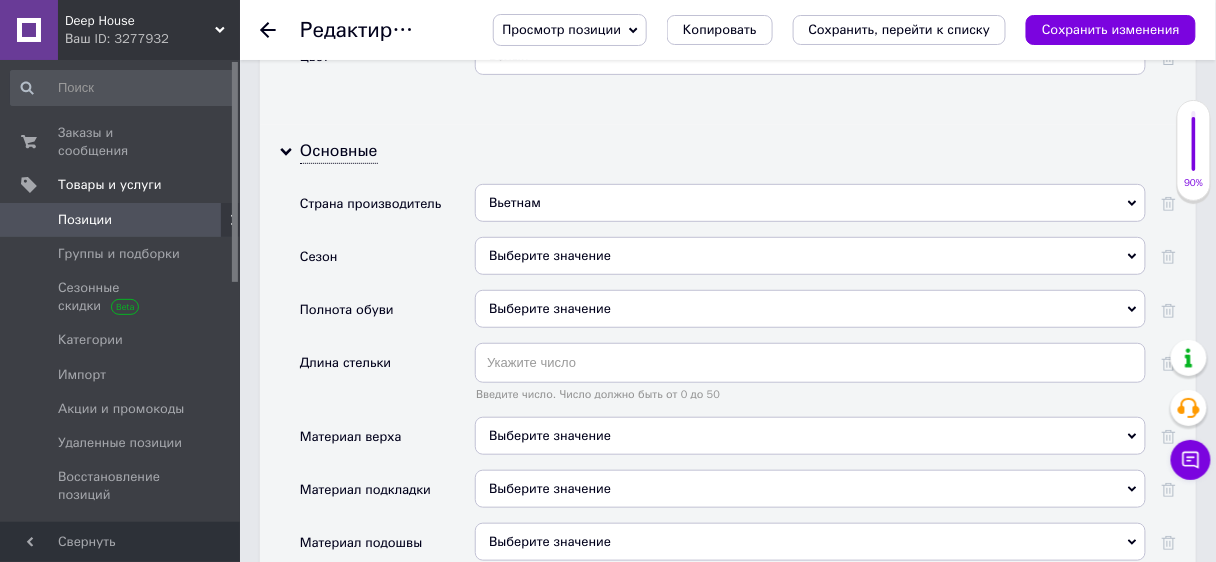 click on "Выберите значение" at bounding box center (810, 256) 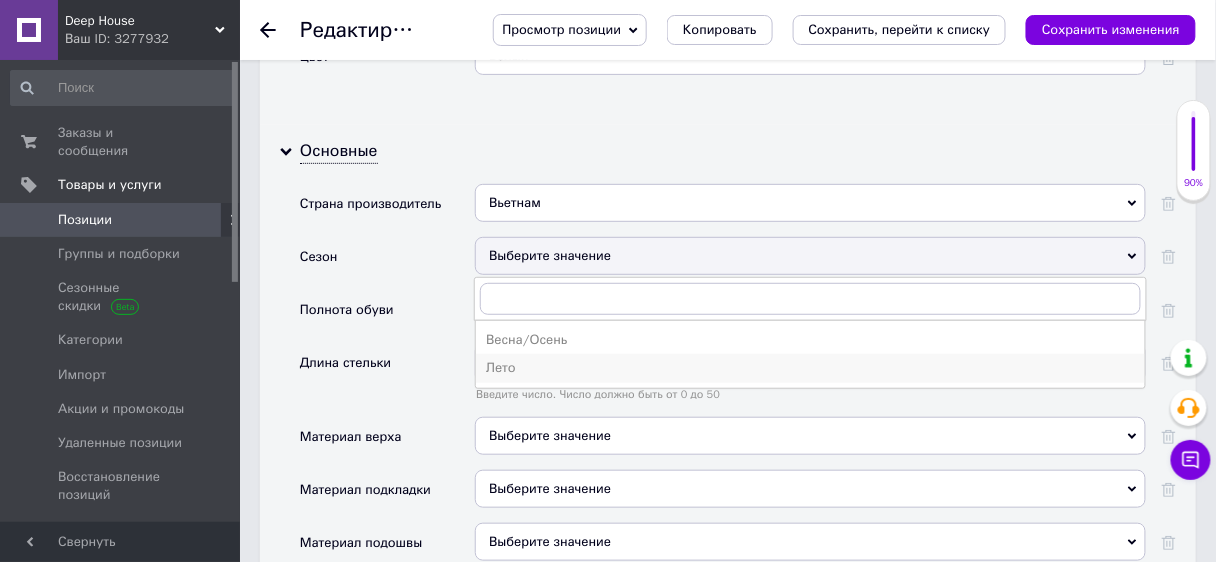 click on "Лето" at bounding box center (810, 368) 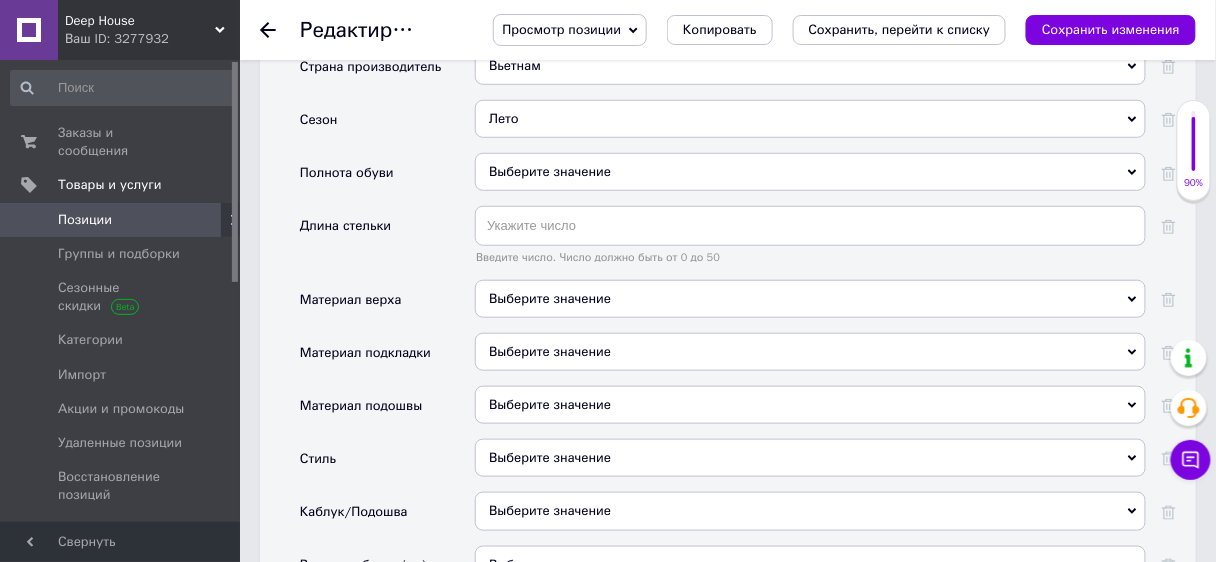 scroll, scrollTop: 2216, scrollLeft: 0, axis: vertical 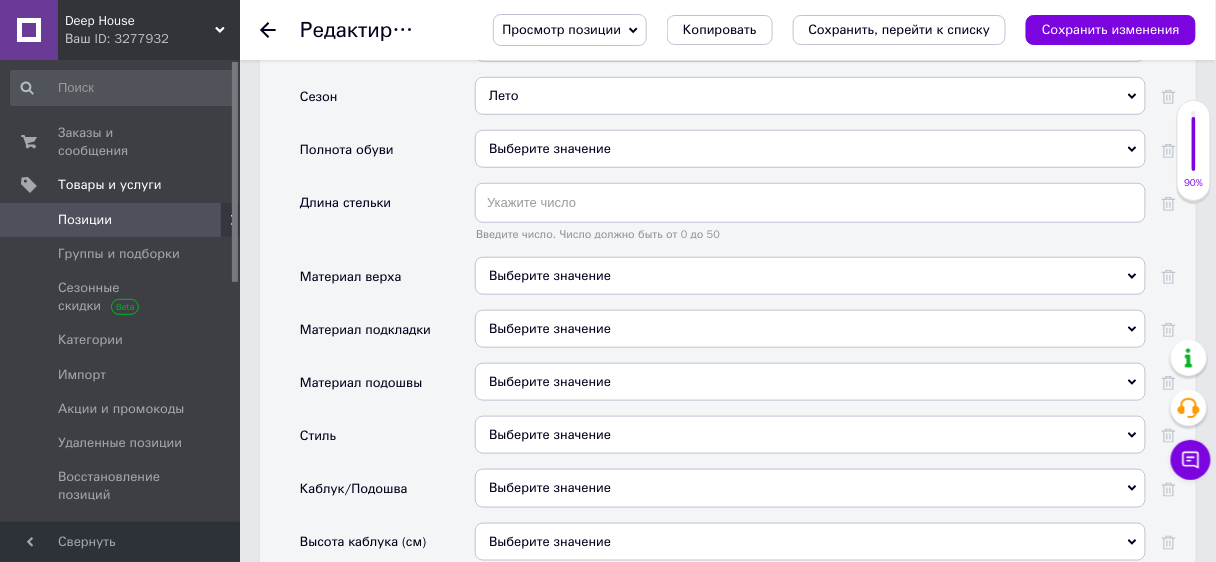 click on "Выберите значение" at bounding box center [810, 276] 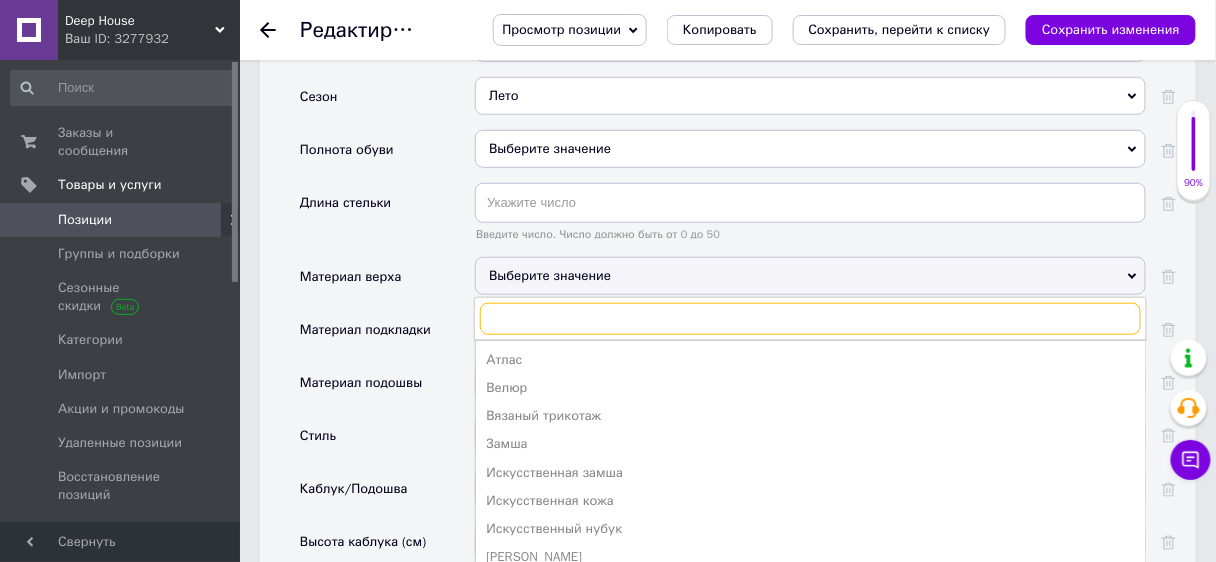 type on "e" 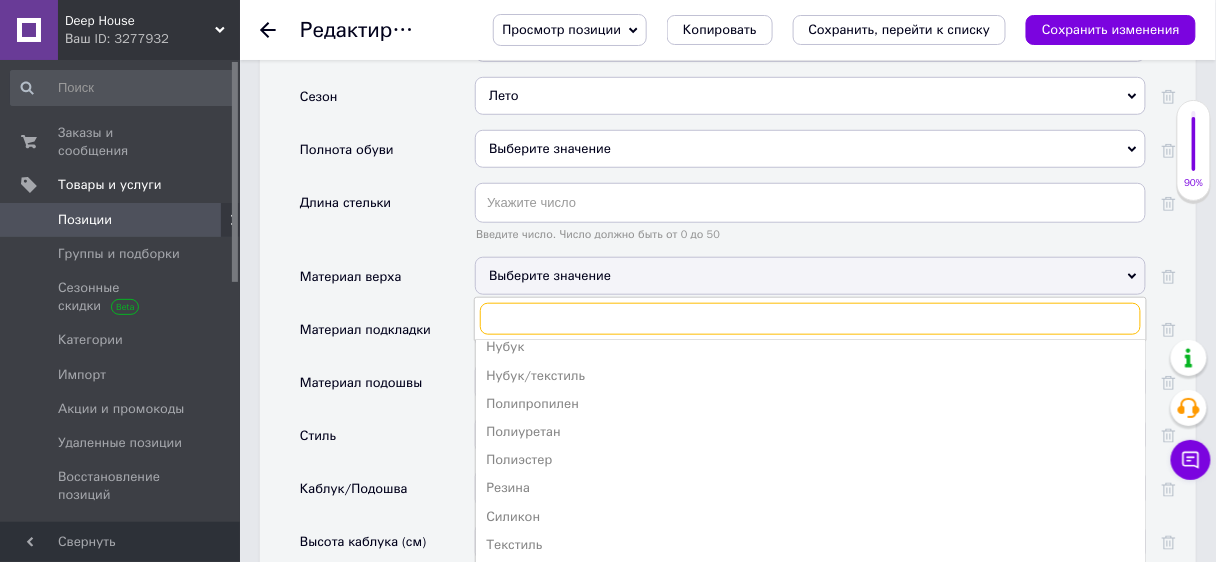 scroll, scrollTop: 416, scrollLeft: 0, axis: vertical 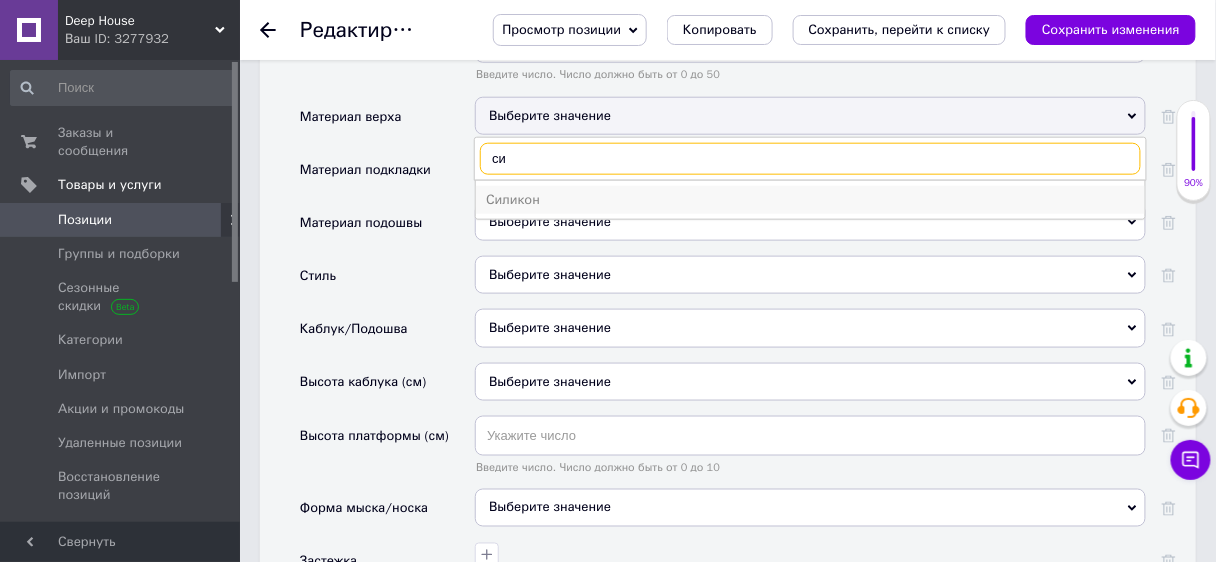 type on "с" 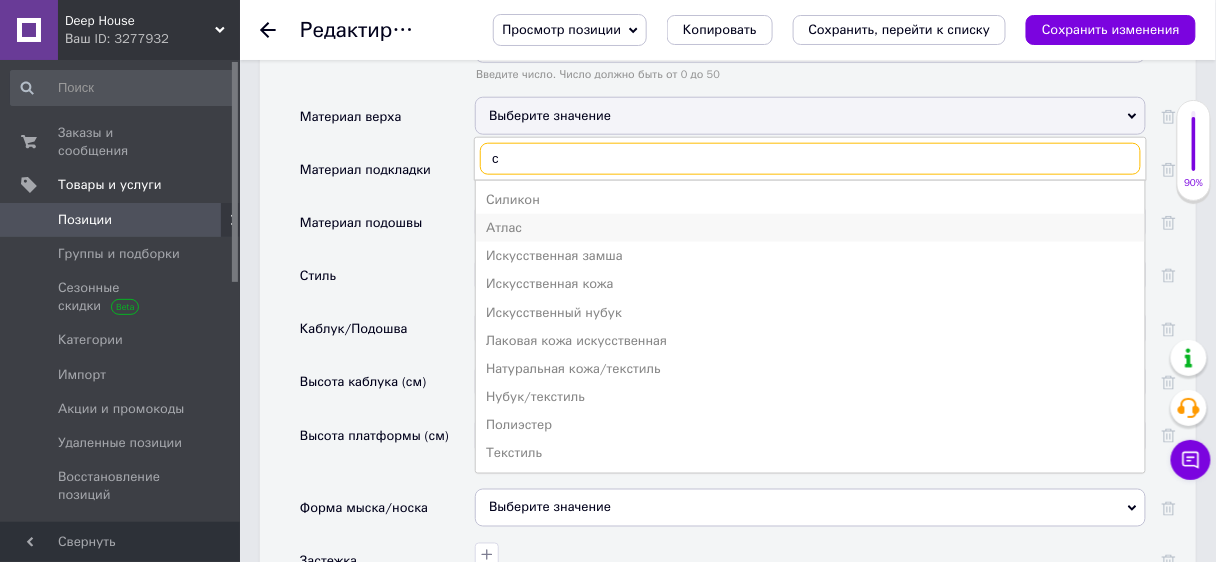 type 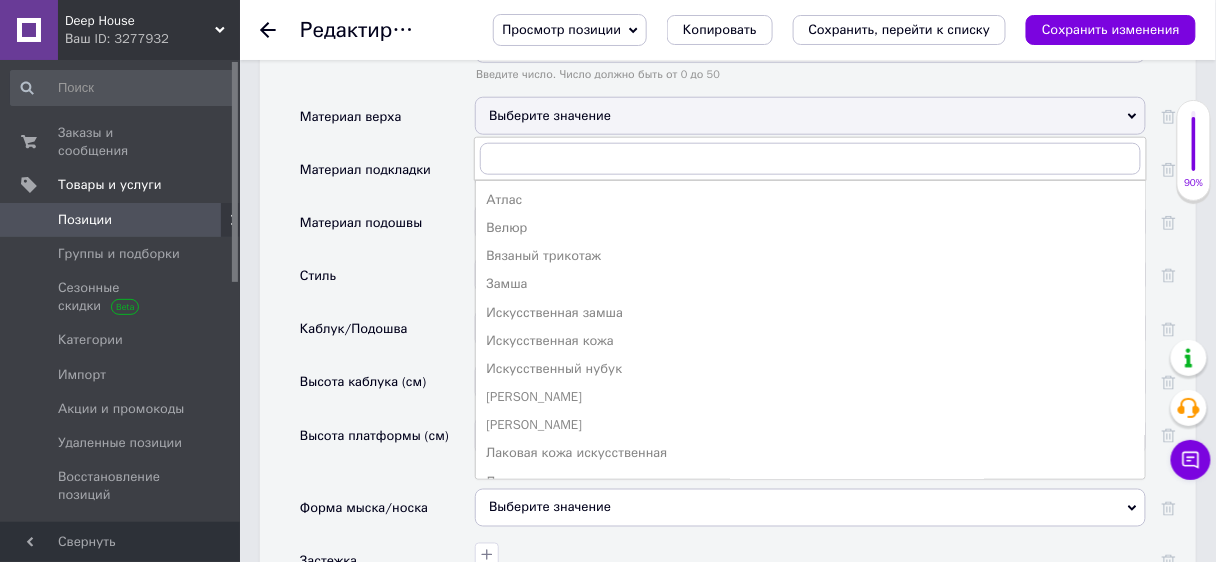 click on "Материал подкладки" at bounding box center (387, 176) 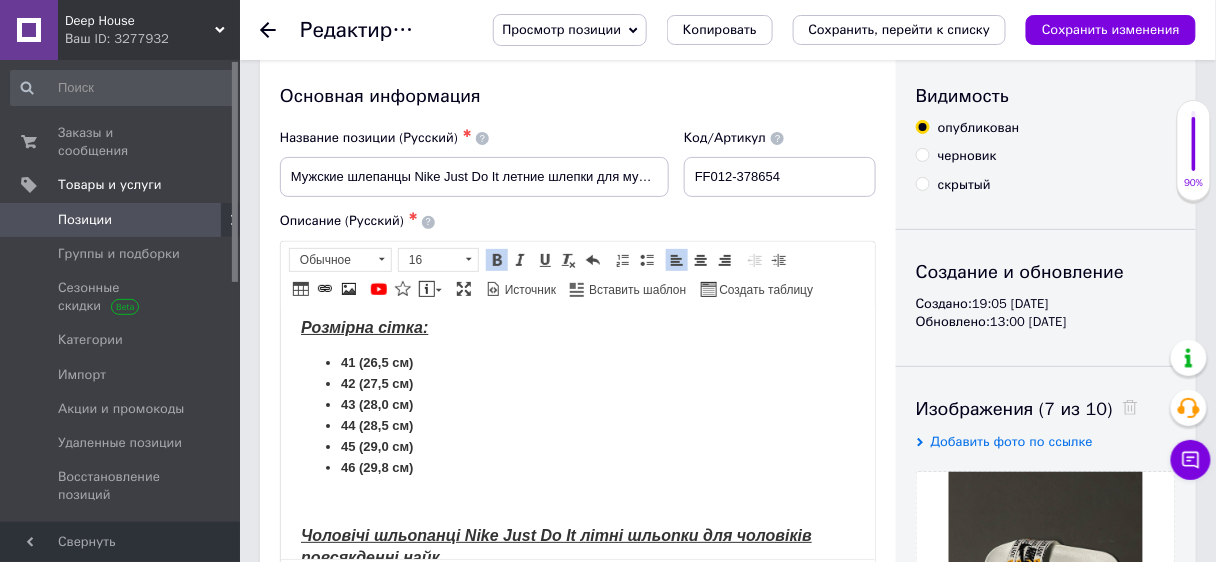 scroll, scrollTop: 0, scrollLeft: 0, axis: both 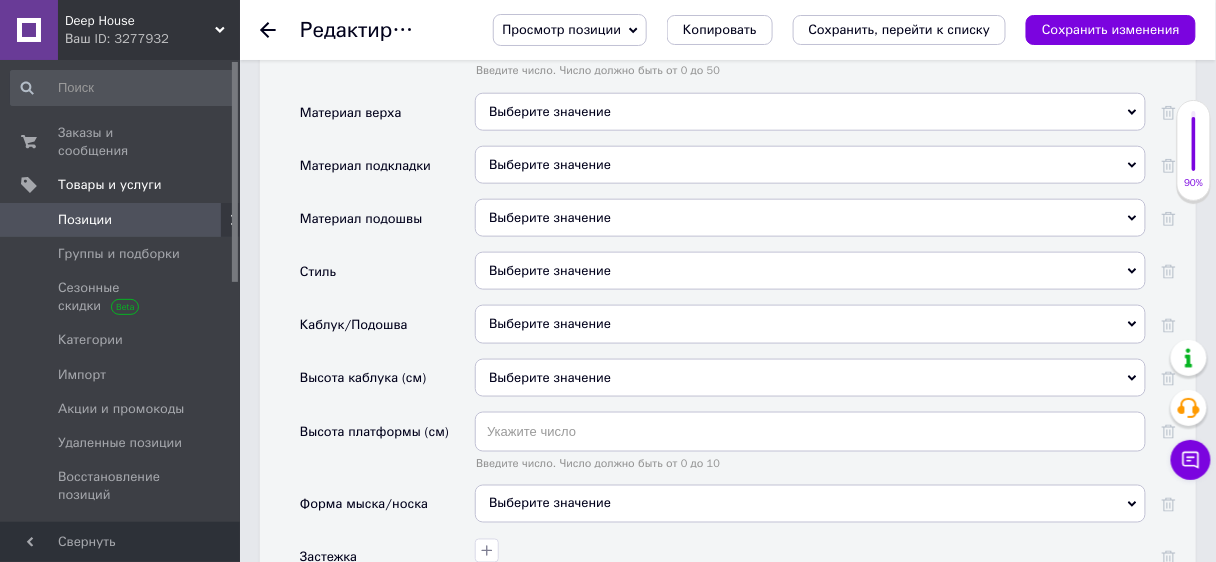 click on "Выберите значение" at bounding box center (810, 271) 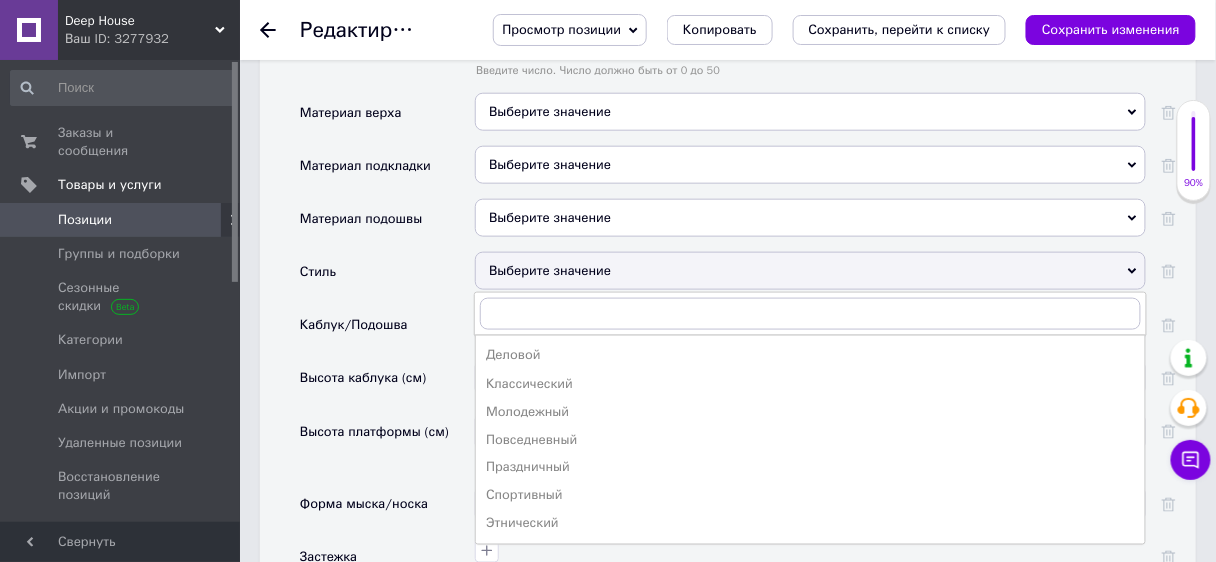 drag, startPoint x: 557, startPoint y: 368, endPoint x: 558, endPoint y: 356, distance: 12.0415945 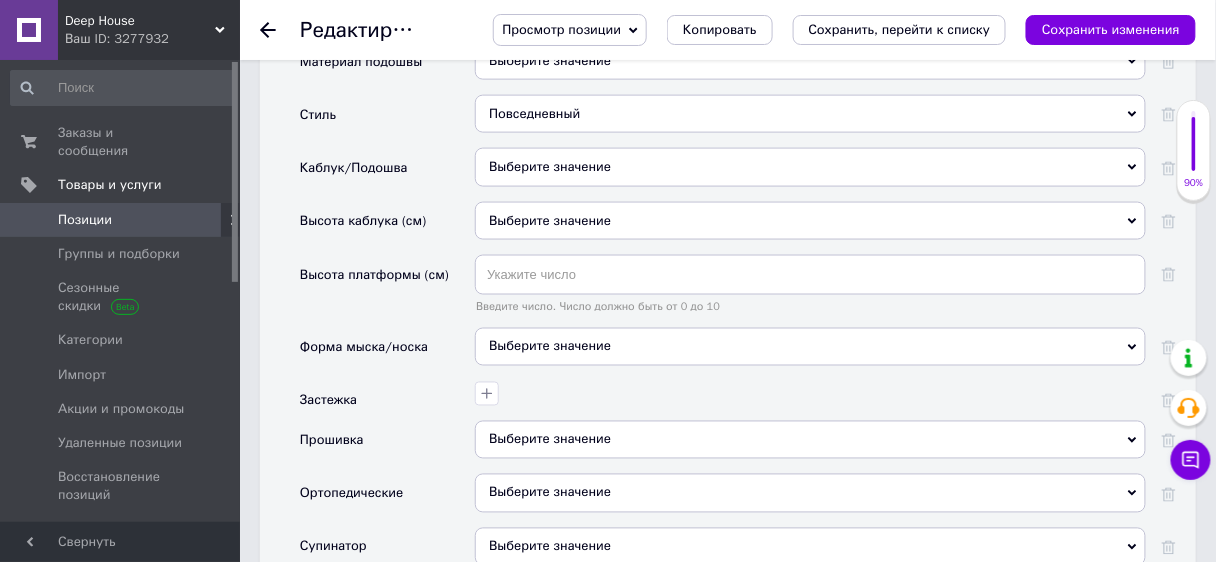 scroll, scrollTop: 2540, scrollLeft: 0, axis: vertical 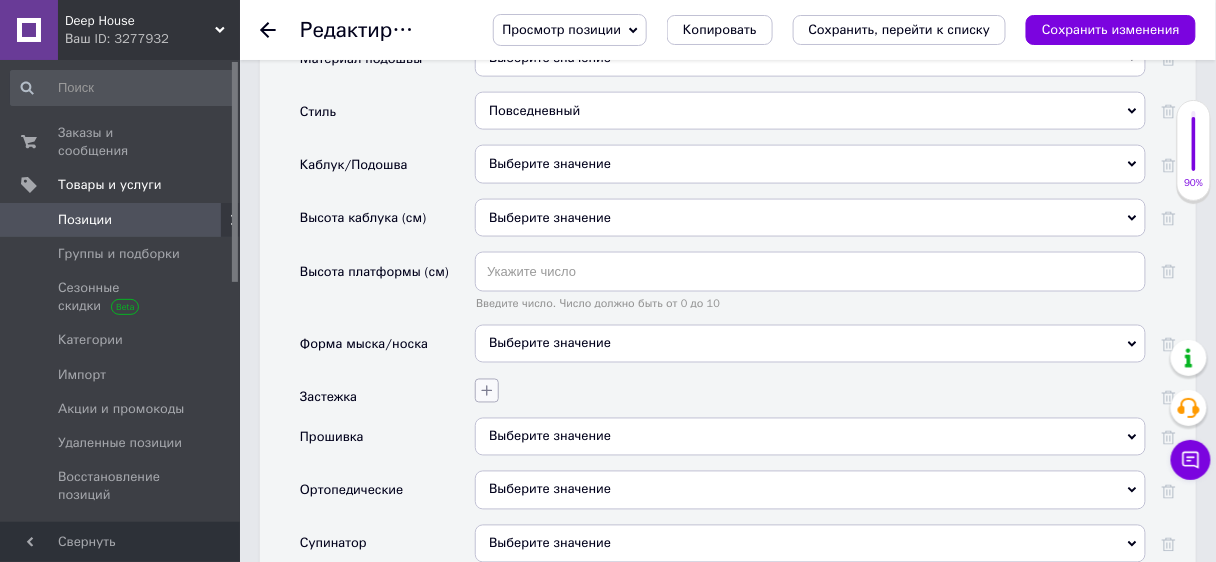 click 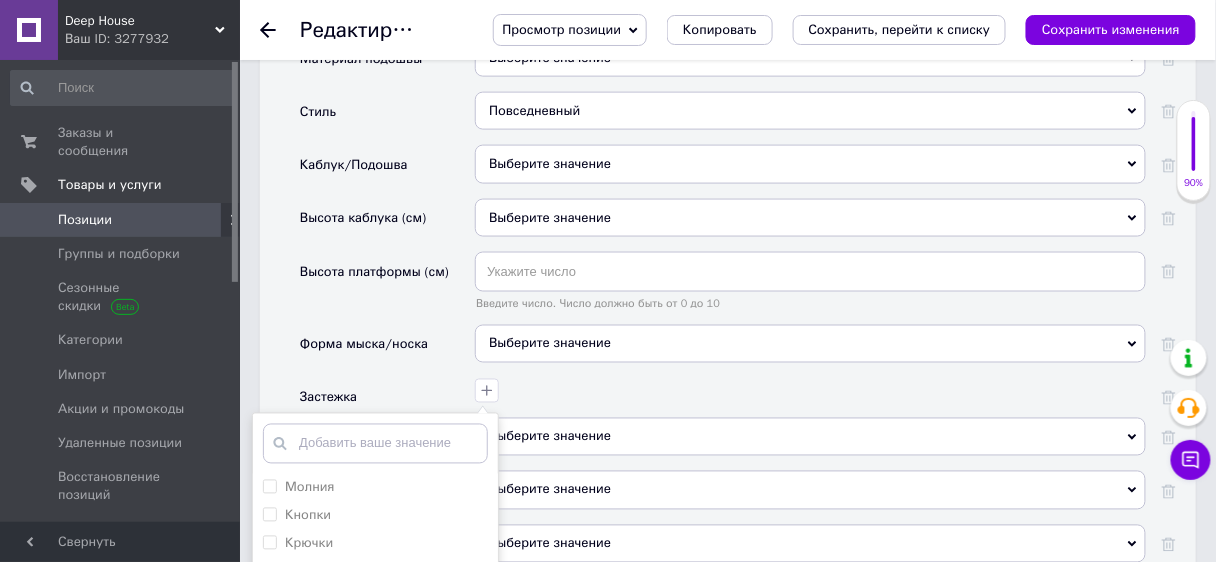 click on "Молния Кнопки Крючки Шнуровка Без застежки Ремешок Липучка Клипсы Пряжки Добавить ваше значение   Сохранить" at bounding box center (808, 388) 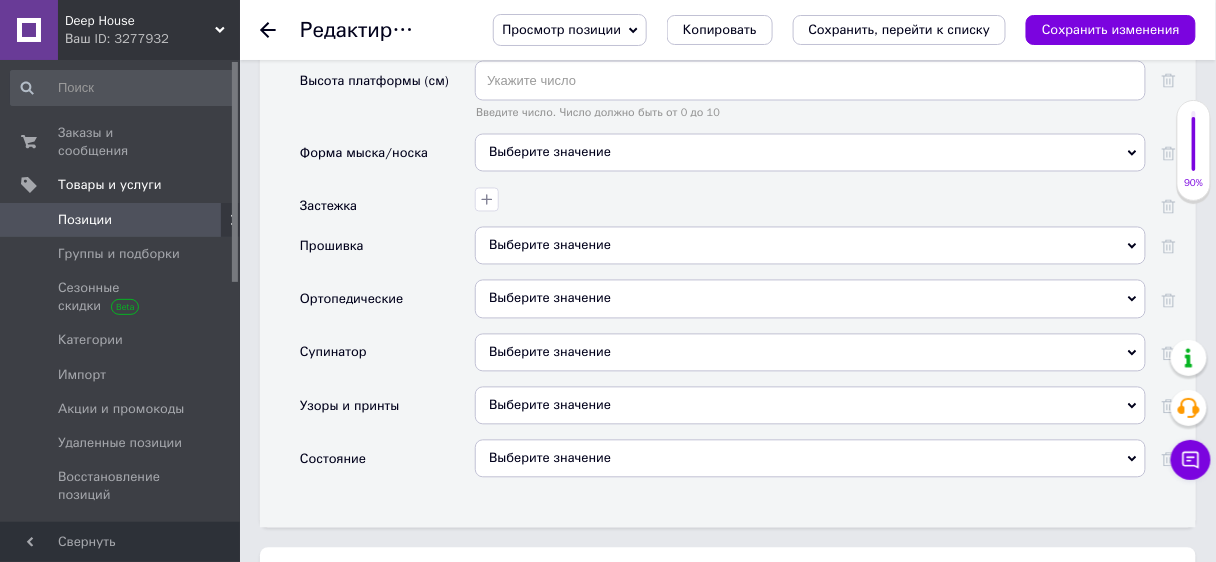 scroll, scrollTop: 2748, scrollLeft: 0, axis: vertical 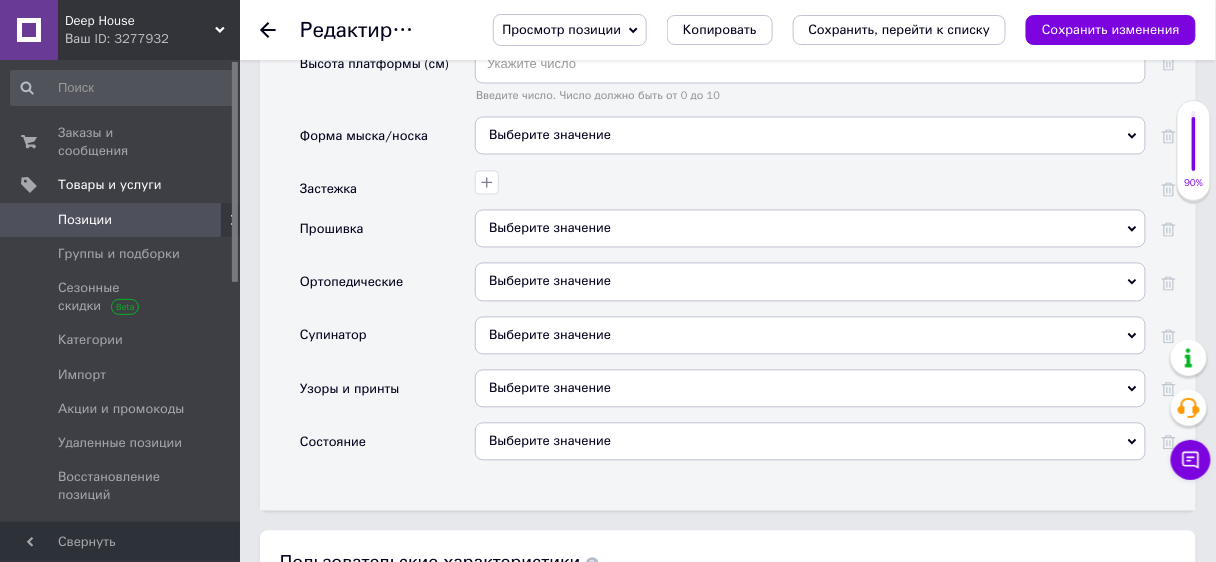 click on "Выберите значение" at bounding box center [810, 442] 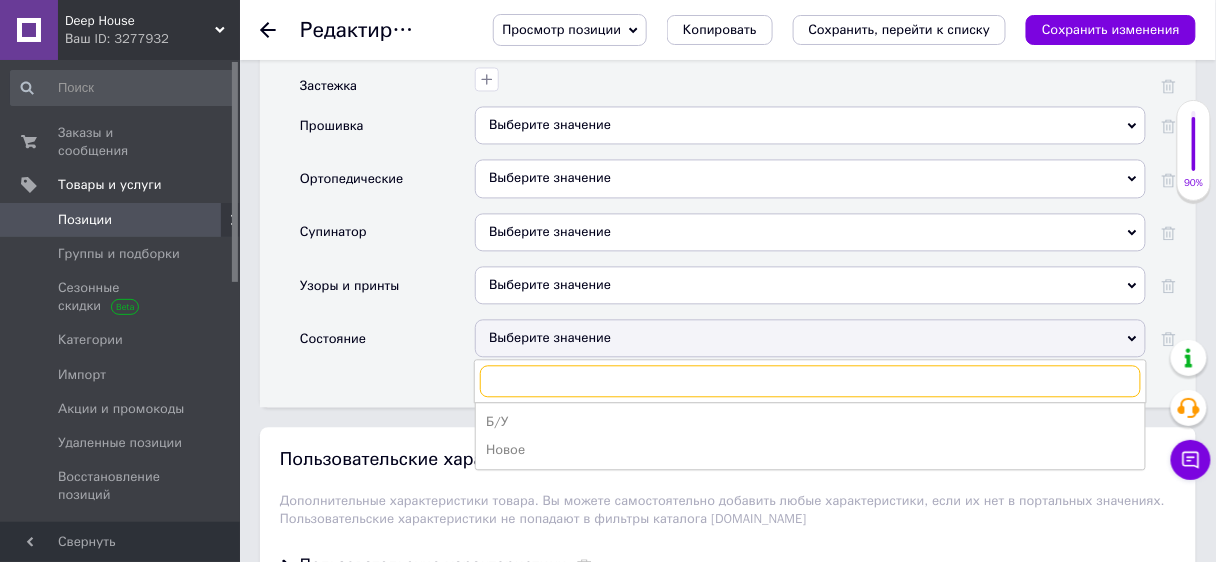 scroll, scrollTop: 2908, scrollLeft: 0, axis: vertical 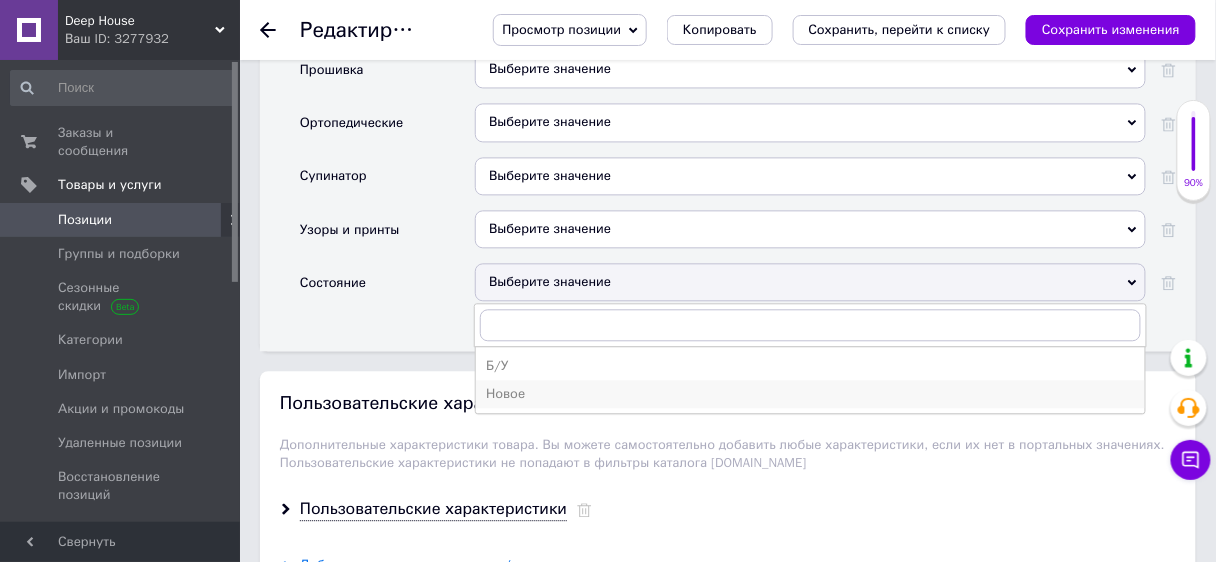 click on "Новое" at bounding box center [810, 394] 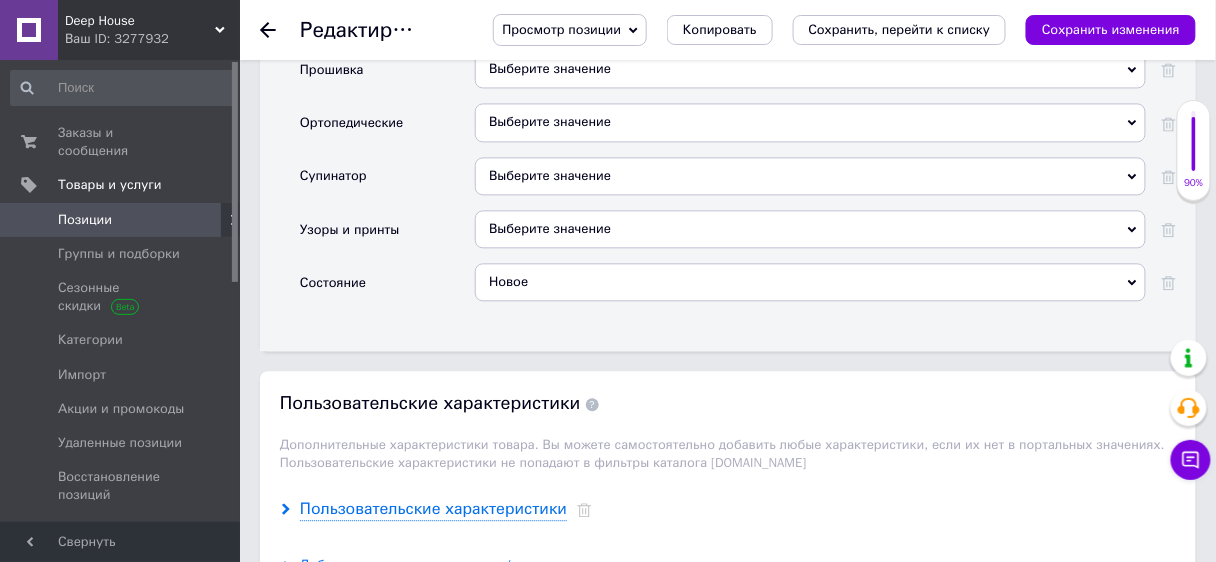 click on "Пользовательские характеристики" at bounding box center [433, 509] 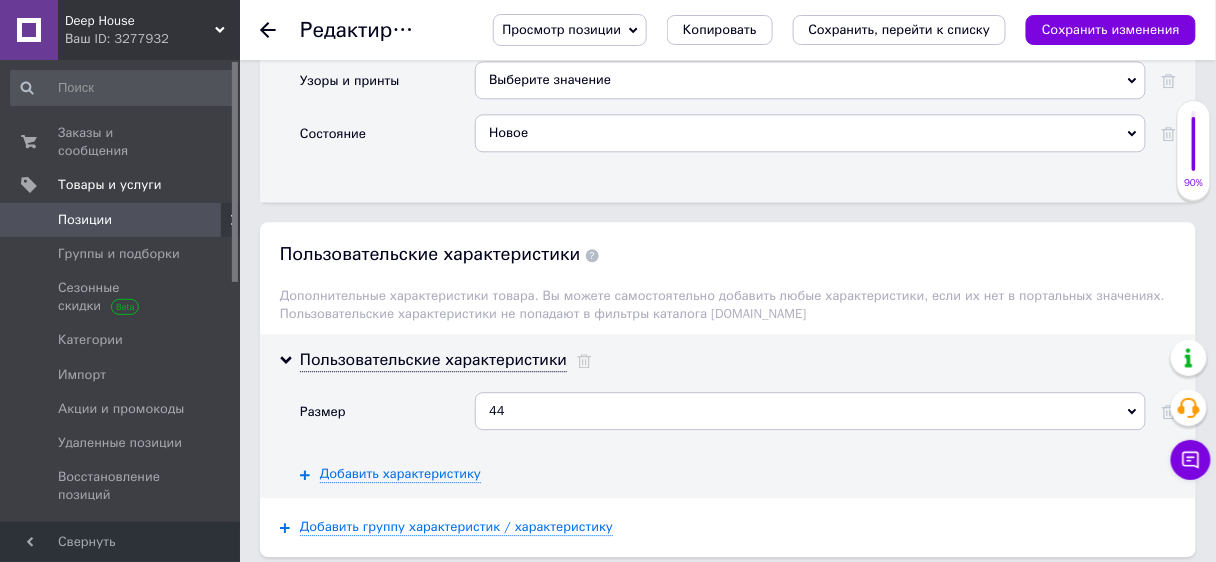 scroll, scrollTop: 3068, scrollLeft: 0, axis: vertical 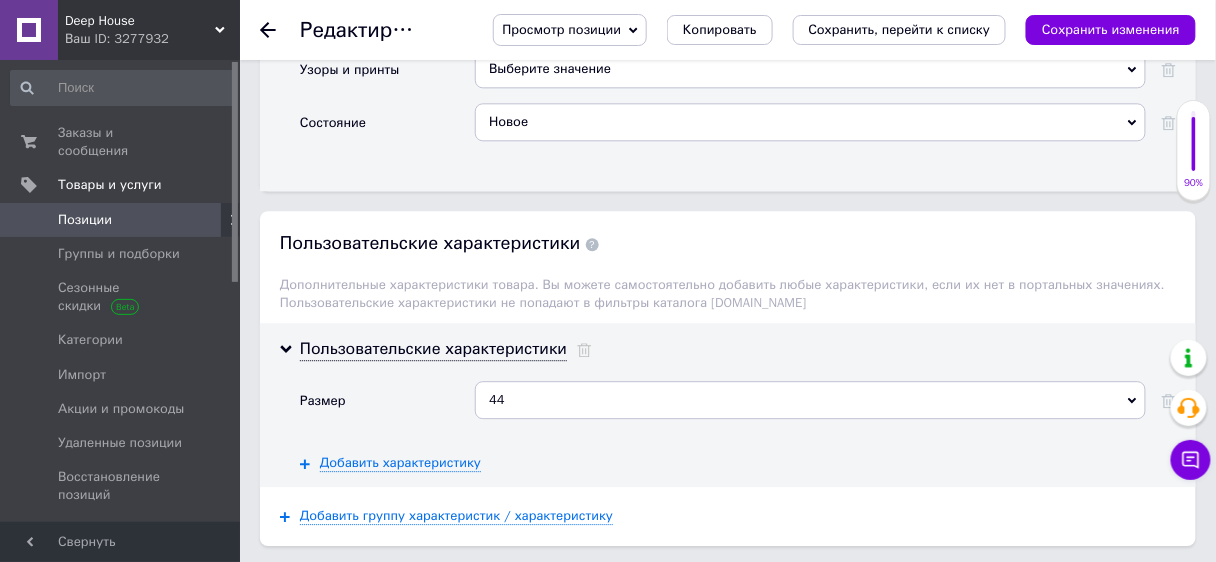 click on "Пользовательские характеристики Размер 44 Добавить ваше значение 44 Добавить характеристику" at bounding box center (728, 405) 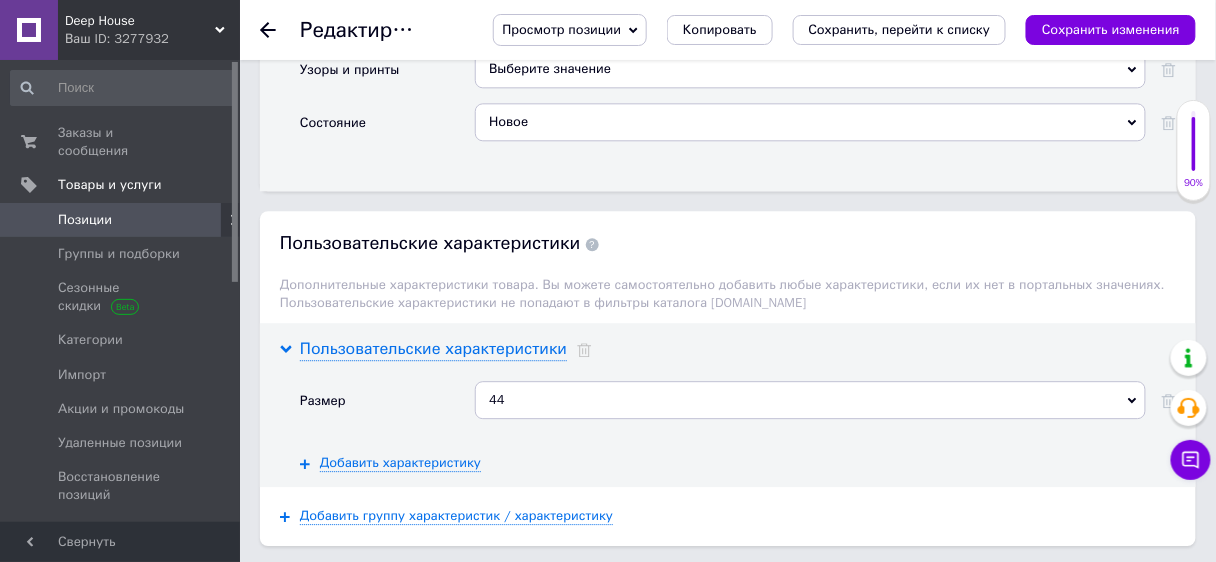 click on "Пользовательские характеристики" at bounding box center (433, 349) 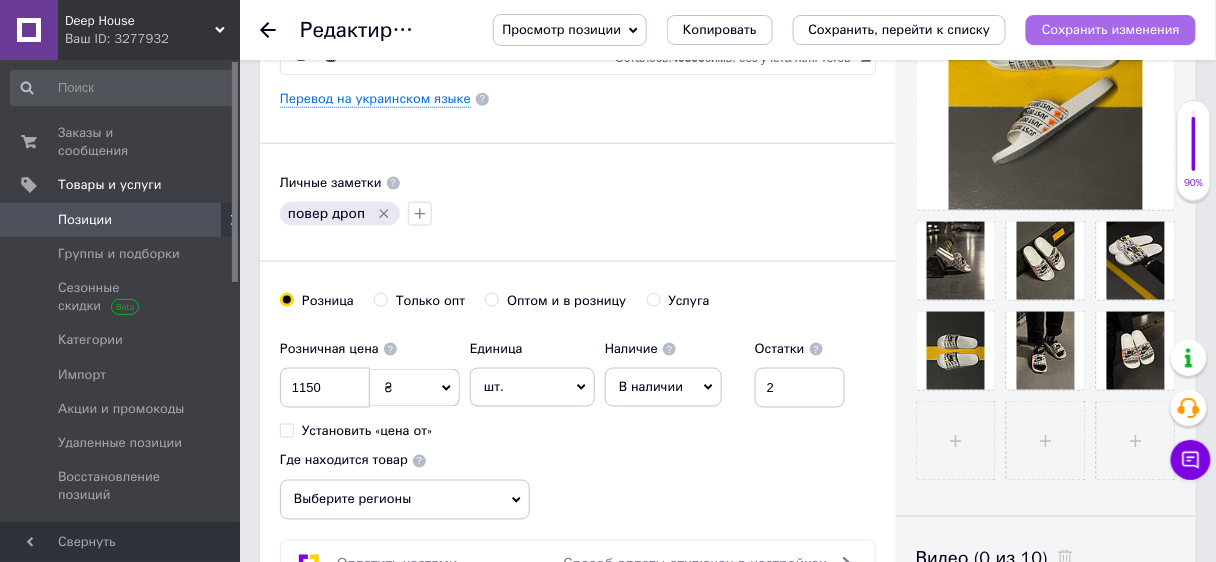 click on "Сохранить изменения" at bounding box center [1111, 29] 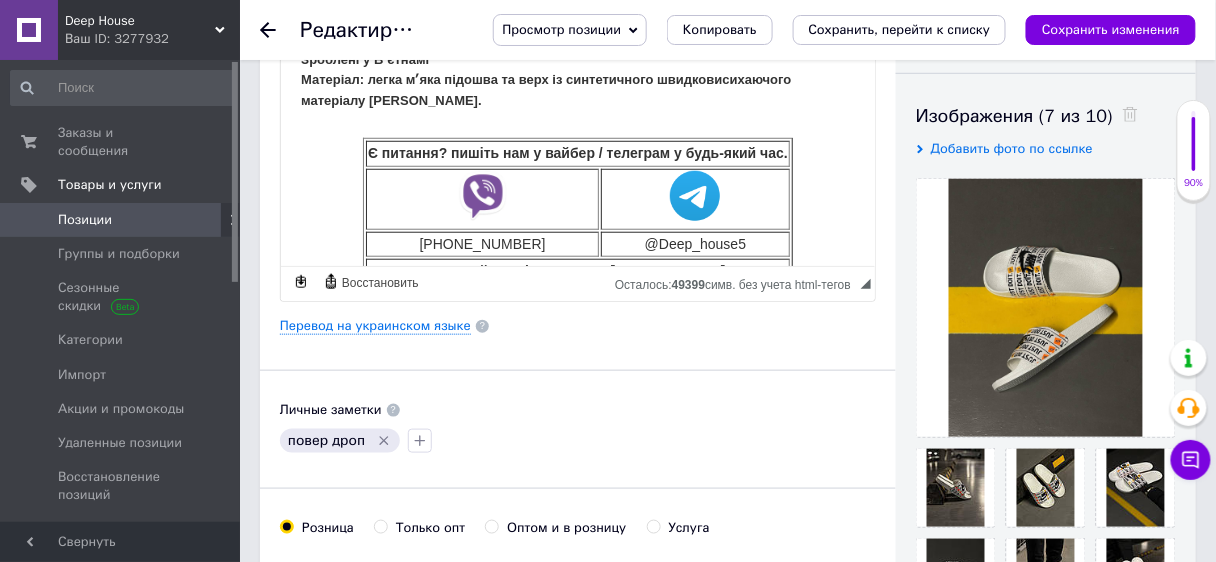 scroll, scrollTop: 0, scrollLeft: 0, axis: both 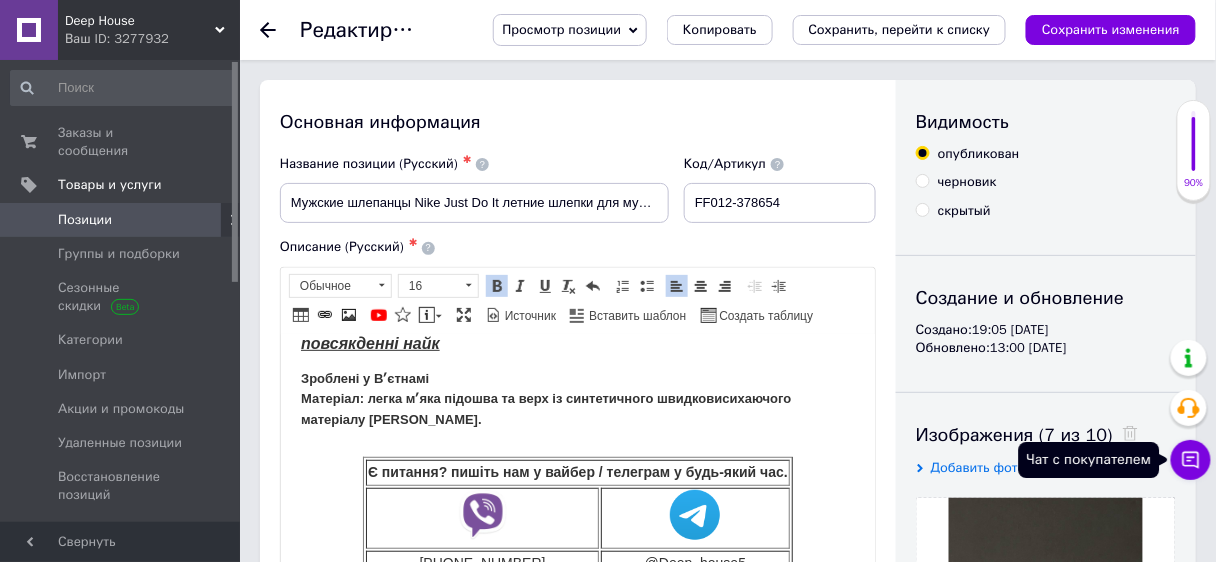 click 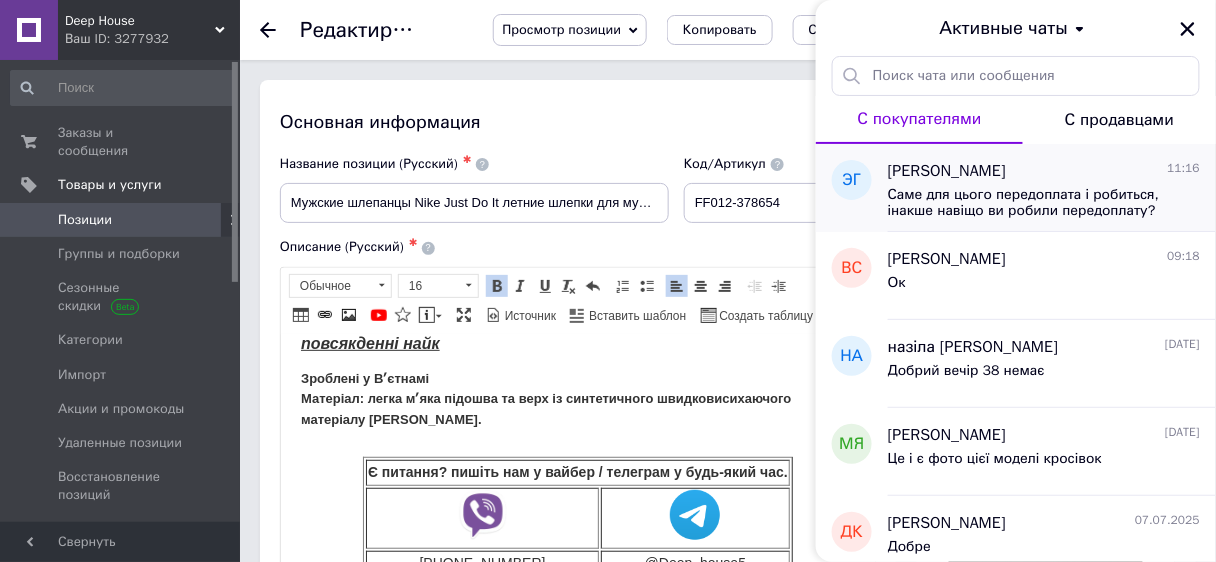 click on "Саме для цього передоплата і робиться, інакше навіщо ви робили передоплату?" at bounding box center (1030, 203) 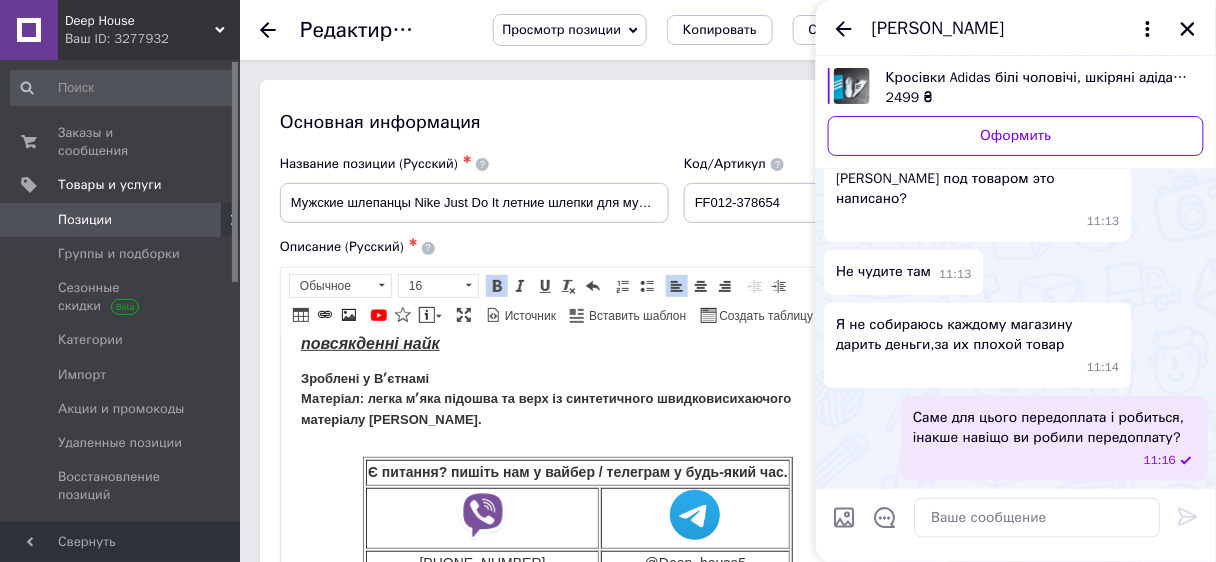 scroll, scrollTop: 6762, scrollLeft: 0, axis: vertical 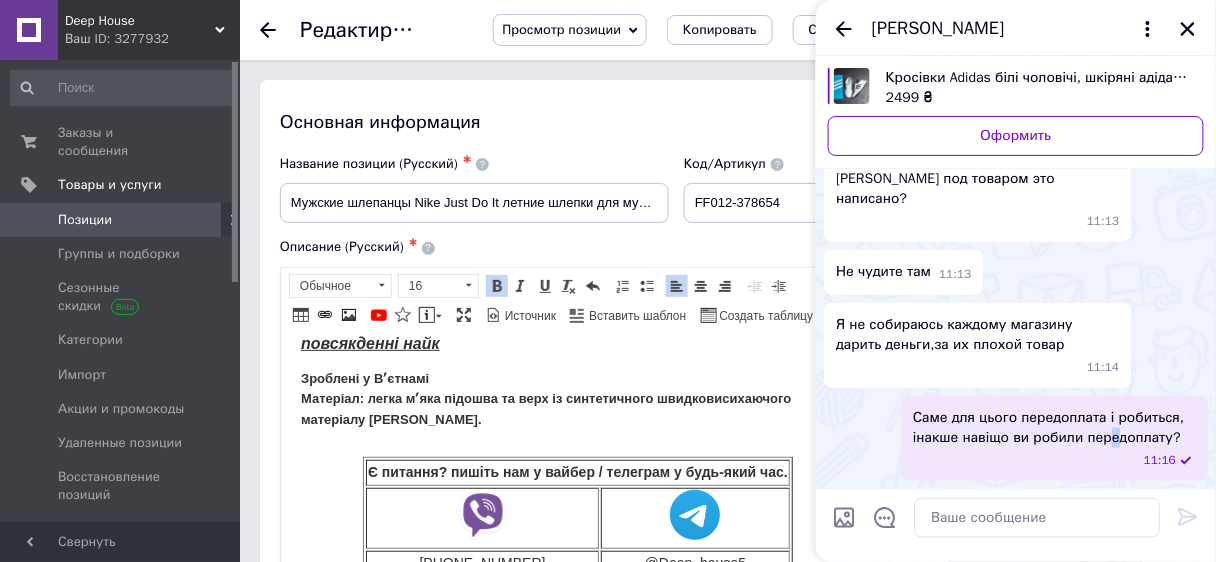 drag, startPoint x: 1053, startPoint y: 436, endPoint x: 1109, endPoint y: 439, distance: 56.0803 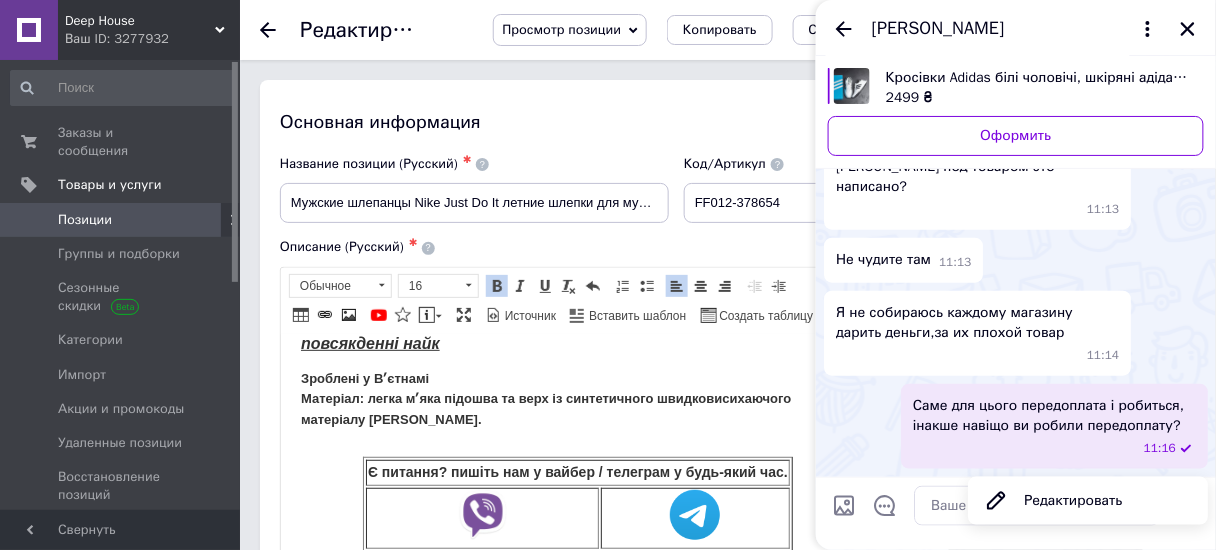 click on "Саме для цього передоплата і робиться, інакше навіщо ви робили передоплату?" at bounding box center [1054, 416] 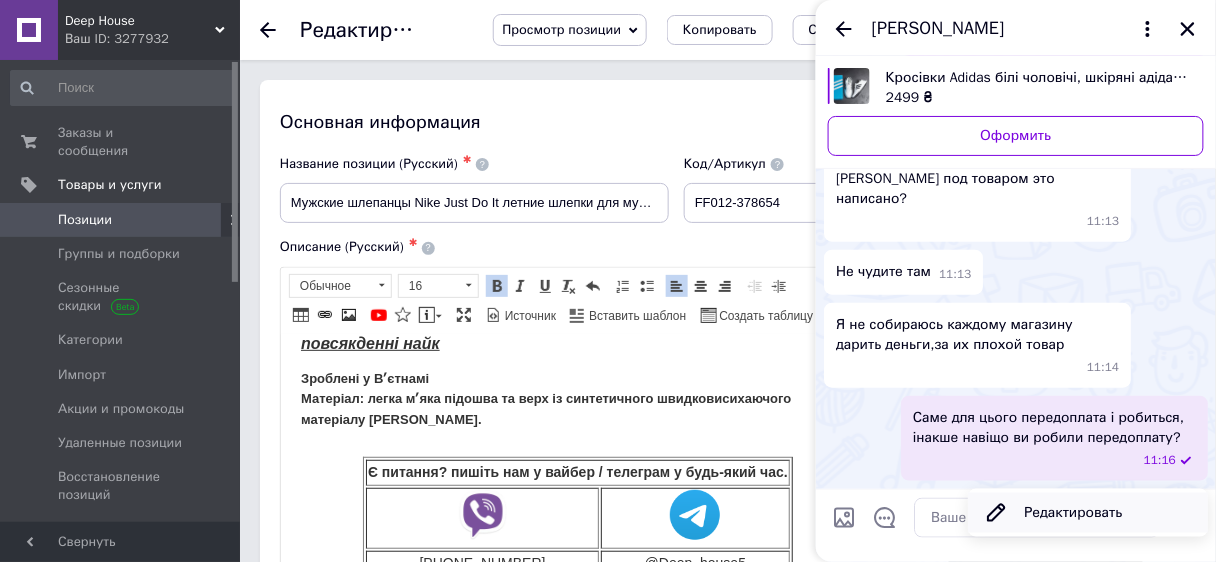 click on "Редактировать" at bounding box center (1088, 513) 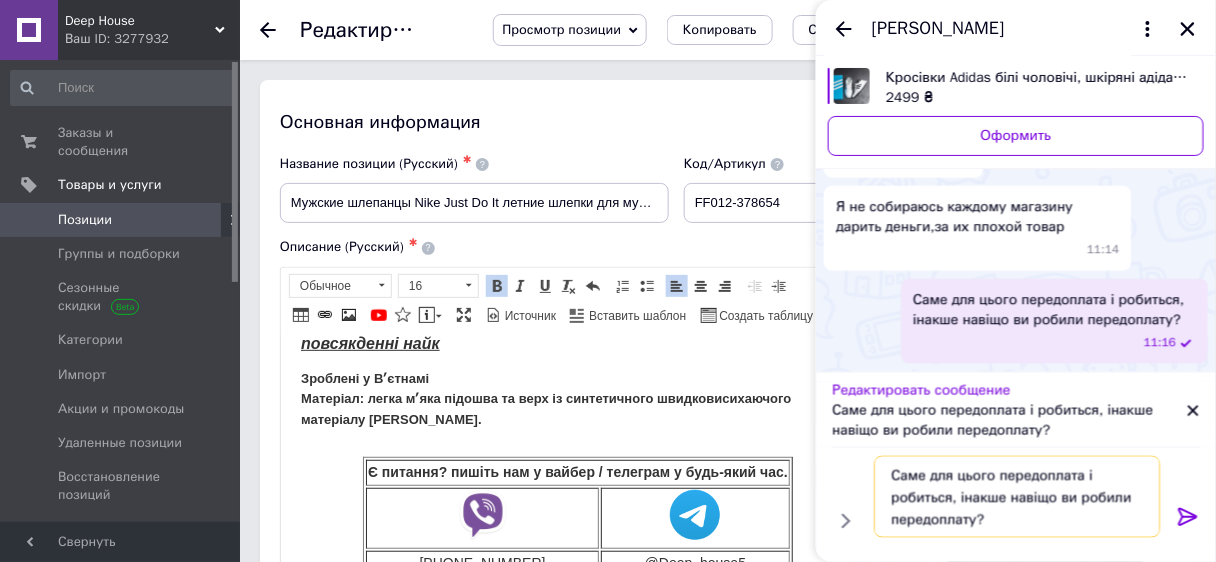 click on "Саме для цього передоплата і робиться, інакше навіщо ви робили передоплату?" at bounding box center [1017, 497] 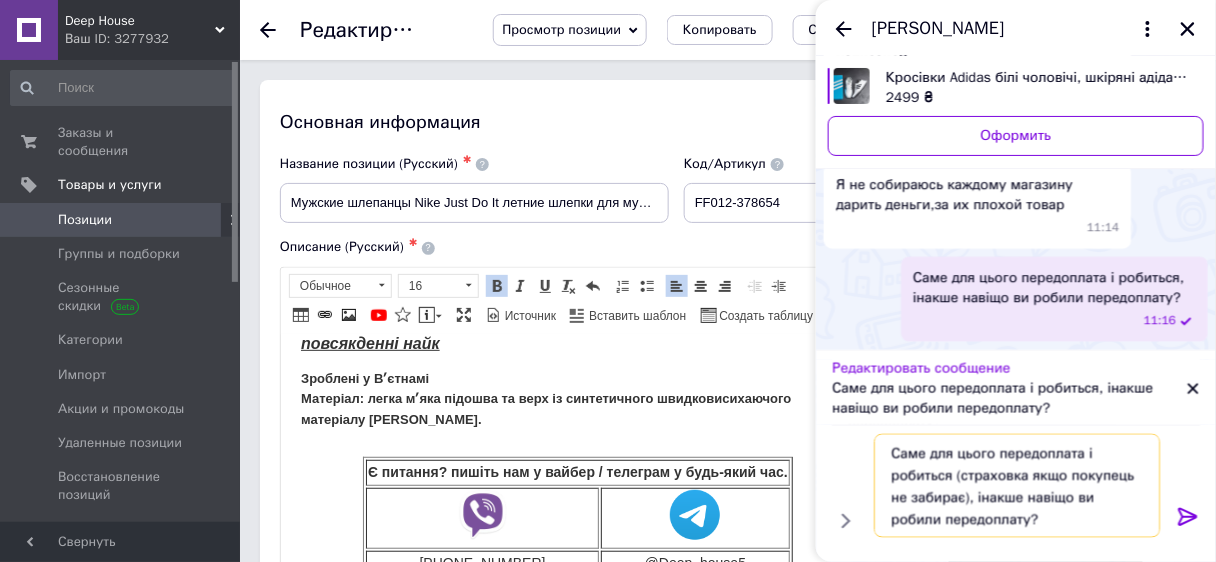 click on "Саме для цього передоплата і робиться (страховка якщо покупець не забирає), інакше навіщо ви робили передоплату?" at bounding box center [1017, 486] 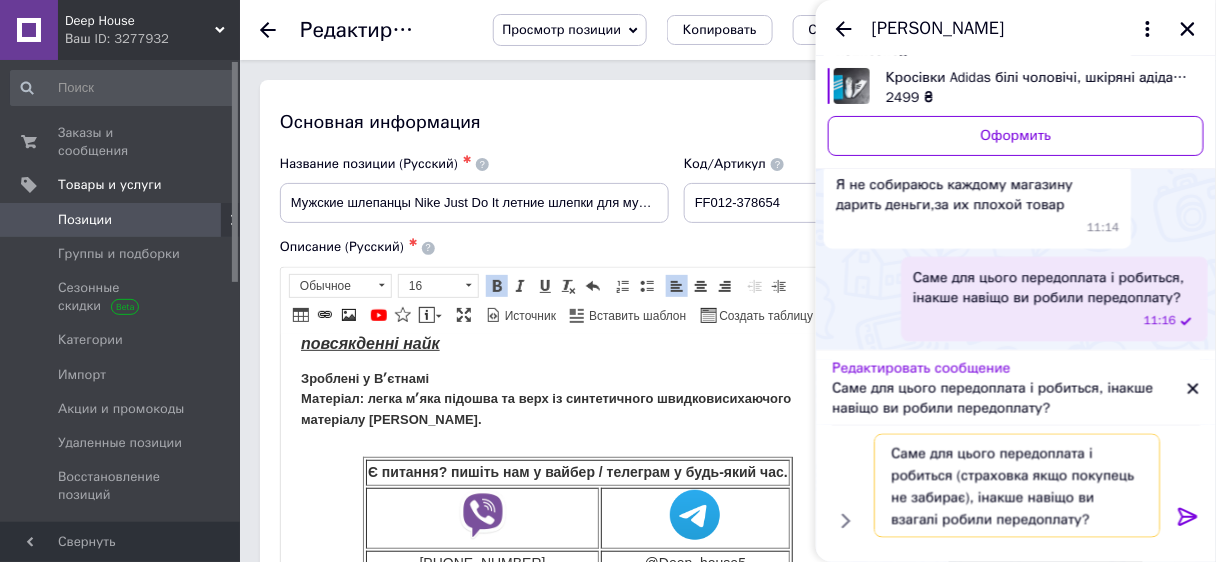 click on "Саме для цього передоплата і робиться (страховка якщо покупець не забирає), інакше навіщо ви взагалі робили передоплату?" at bounding box center (1017, 486) 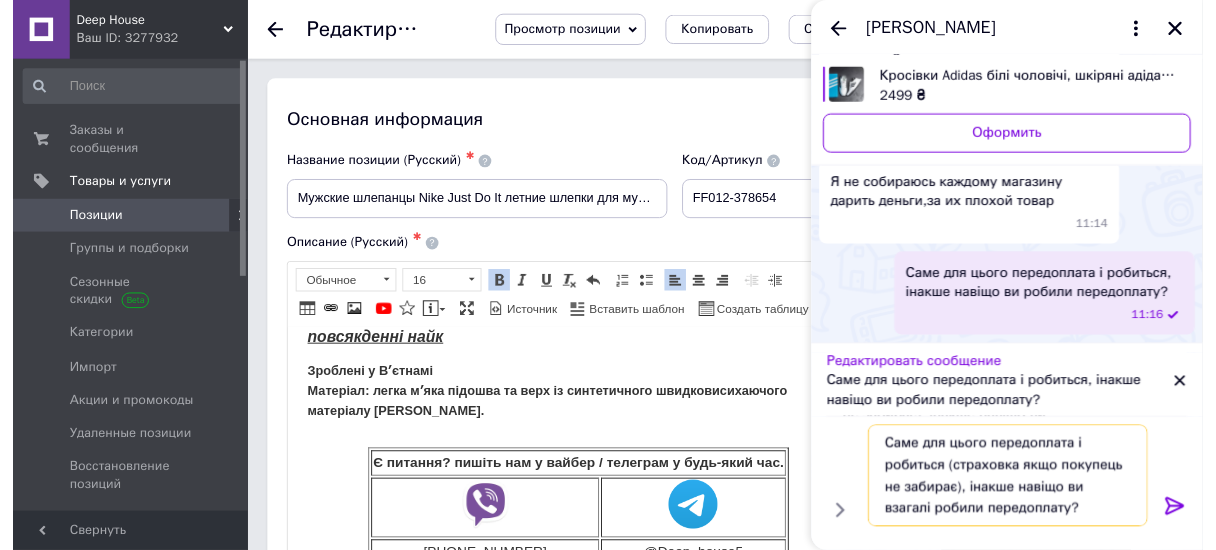 scroll, scrollTop: 6901, scrollLeft: 0, axis: vertical 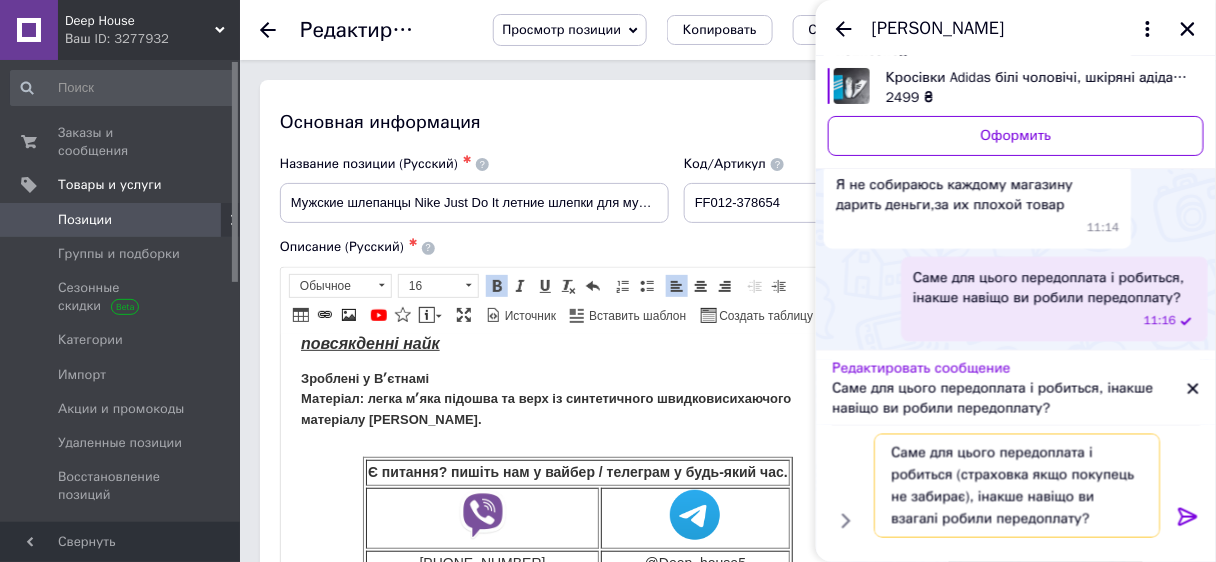 drag, startPoint x: 888, startPoint y: 455, endPoint x: 1066, endPoint y: 538, distance: 196.4001 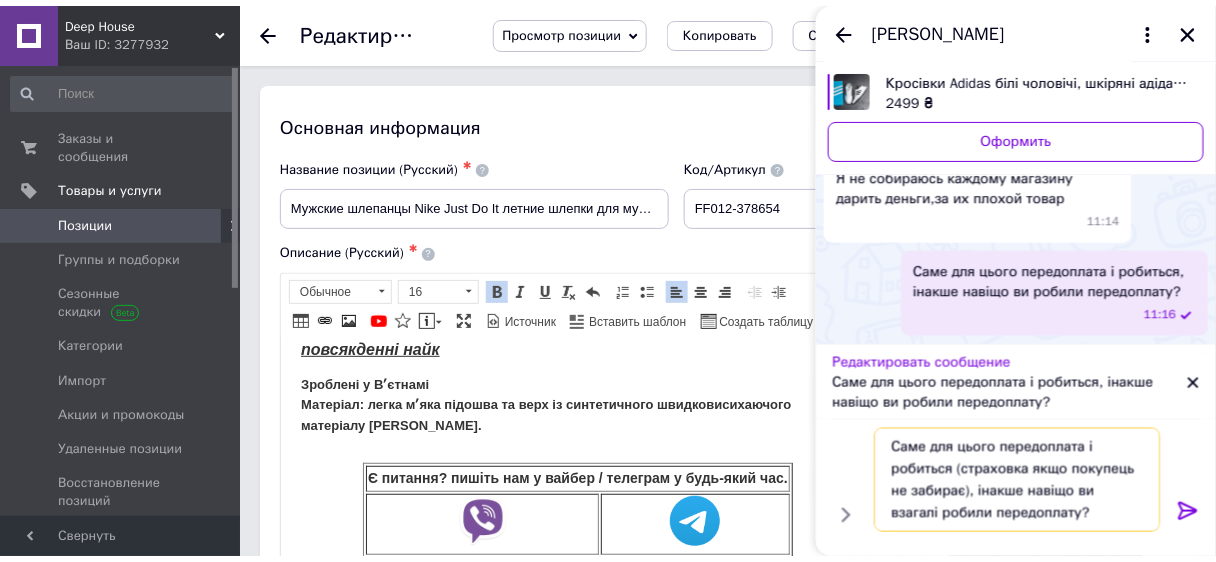 scroll, scrollTop: 6913, scrollLeft: 0, axis: vertical 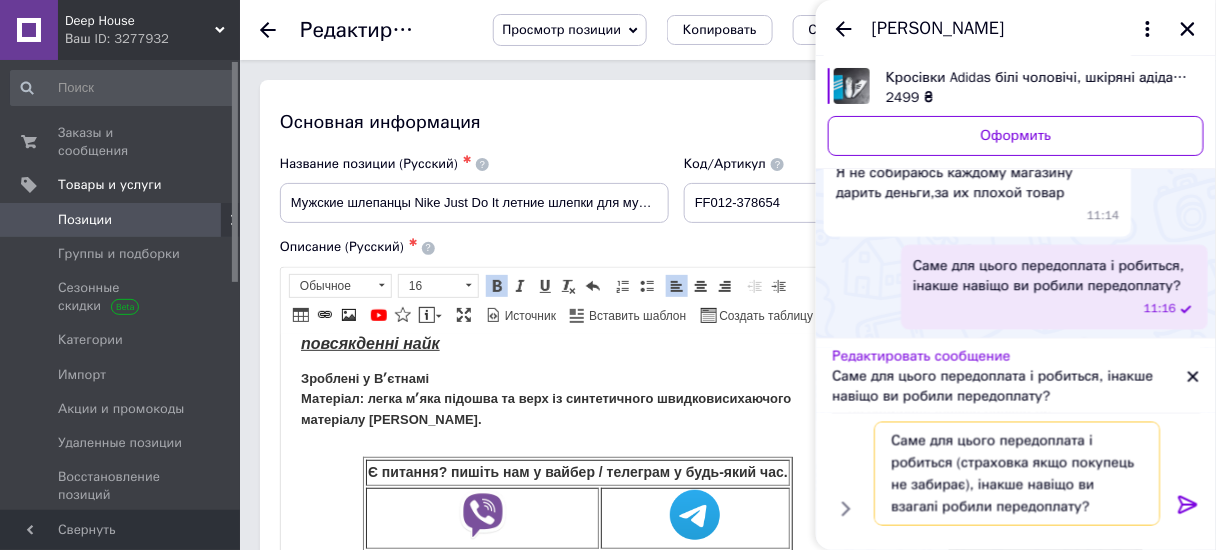 click on "Саме для цього передоплата і робиться (страховка якщо покупець не забирає), інакше навіщо ви взагалі робили передоплату?" at bounding box center [1017, 474] 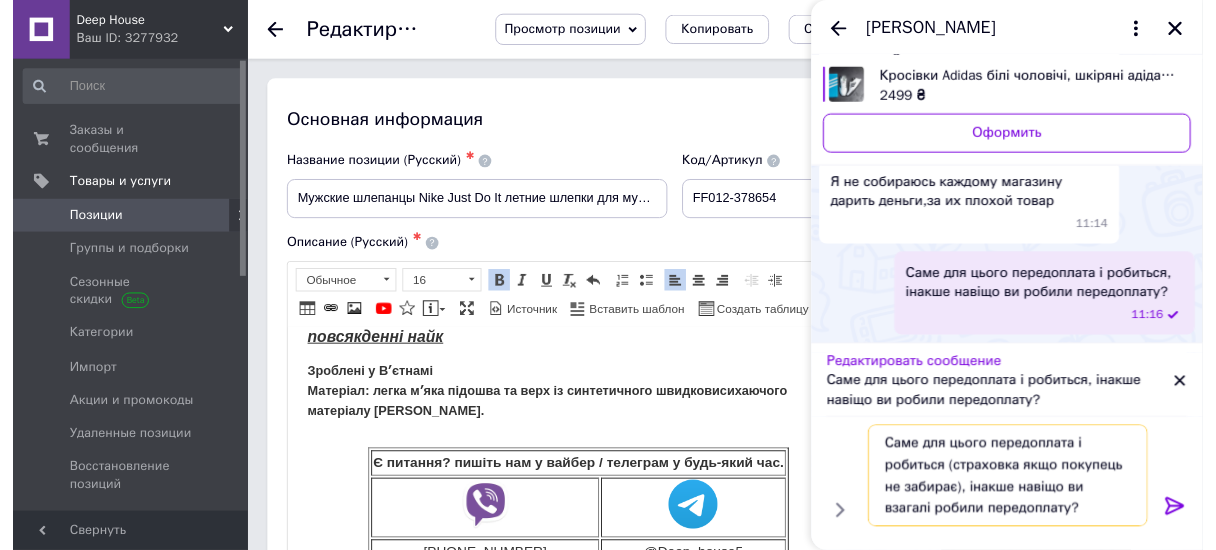 scroll, scrollTop: 6901, scrollLeft: 0, axis: vertical 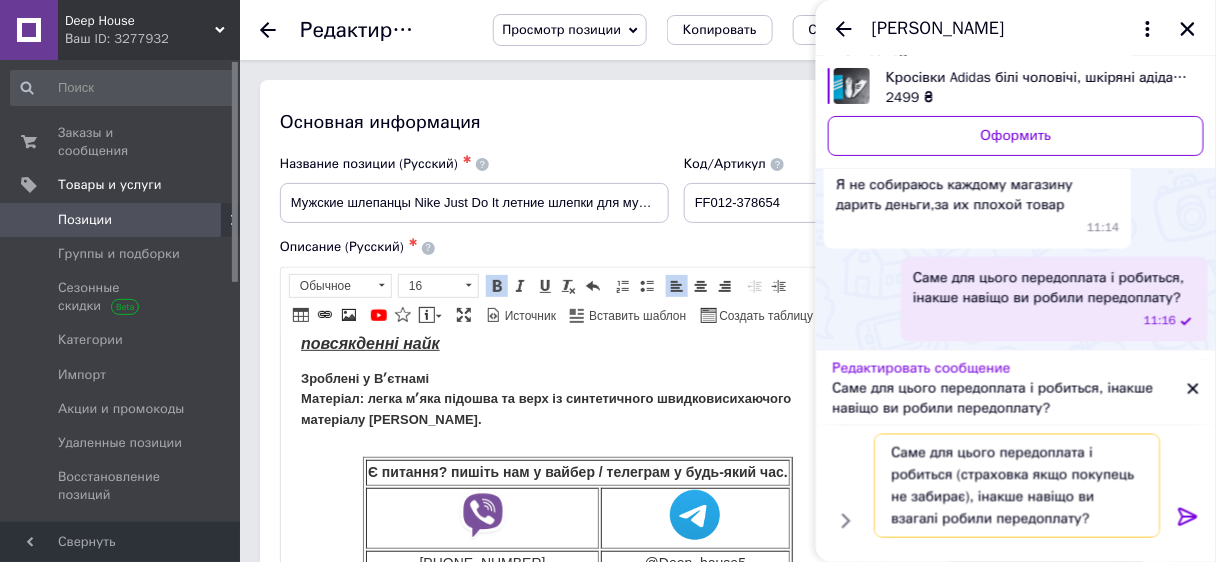 drag, startPoint x: 1036, startPoint y: 524, endPoint x: 1045, endPoint y: 518, distance: 10.816654 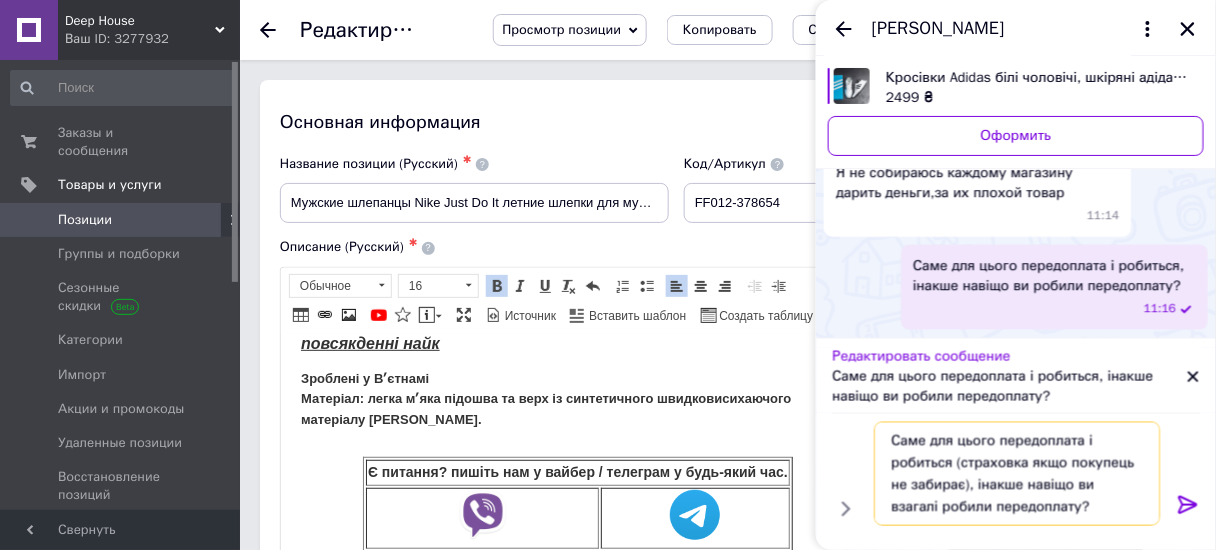 click on "Саме для цього передоплата і робиться (страховка якщо покупець не забирає), інакше навіщо ви взагалі робили передоплату?" at bounding box center (1017, 474) 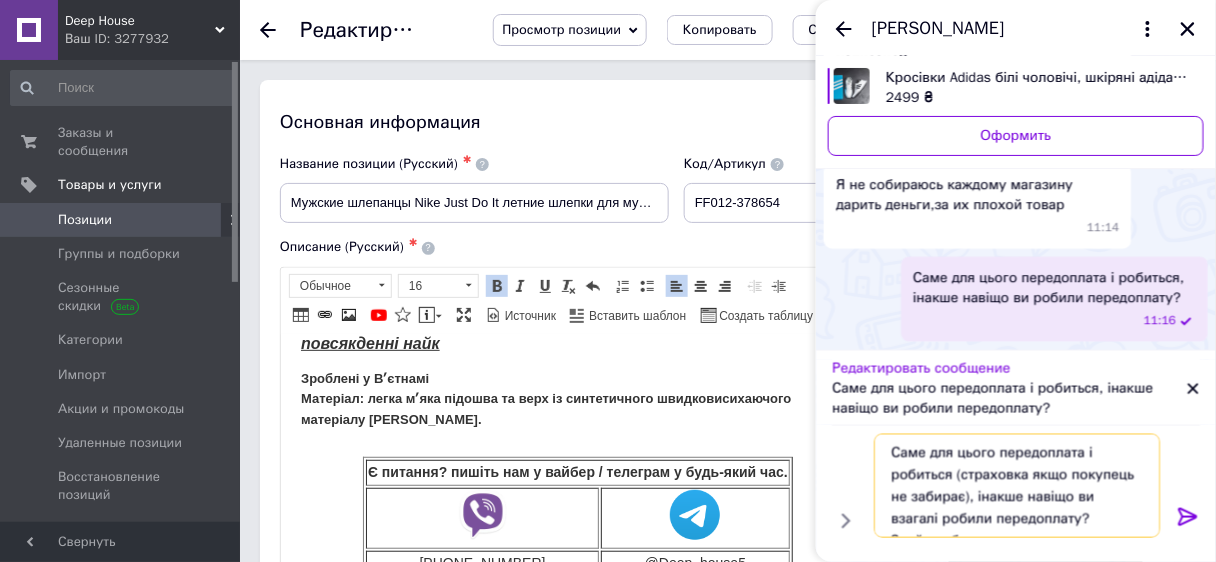 scroll, scrollTop: 6913, scrollLeft: 0, axis: vertical 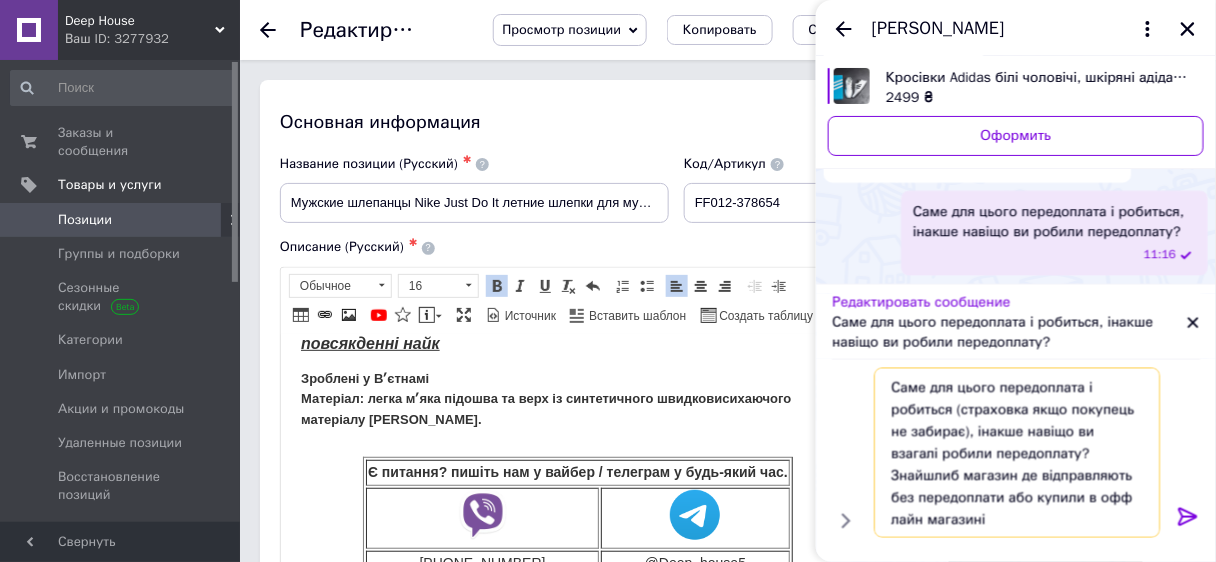 click on "Саме для цього передоплата і робиться (страховка якщо покупець не забирає), інакше навіщо ви взагалі робили передоплату? Знайшлиб магазин де відправляють без передоплати або купили в офф лайн магазині" at bounding box center [1017, 453] 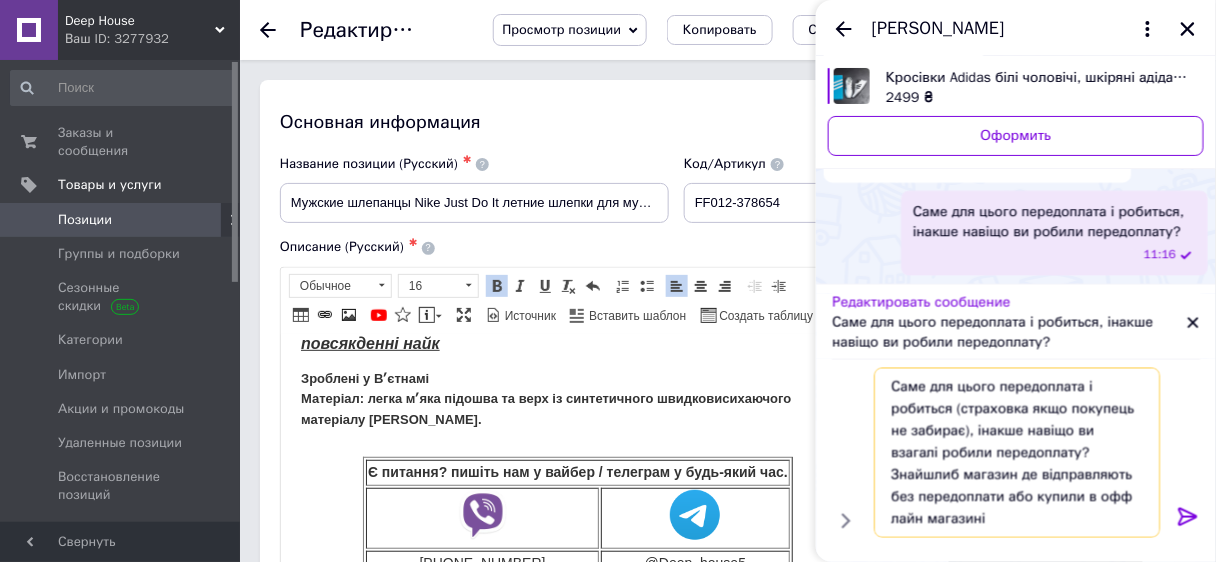 type on "Саме для цього передоплата і робиться (страховка якщо покупець не забирає), інакше навіщо ви взагалі робили передоплату? Знайшлиб магазин де відправляють без передоплати або купили в офф лайн магазині" 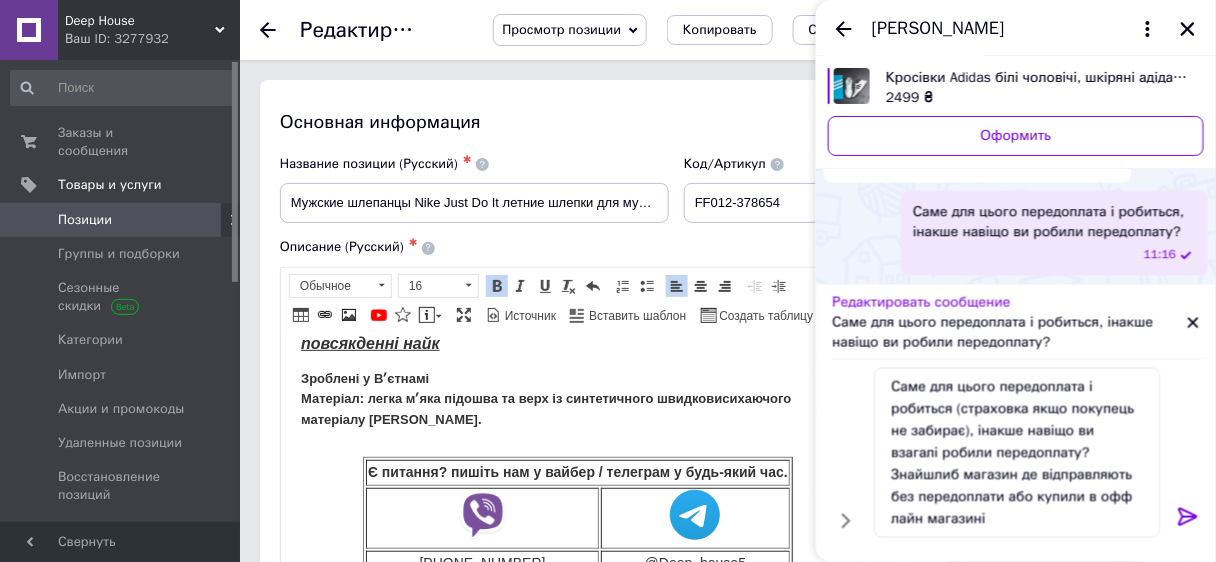 click 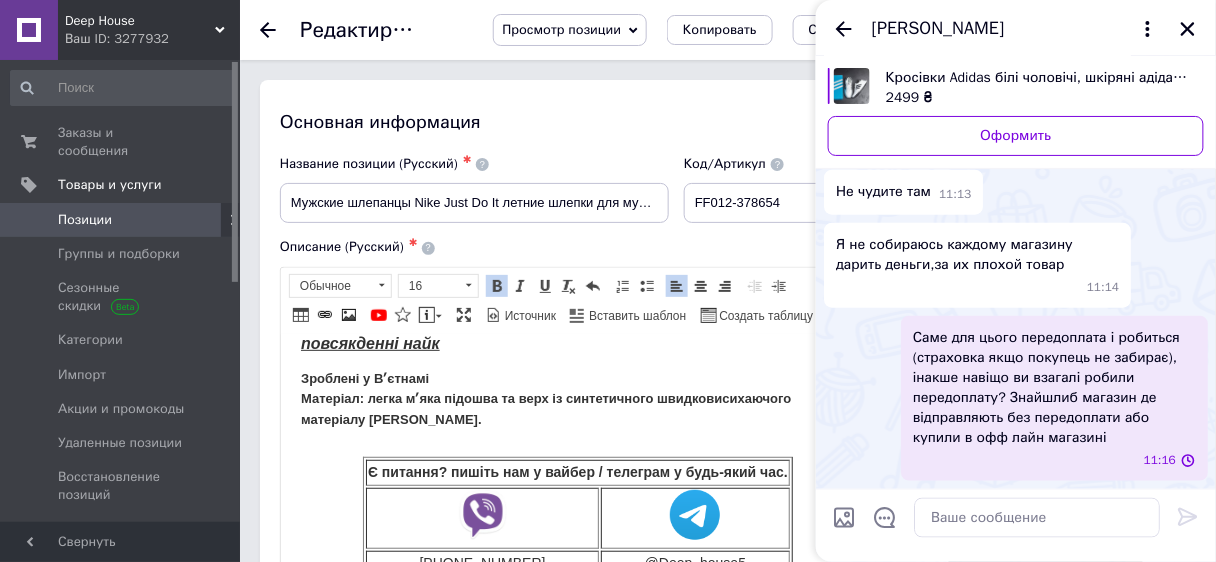 scroll, scrollTop: 0, scrollLeft: 0, axis: both 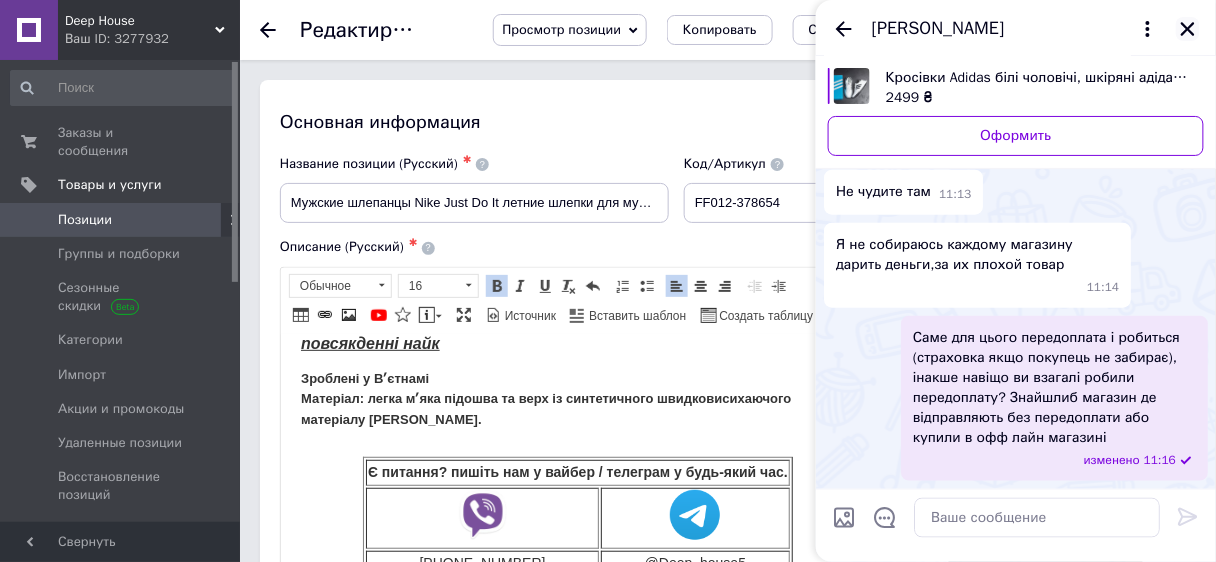click 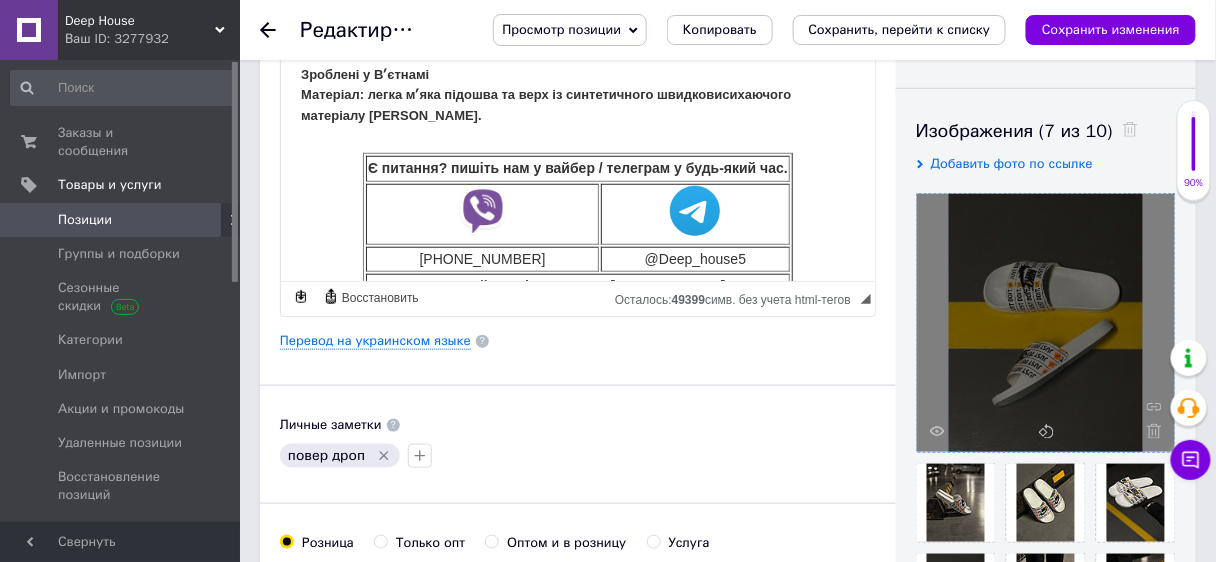 scroll, scrollTop: 320, scrollLeft: 0, axis: vertical 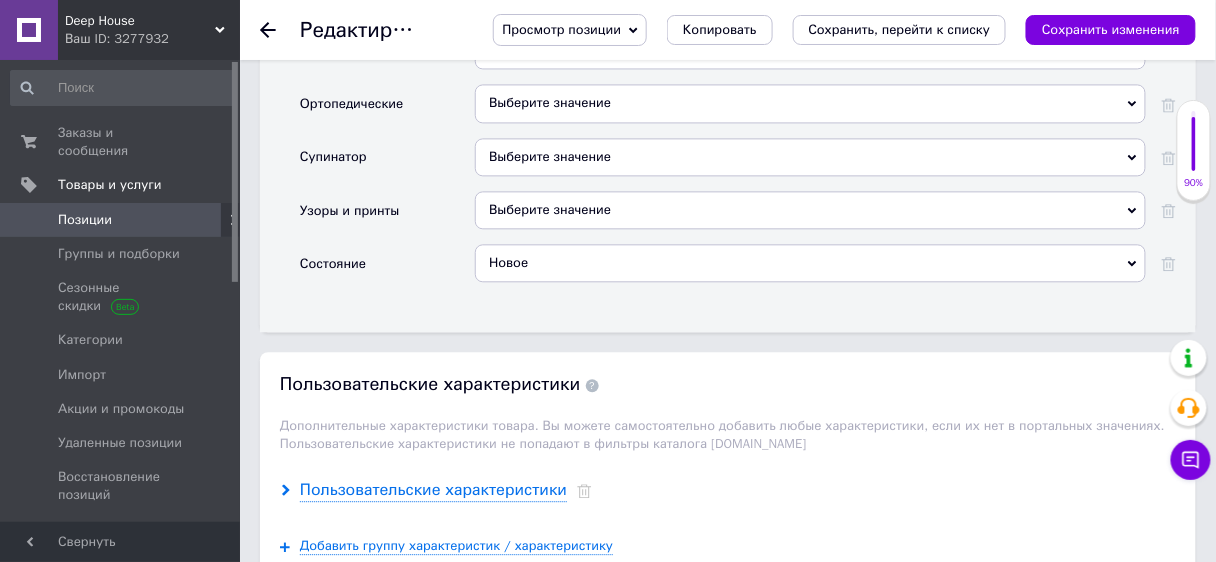 click on "Пользовательские характеристики" at bounding box center [433, 490] 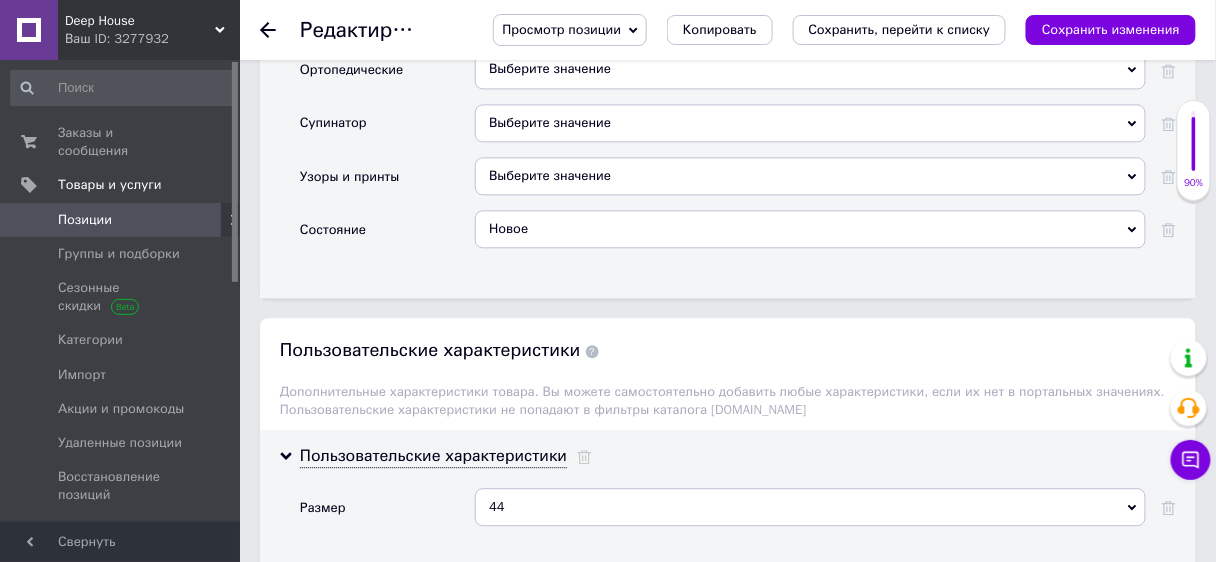 scroll, scrollTop: 3087, scrollLeft: 0, axis: vertical 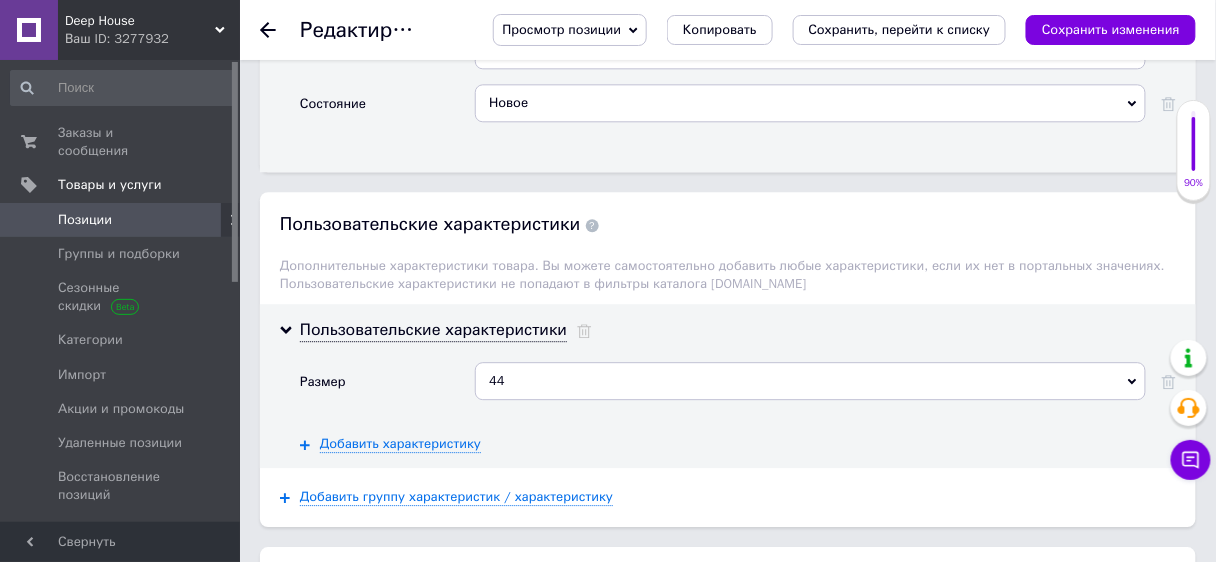 click on "Сохранить изменения" at bounding box center (1111, 29) 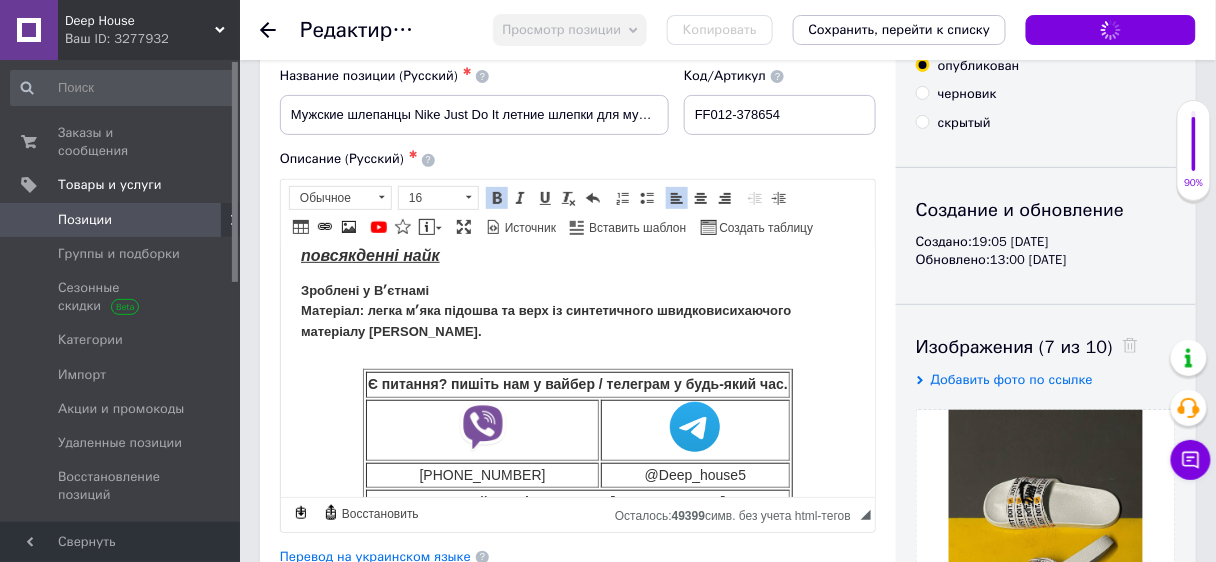 scroll, scrollTop: 7, scrollLeft: 0, axis: vertical 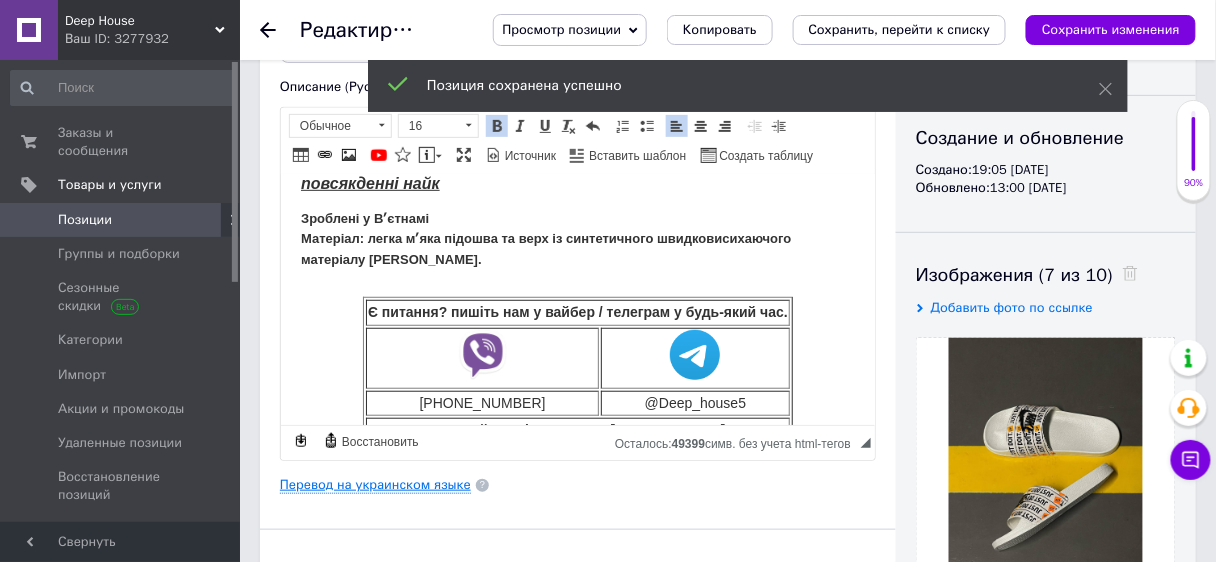 click on "Перевод на украинском языке" at bounding box center [375, 485] 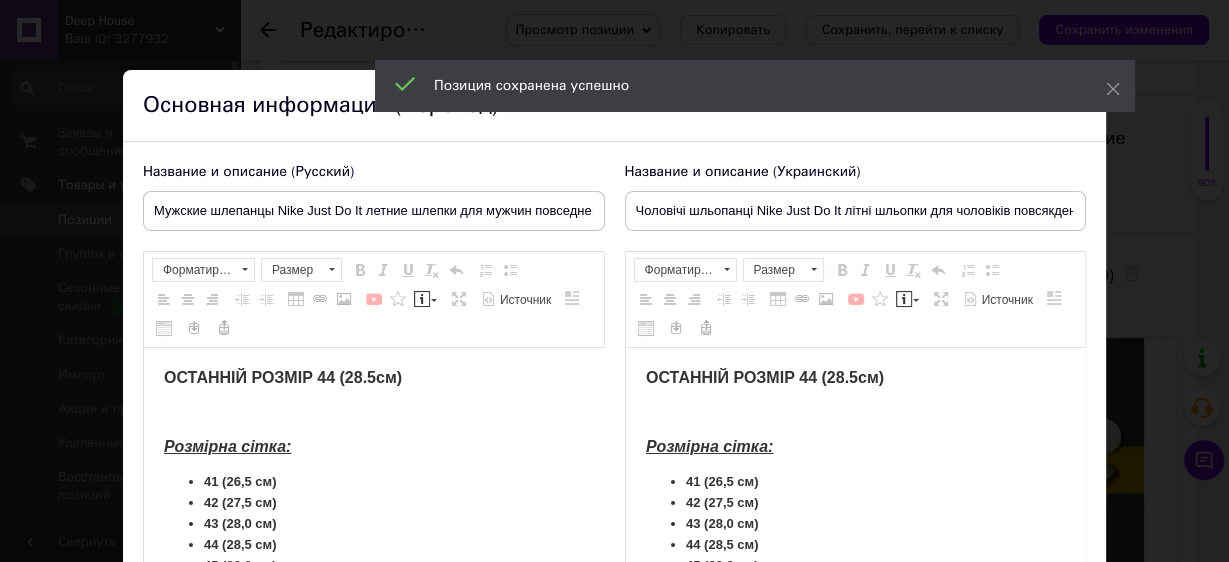scroll, scrollTop: 0, scrollLeft: 0, axis: both 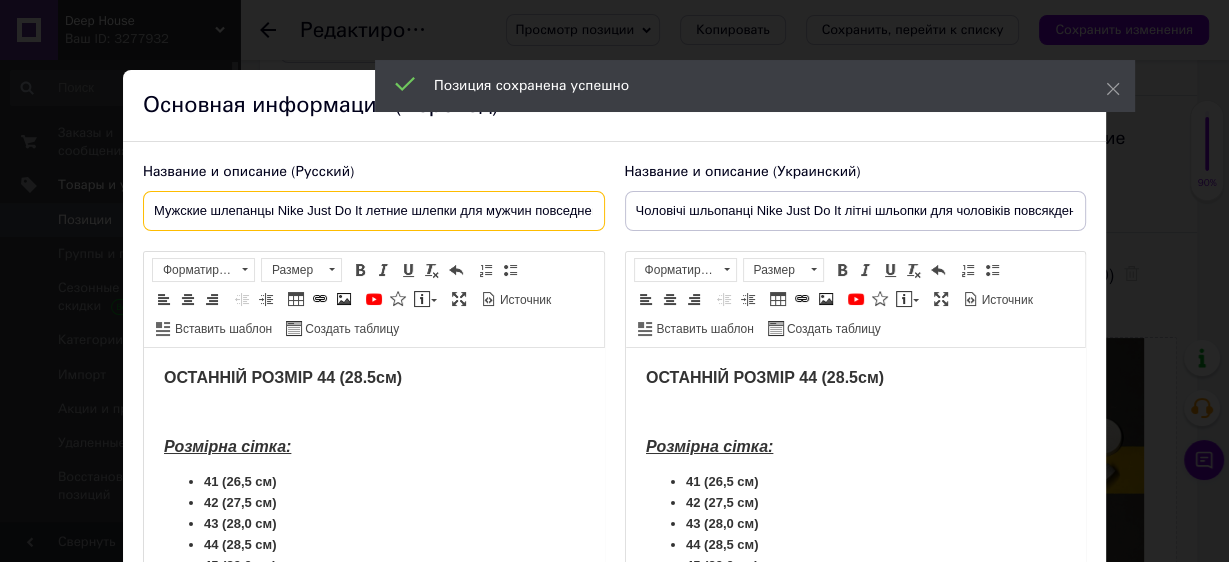 click on "Мужские шлепанцы Nike Just Do It летние шлепки для мужчин повседневные найк" at bounding box center [374, 211] 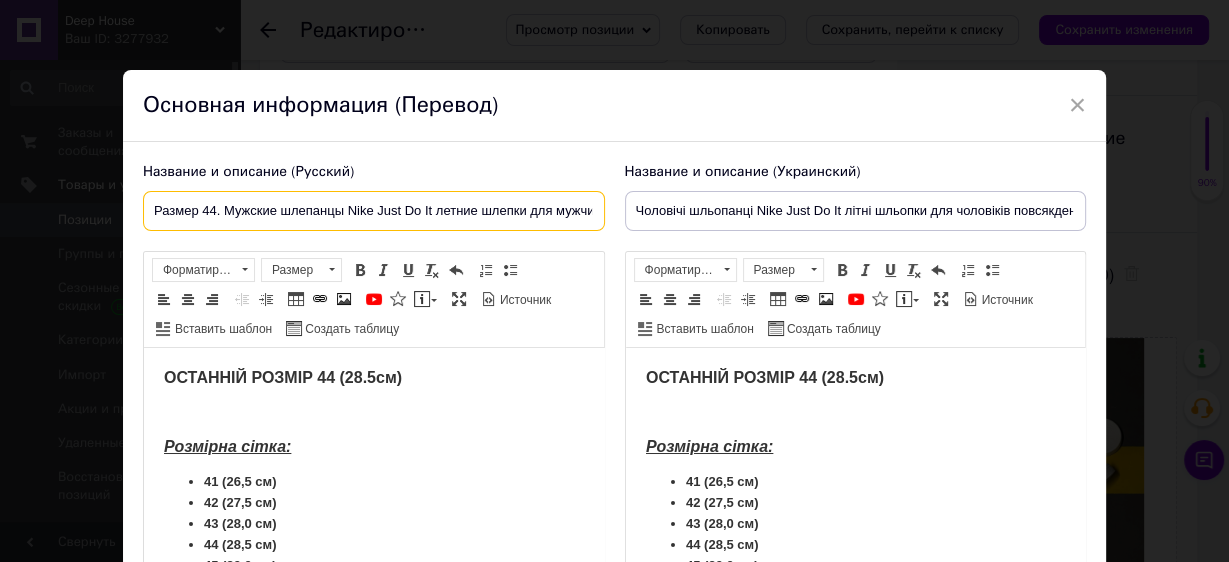 type on "Размер 44. Мужские шлепанцы Nike Just Do It летние шлепки для мужчин повседневные найк" 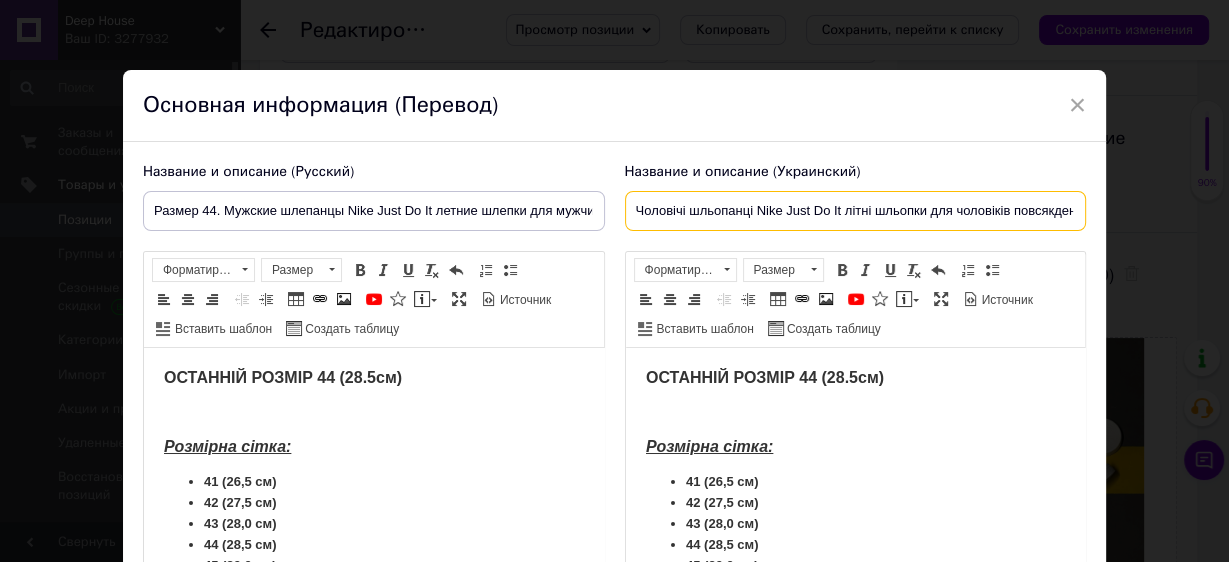 click on "Чоловічі шльопанці Nike Just Do It літні шльопки для чоловіків повсякденні найк" at bounding box center [856, 211] 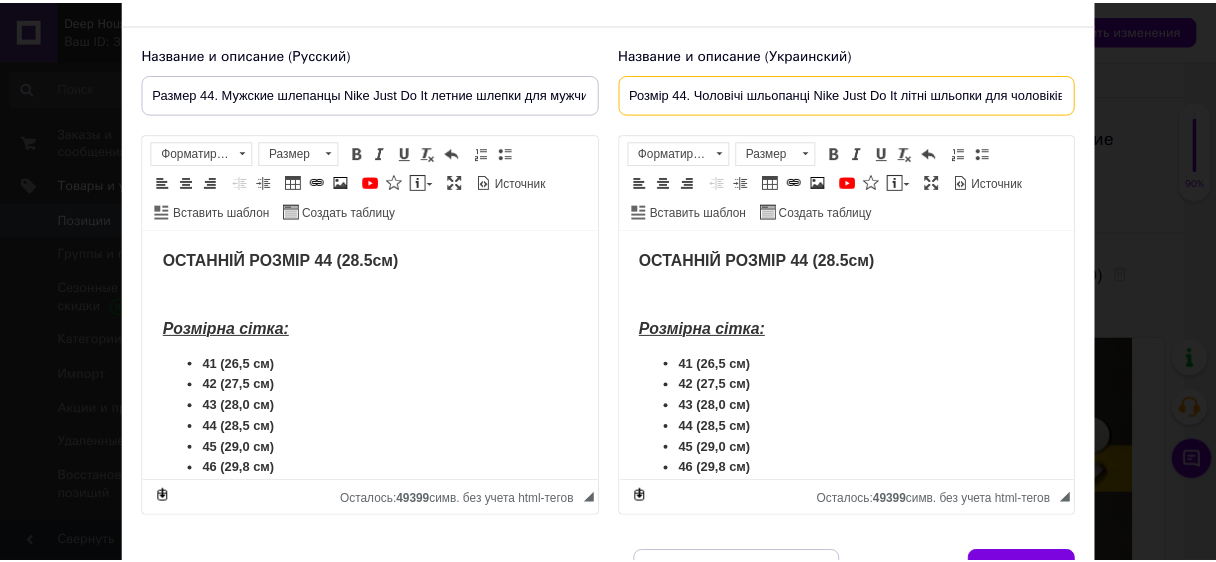 scroll, scrollTop: 160, scrollLeft: 0, axis: vertical 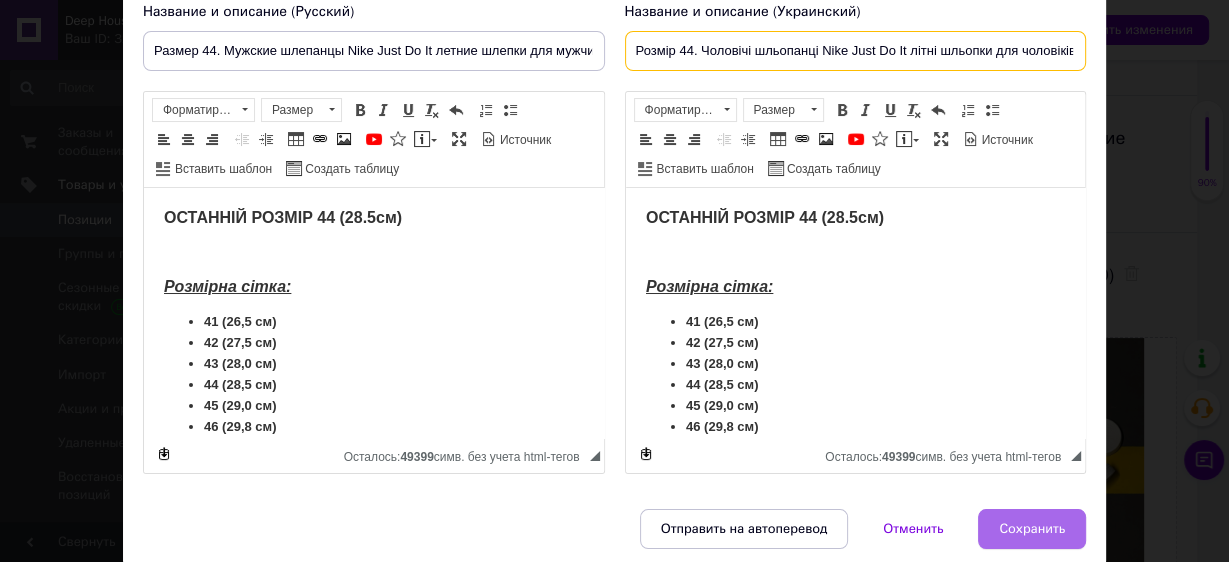 type on "Розмір 44. Чоловічі шльопанці Nike Just Do It літні шльопки для чоловіків повсякденні найк" 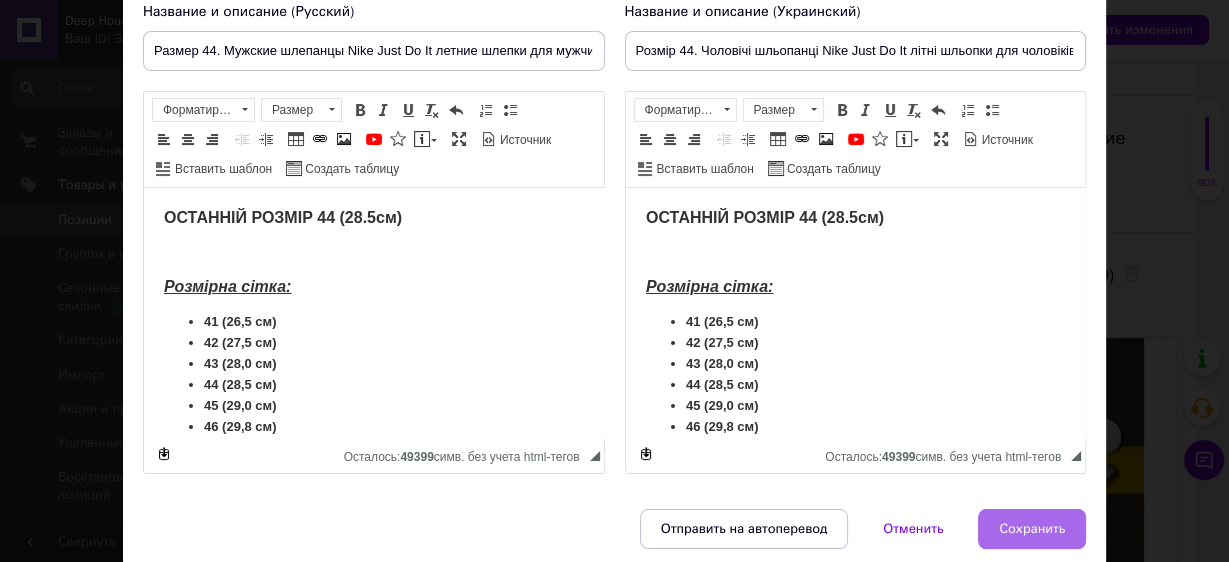 click on "Сохранить" at bounding box center [1032, 529] 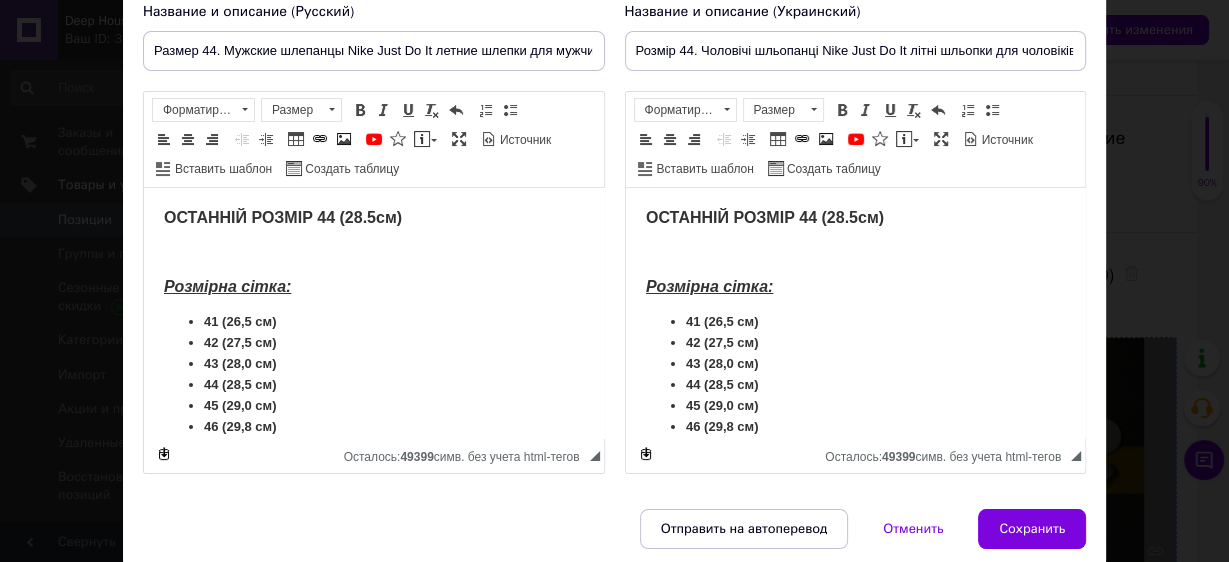 type on "Размер 44. Мужские шлепанцы Nike Just Do It летние шлепки для мужчин повседневные найк" 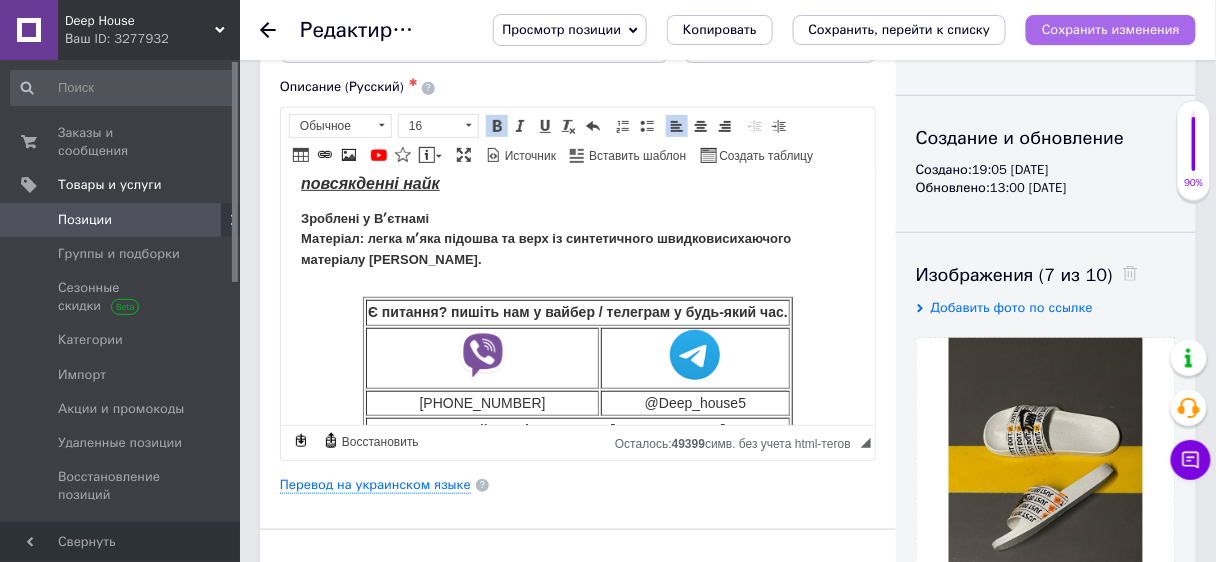 click on "Сохранить изменения" at bounding box center [1111, 30] 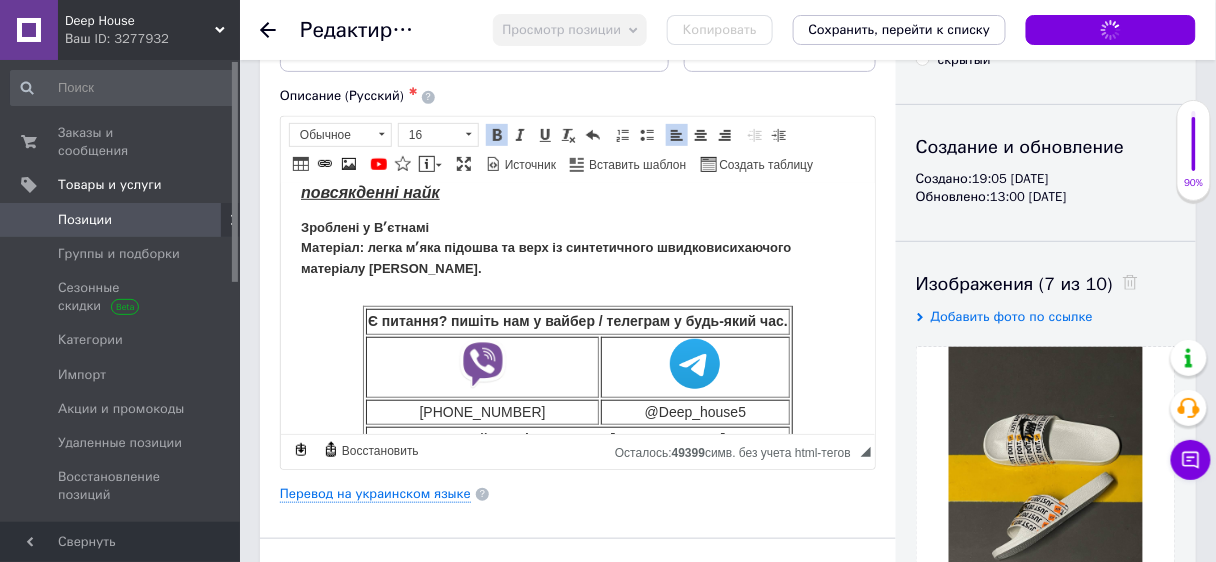 scroll, scrollTop: 0, scrollLeft: 0, axis: both 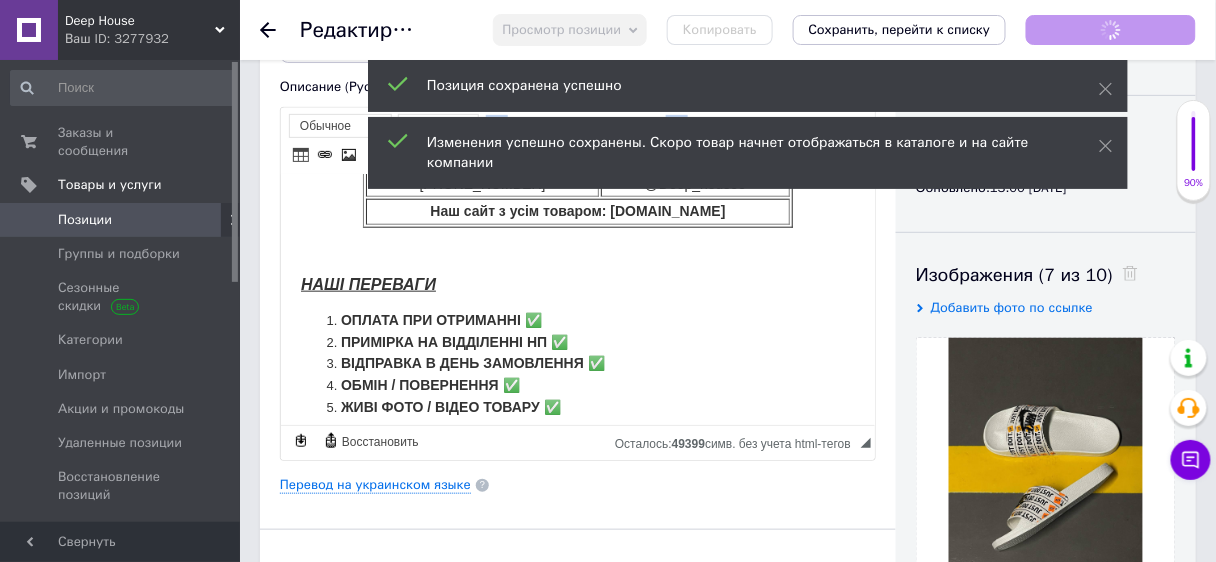 click on "ОСТАННІЙ РОЗМІР 44 (28.5см) Розмірна сітка: 41 (26,5 см) 42 (27,5 см) 43 (28,0 см) 44 (28,5 см) 45 (29,0 см) 46 (29,8 см) Чоловічі шльопанці Nike Just Do It літні шльопки для чоловіків повсякденні найк Зроблені у Вʼєтнамі  Матеріал: легка мʼяка підошва та верх із синтетичного швидковисихаючого матеріалу [PERSON_NAME]. Є питання? пишіть нам у вайбер / телеграм у будь-який час. [PHONE_NUMBER] @Deep_house5 Наш сайт з усім товаром: [DOMAIN_NAME] НАШІ ПЕРЕВАГИ ОПЛАТА ПРИ ОТРИМАННІ ✅ ПРИМІРКА НА ВІДДІЛЕННІ НП ✅ ВІДПРАВКА В ДЕНЬ ЗАМОВЛЕННЯ ✅ ОБМІН / ПОВЕРНЕННЯ ✅ ЖИВІ ФОТО / ВІДЕО ТОВАРУ ✅" at bounding box center (577, 36) 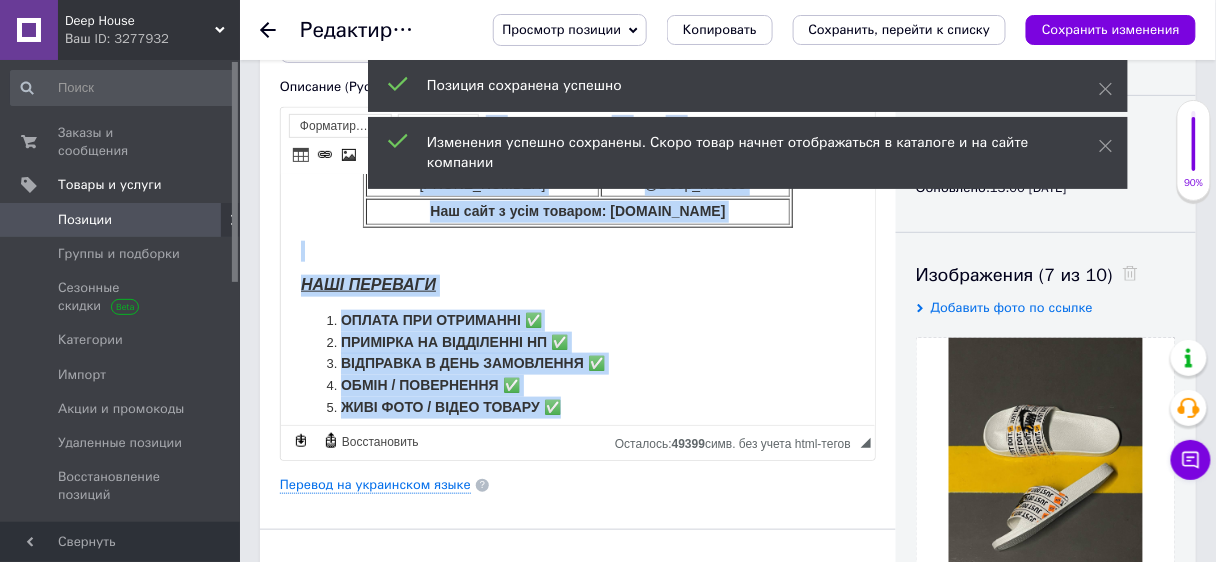 scroll, scrollTop: 0, scrollLeft: 0, axis: both 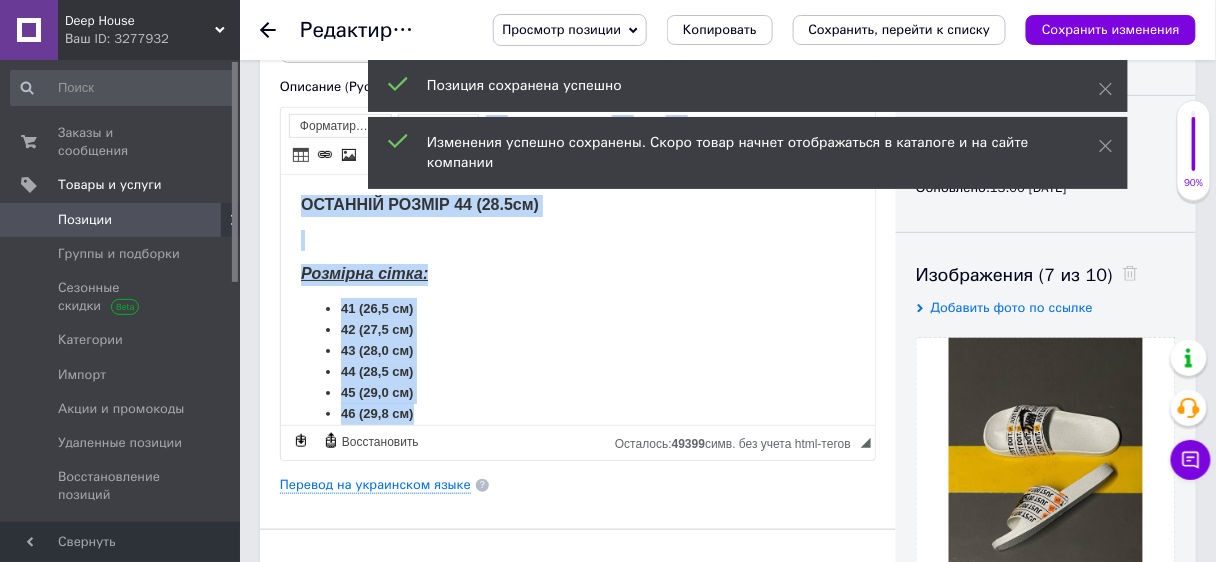 drag, startPoint x: 492, startPoint y: 302, endPoint x: 247, endPoint y: 132, distance: 298.20294 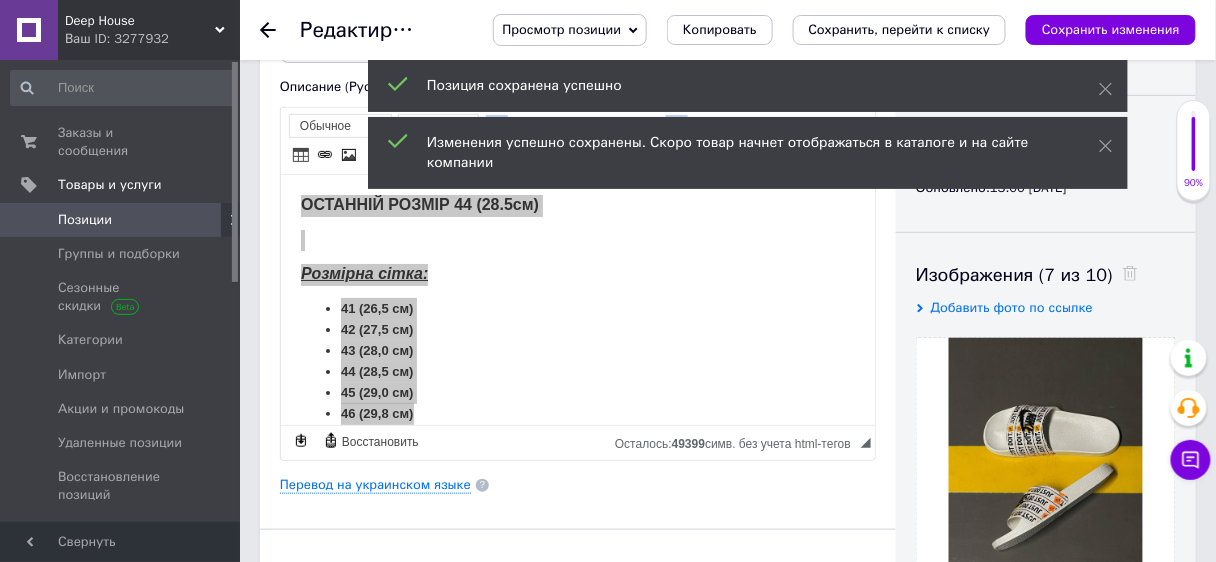 click 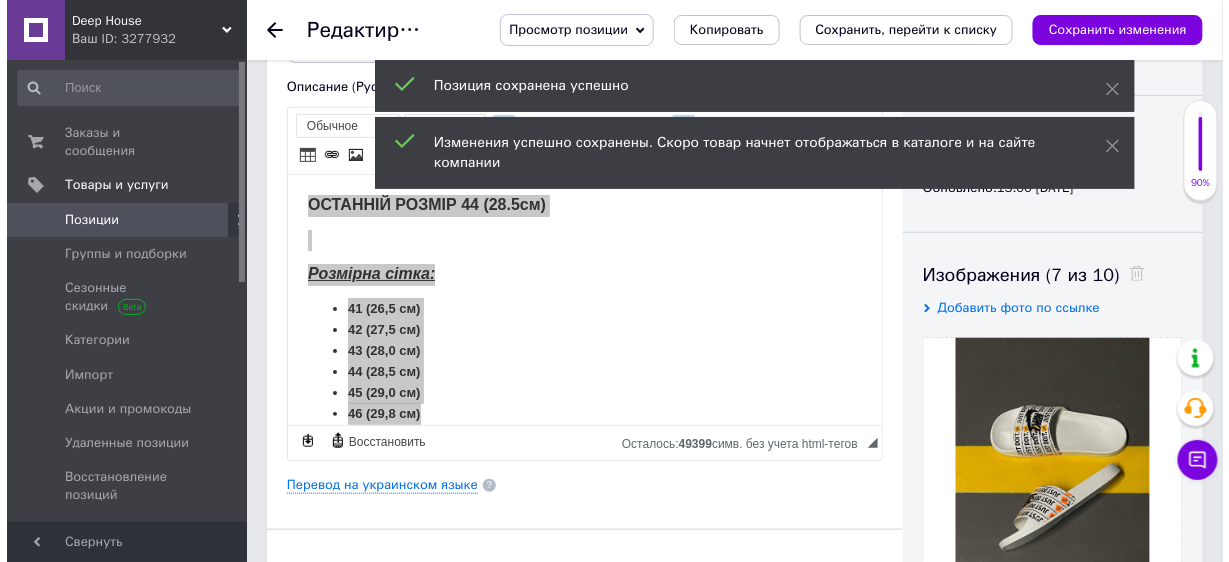scroll, scrollTop: 0, scrollLeft: 0, axis: both 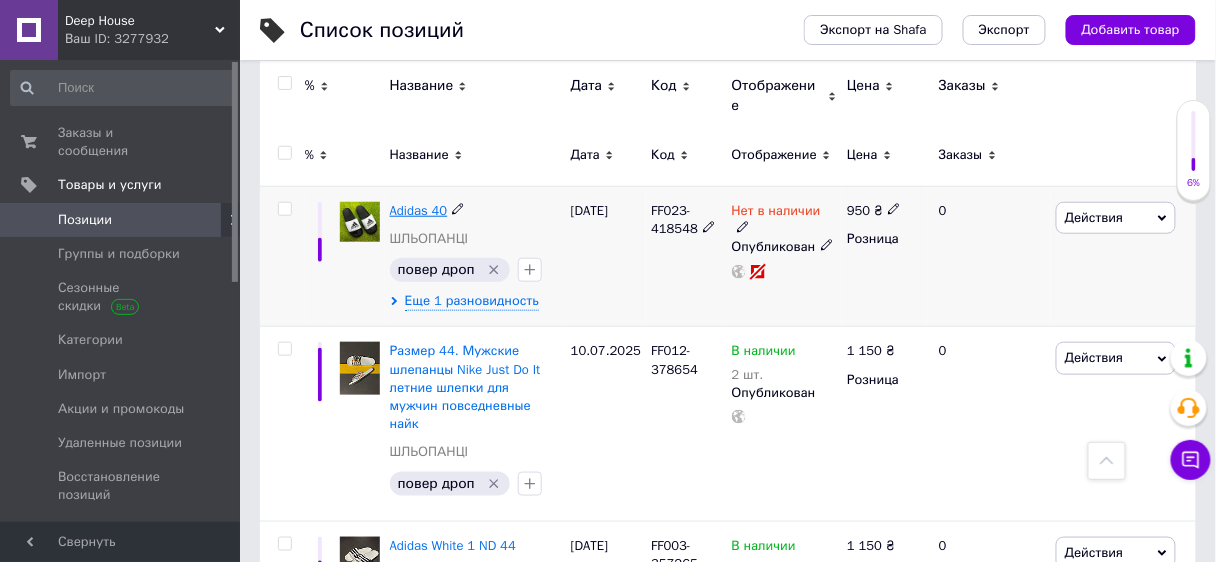 click on "Adidas 40" at bounding box center (419, 210) 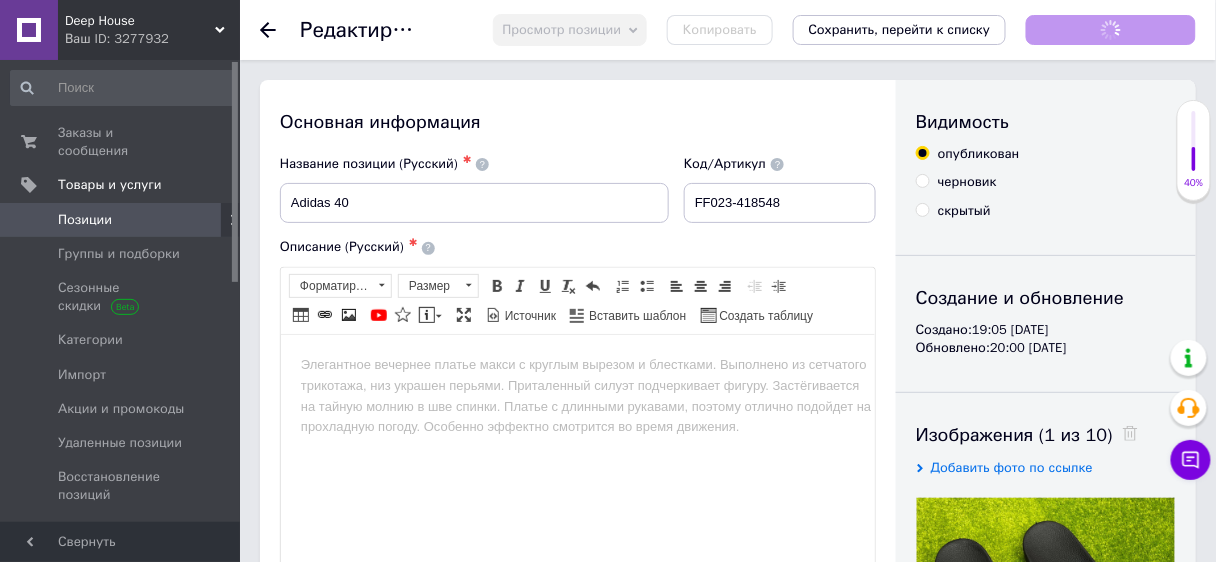 scroll, scrollTop: 0, scrollLeft: 0, axis: both 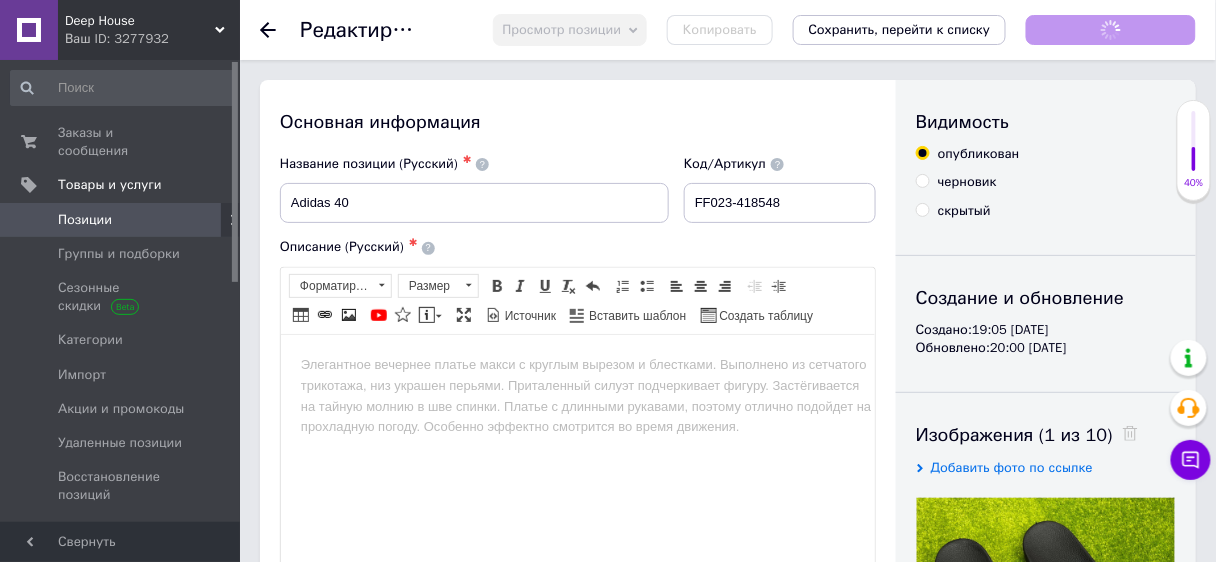 click at bounding box center [577, 364] 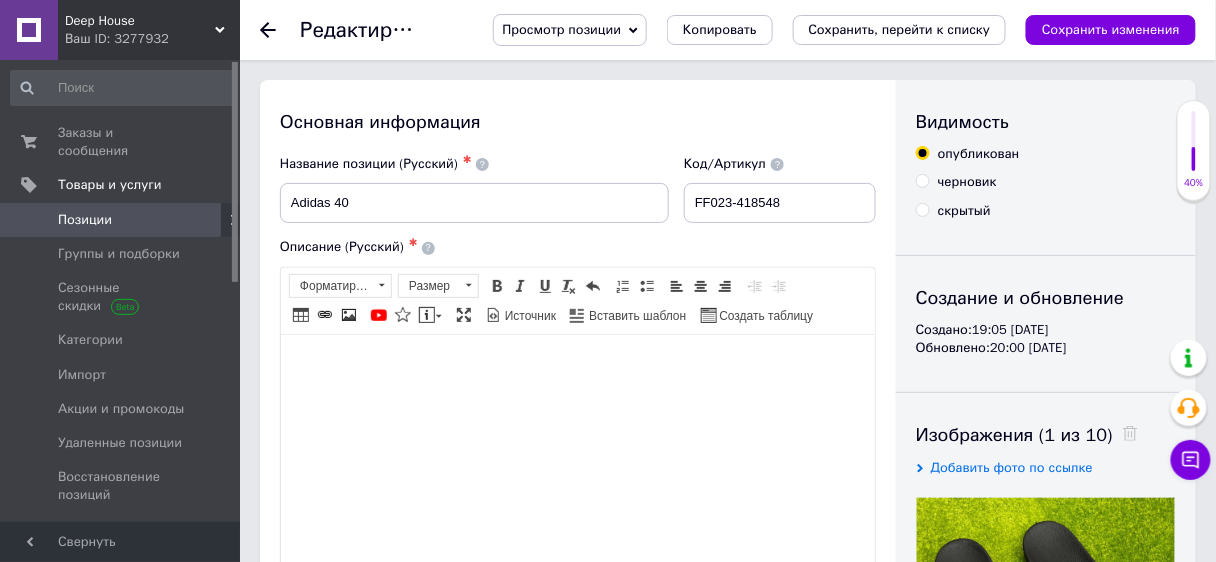 scroll, scrollTop: 19, scrollLeft: 0, axis: vertical 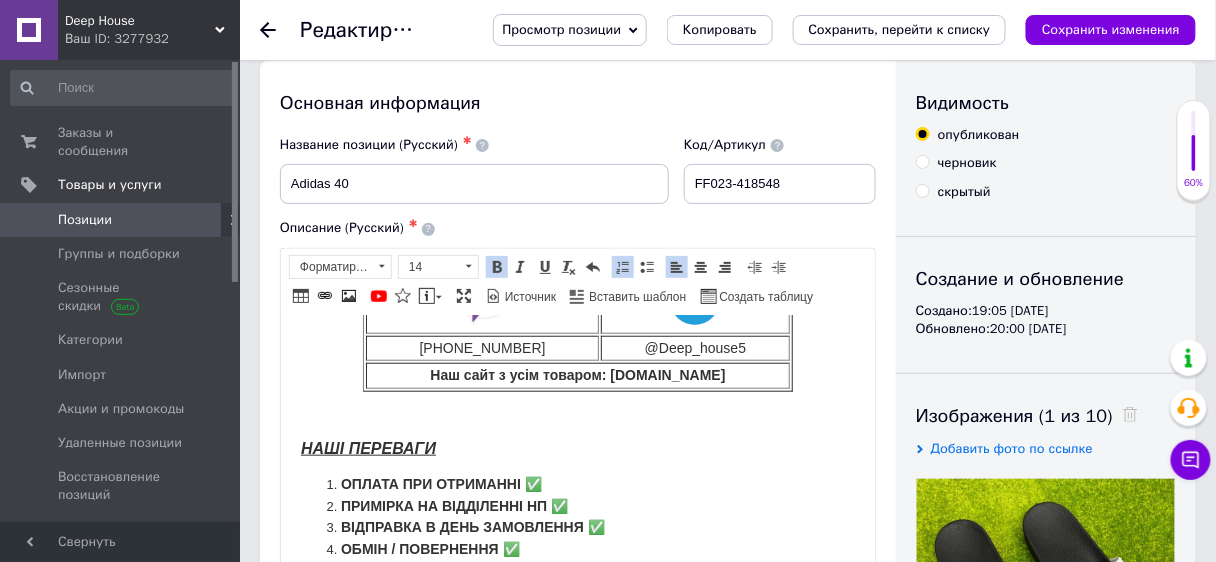 click on "FF023-418548" at bounding box center (780, 184) 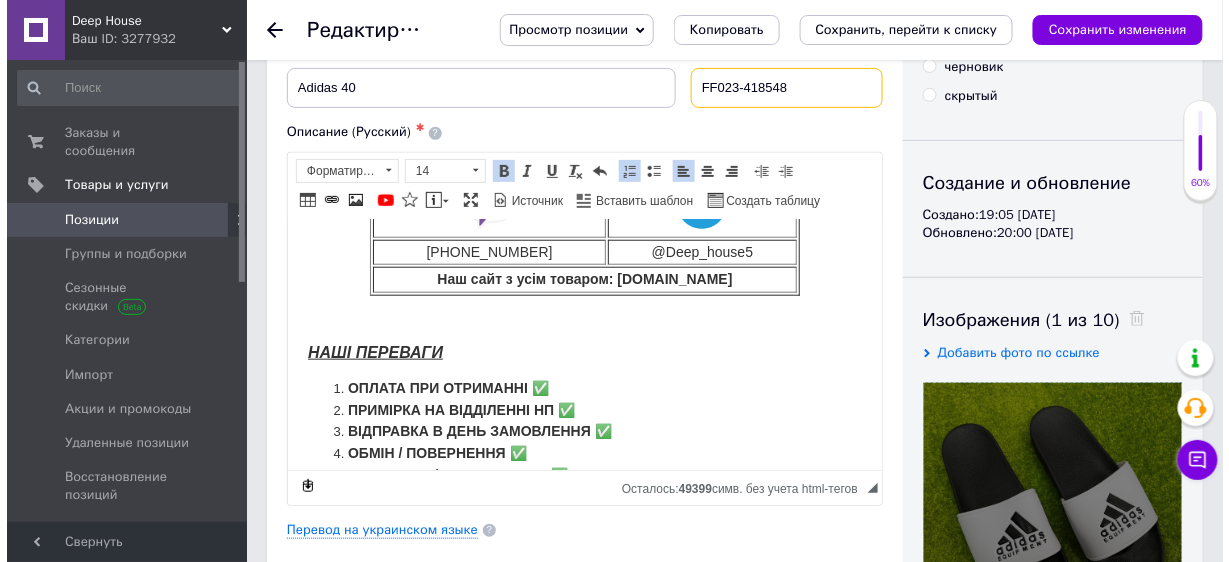 scroll, scrollTop: 160, scrollLeft: 0, axis: vertical 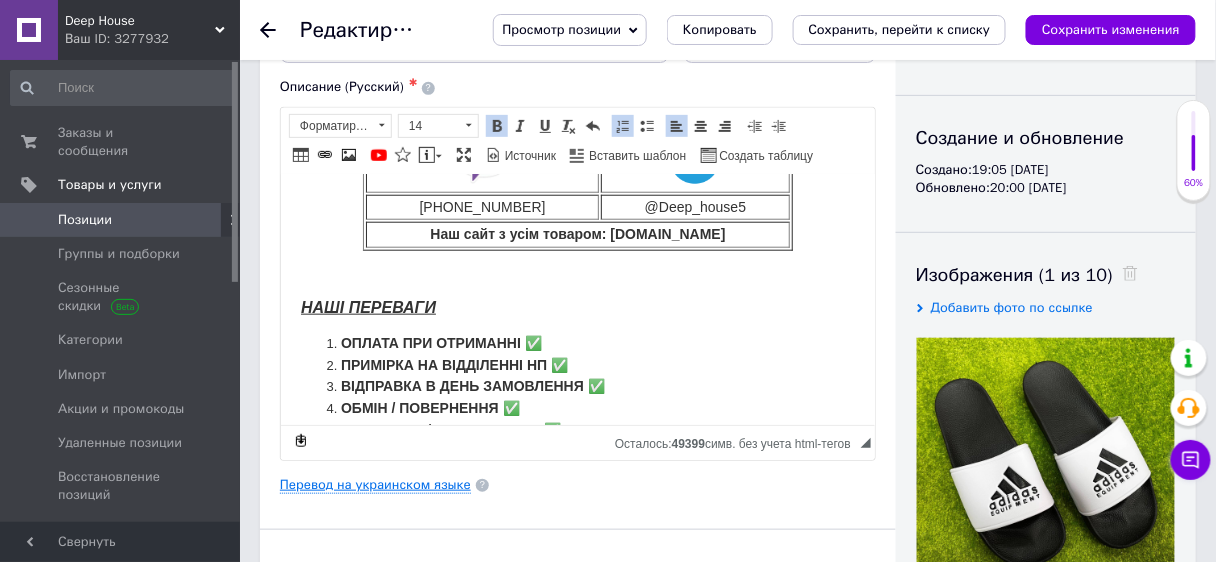 click on "Перевод на украинском языке" at bounding box center (375, 485) 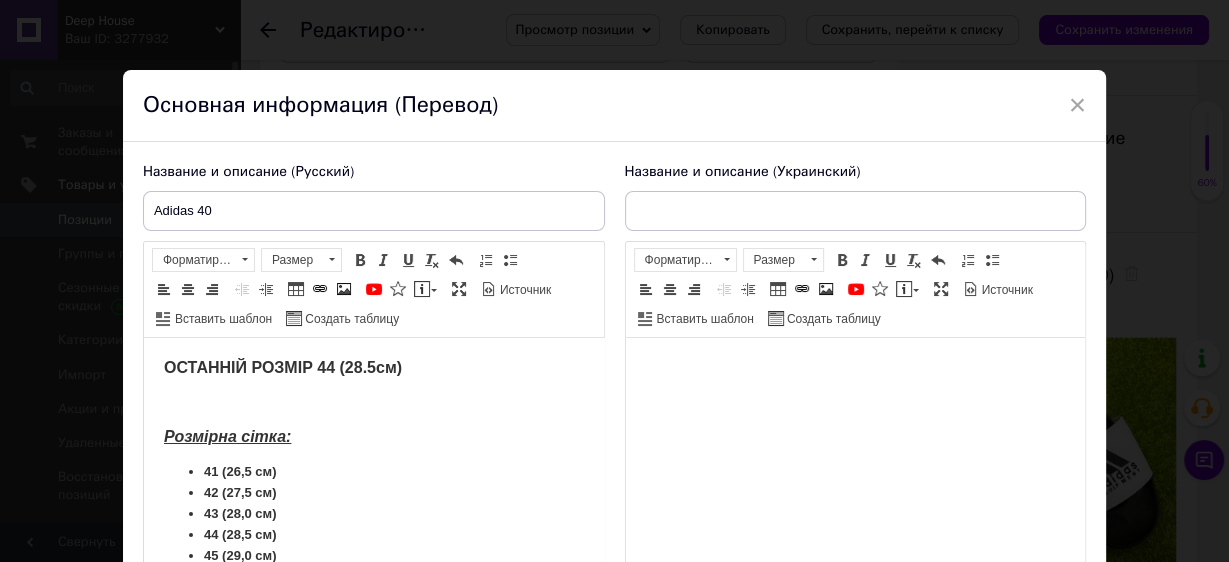 scroll, scrollTop: 0, scrollLeft: 0, axis: both 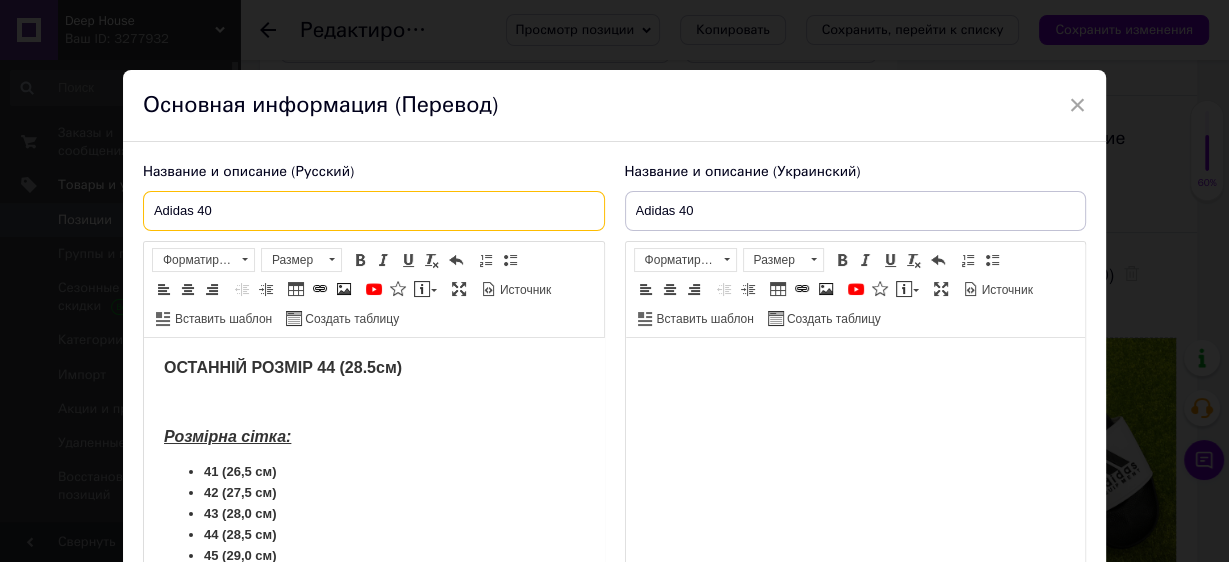 drag, startPoint x: 189, startPoint y: 209, endPoint x: 128, endPoint y: 209, distance: 61 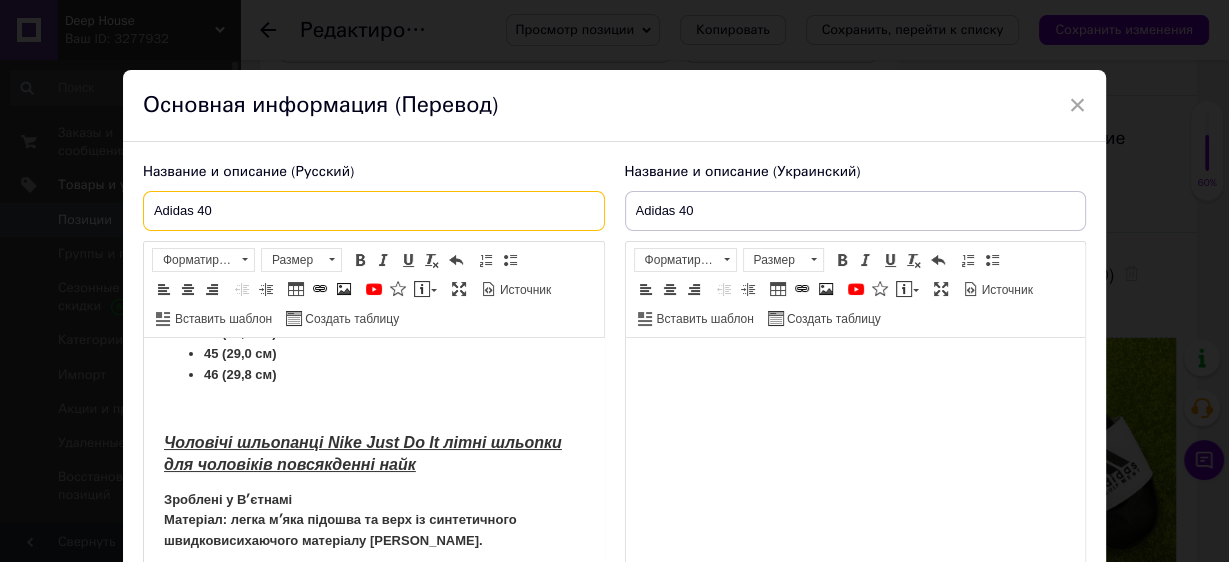 scroll, scrollTop: 125, scrollLeft: 0, axis: vertical 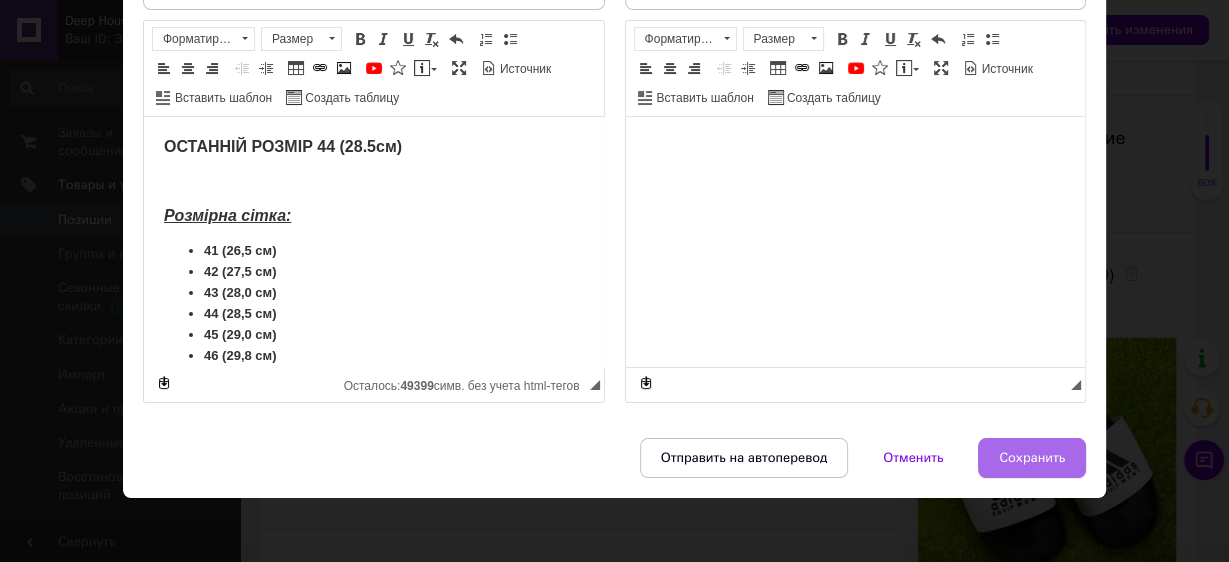 click on "Сохранить" at bounding box center [1032, 458] 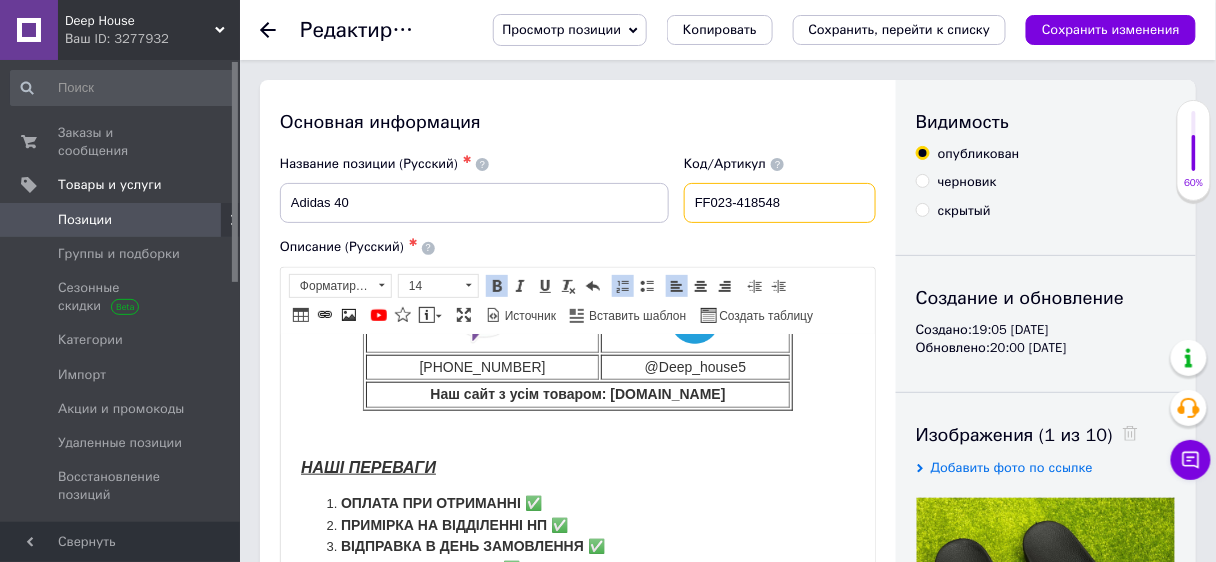 click on "FF023-418548" at bounding box center [780, 203] 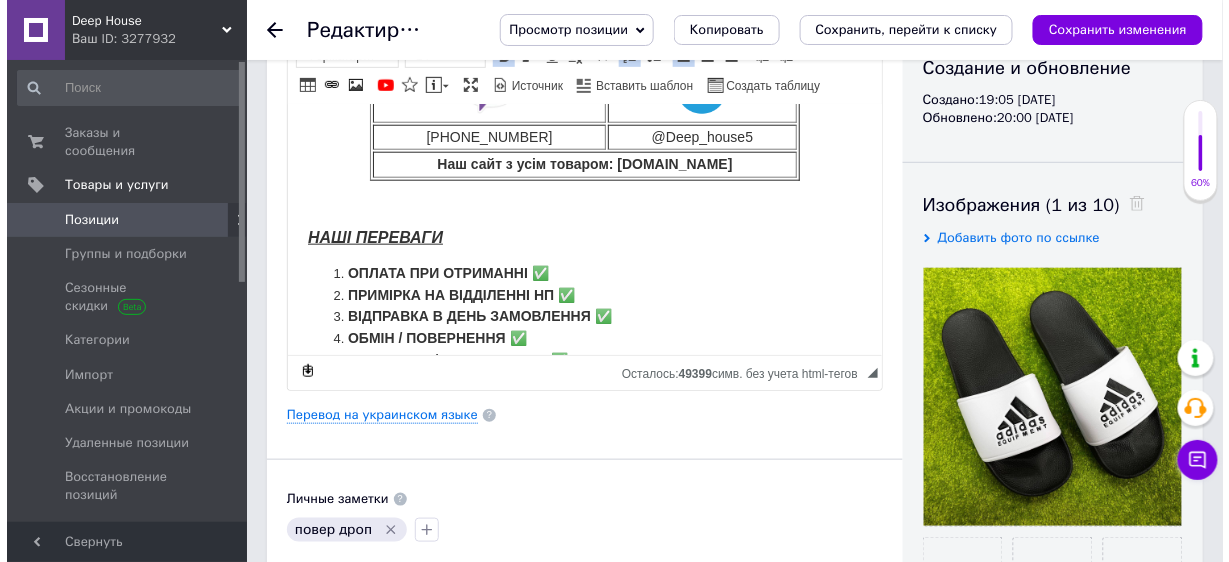 scroll, scrollTop: 240, scrollLeft: 0, axis: vertical 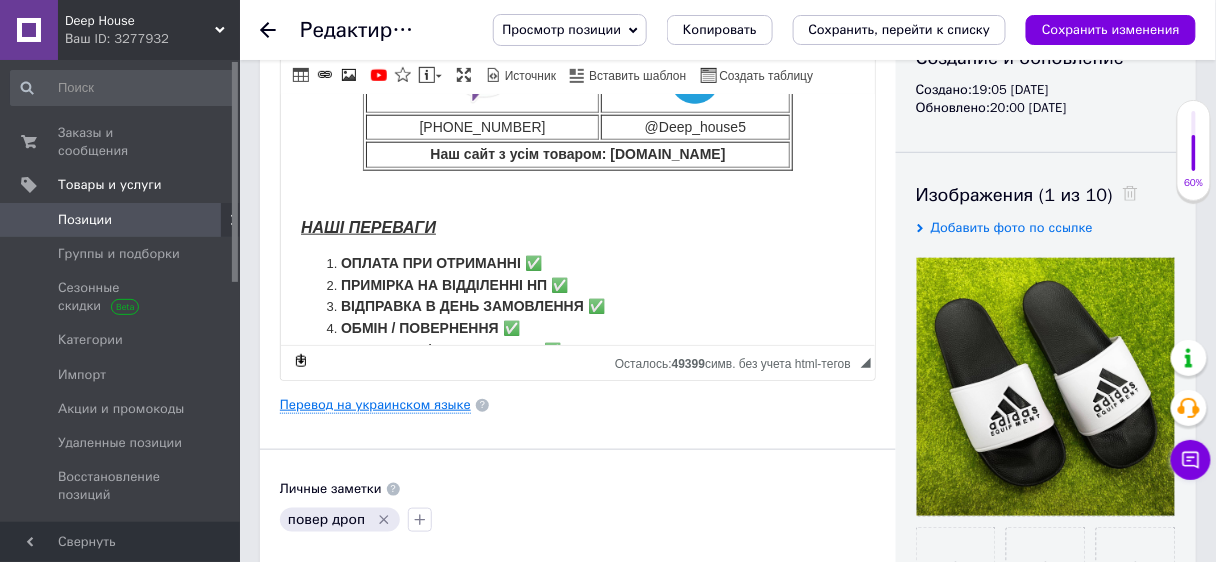 click on "Перевод на украинском языке" at bounding box center [375, 405] 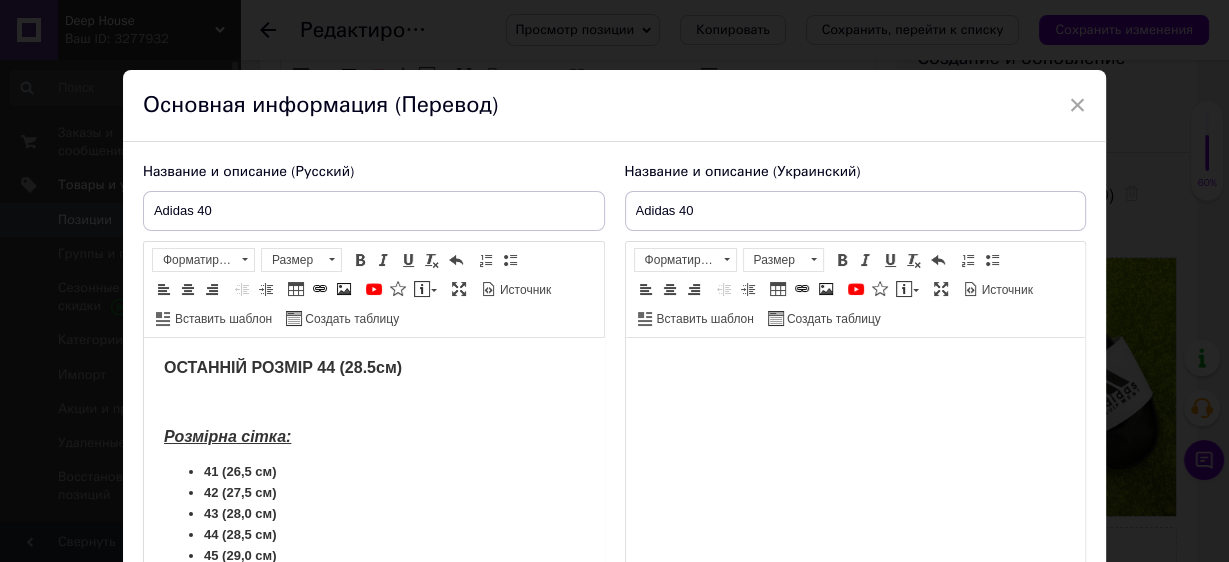 scroll, scrollTop: 0, scrollLeft: 0, axis: both 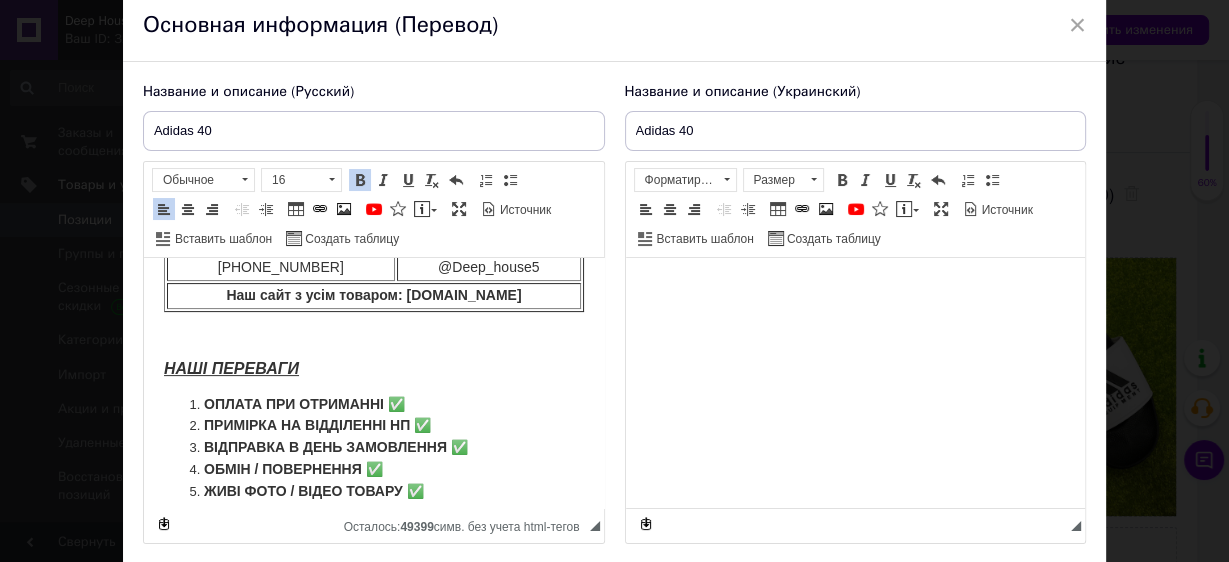 drag, startPoint x: 595, startPoint y: 338, endPoint x: 743, endPoint y: 730, distance: 419.00836 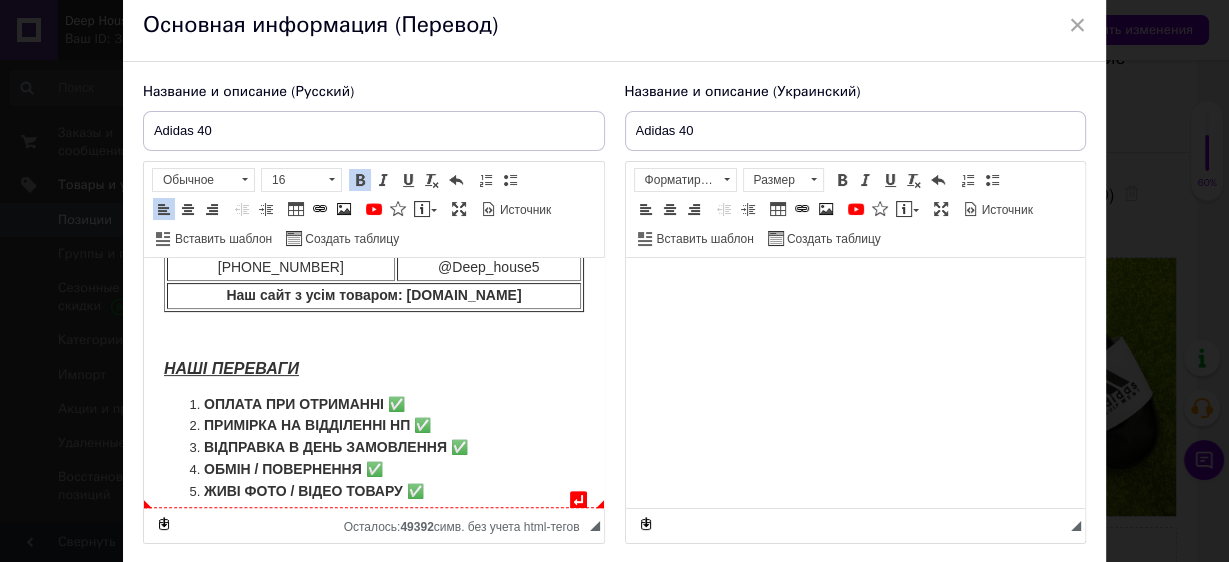 click on "ЖИВІ ФОТО / ВІДЕО ТОВАРУ ✅" at bounding box center (373, 492) 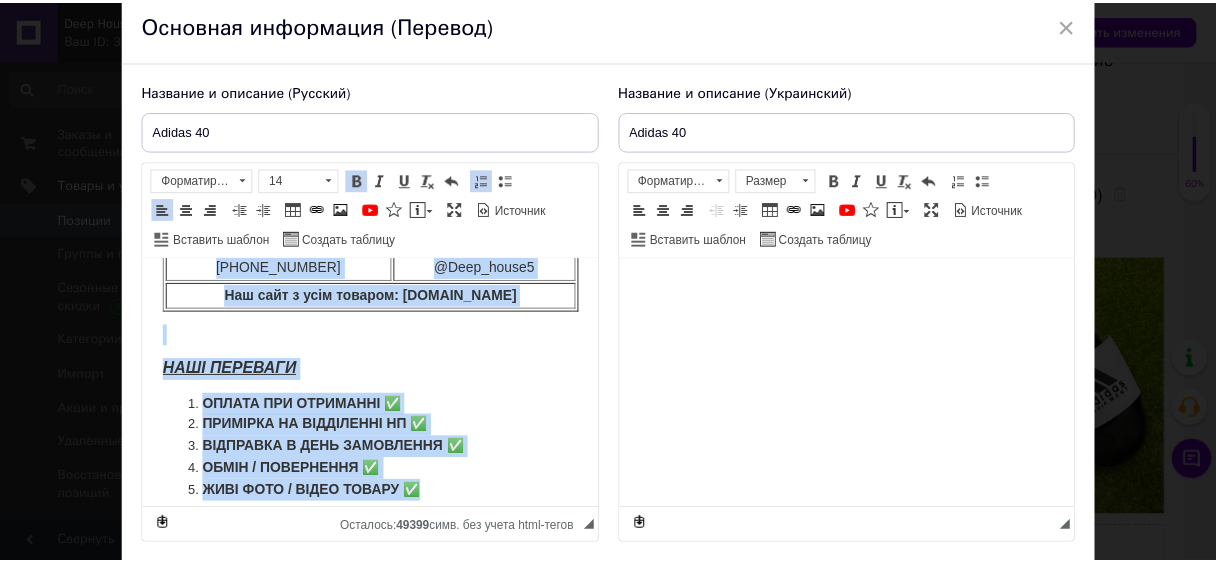 scroll, scrollTop: 0, scrollLeft: 0, axis: both 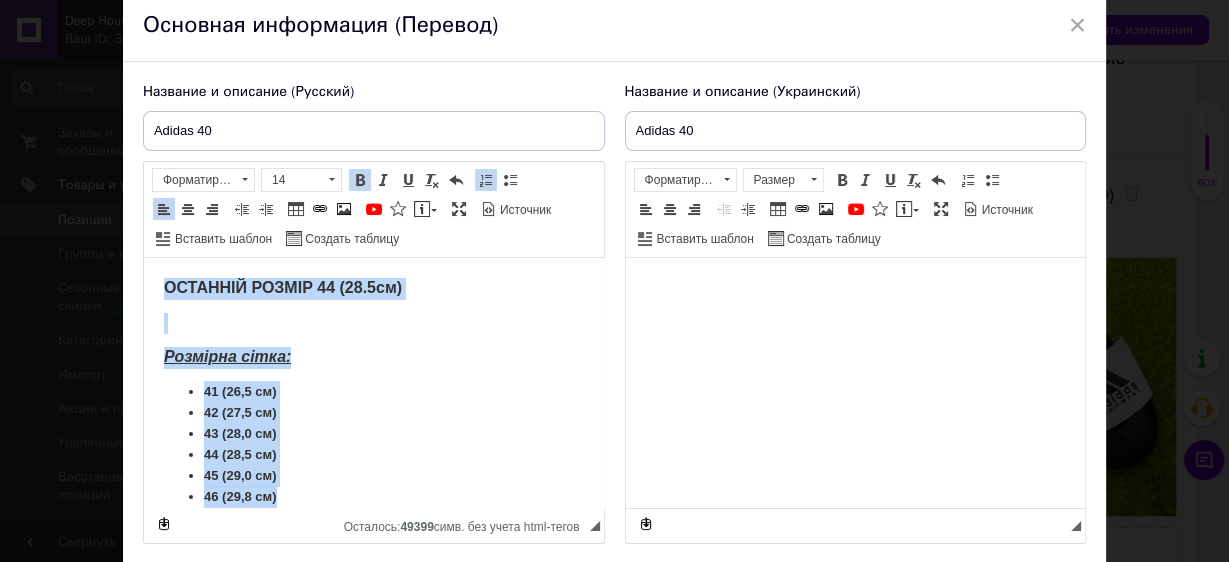 drag, startPoint x: 453, startPoint y: 486, endPoint x: 74, endPoint y: 116, distance: 529.6612 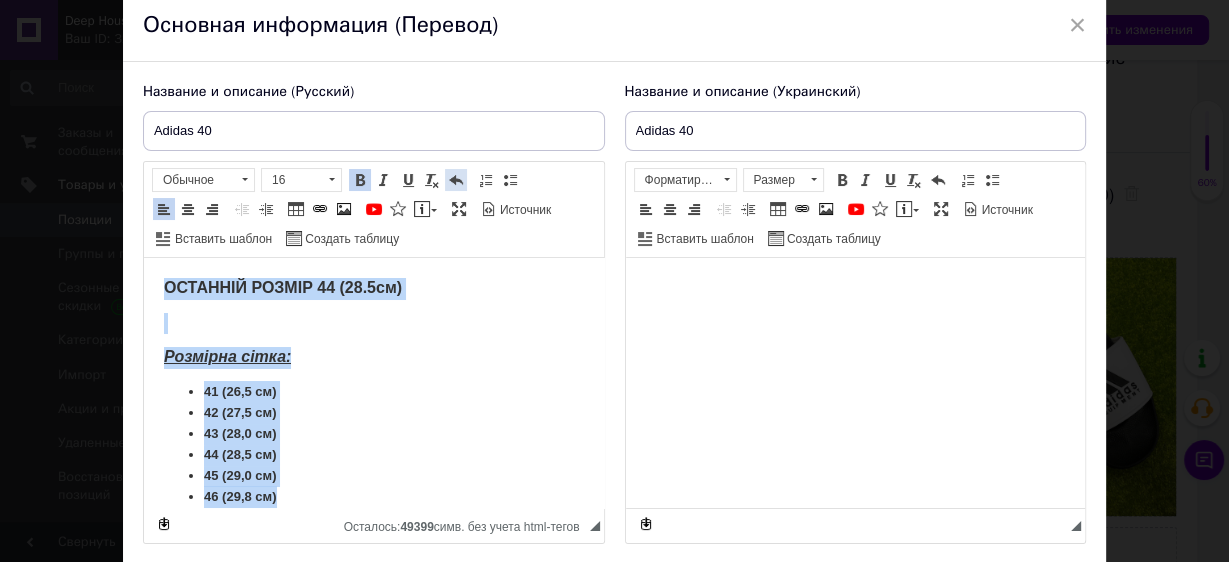 click at bounding box center [456, 180] 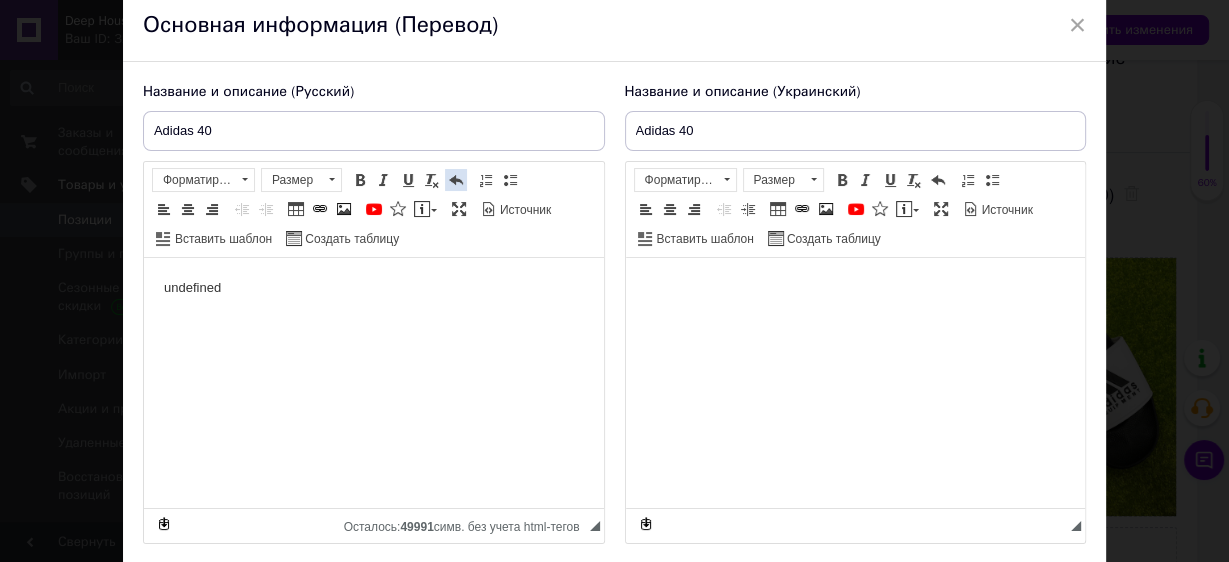 click at bounding box center [456, 180] 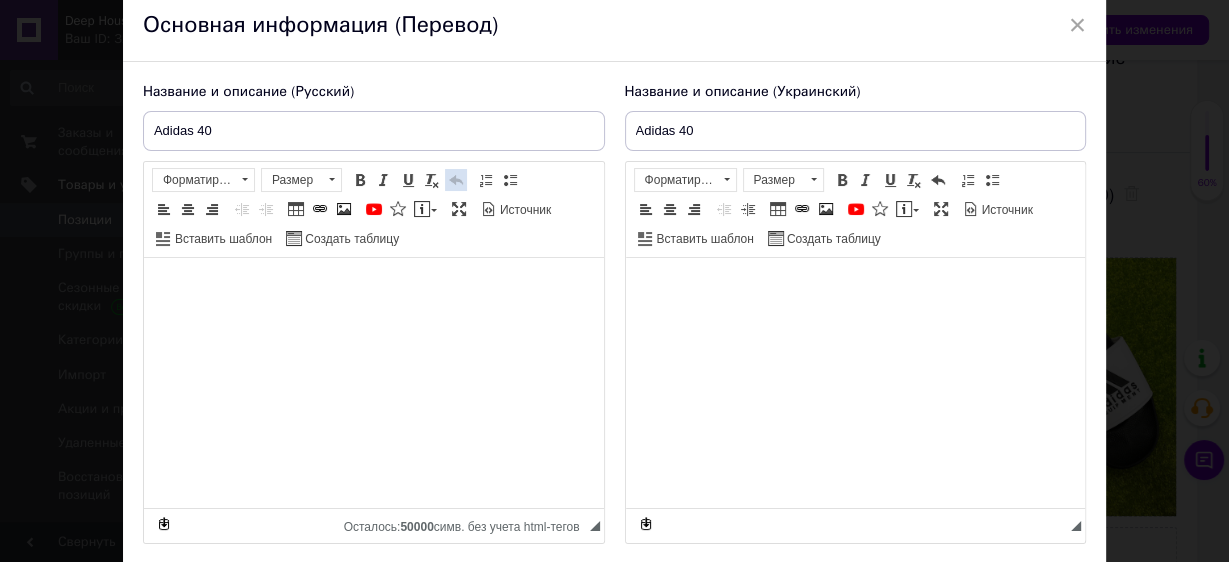 click at bounding box center [456, 180] 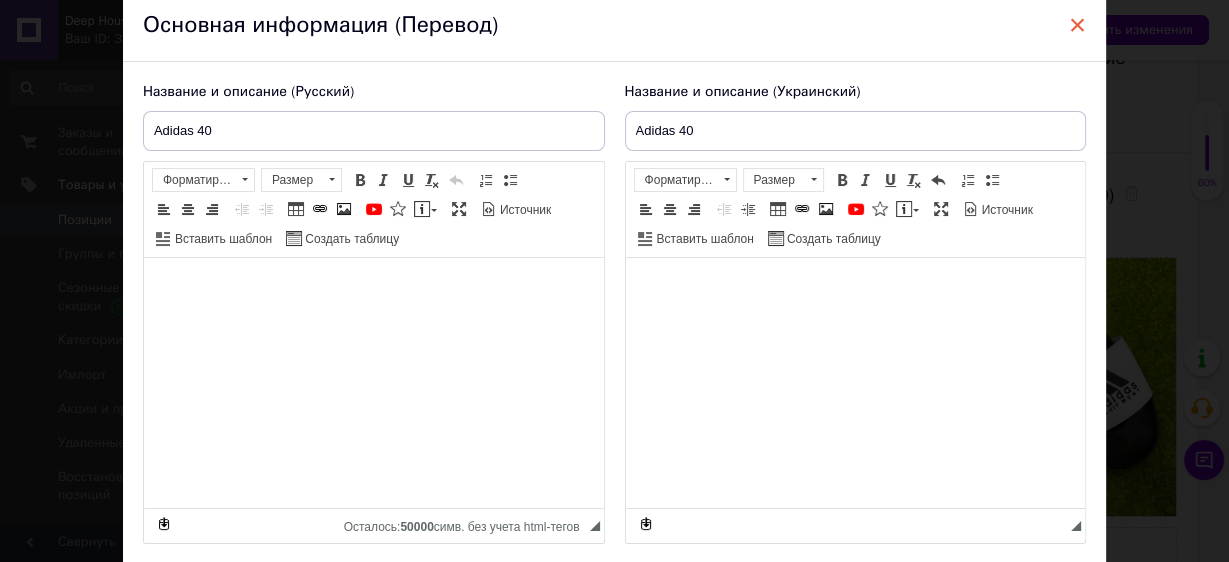 click on "× Основная информация (Перевод) Название и описание (Русский) Adidas 40 Rich Text Editor, CFBF0AB8-E5BA-426D-9999-902B85BFEB14 Панели инструментов редактора Форматирование Форматирование Размер Размер   Полужирный  Комбинация клавиш Ctrl+B   Курсив  Комбинация клавиш Ctrl+I   Подчеркнутый  Комбинация клавиш Ctrl+U   Убрать форматирование   Отменить  Комбинация клавиш Ctrl+Z   Вставить / удалить нумерованный список   Вставить / удалить маркированный список   По левому краю   По центру   По правому краю   Уменьшить отступ   Увеличить отступ   Таблица   Вставить/Редактировать ссылку     YouTube" at bounding box center [614, 314] 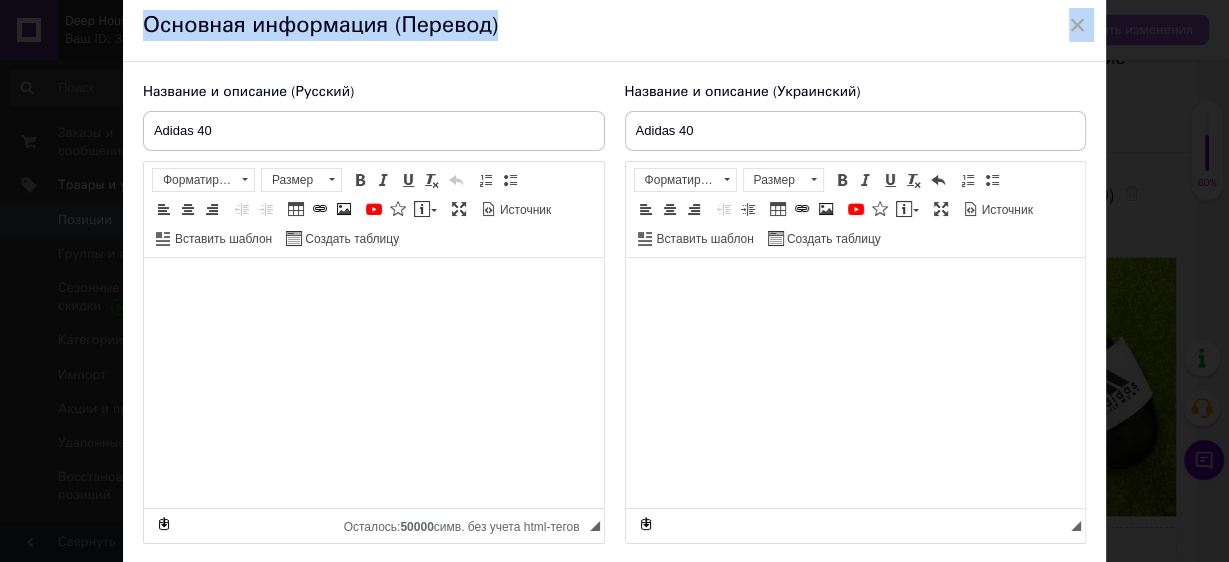 click on "×" at bounding box center [1078, 25] 